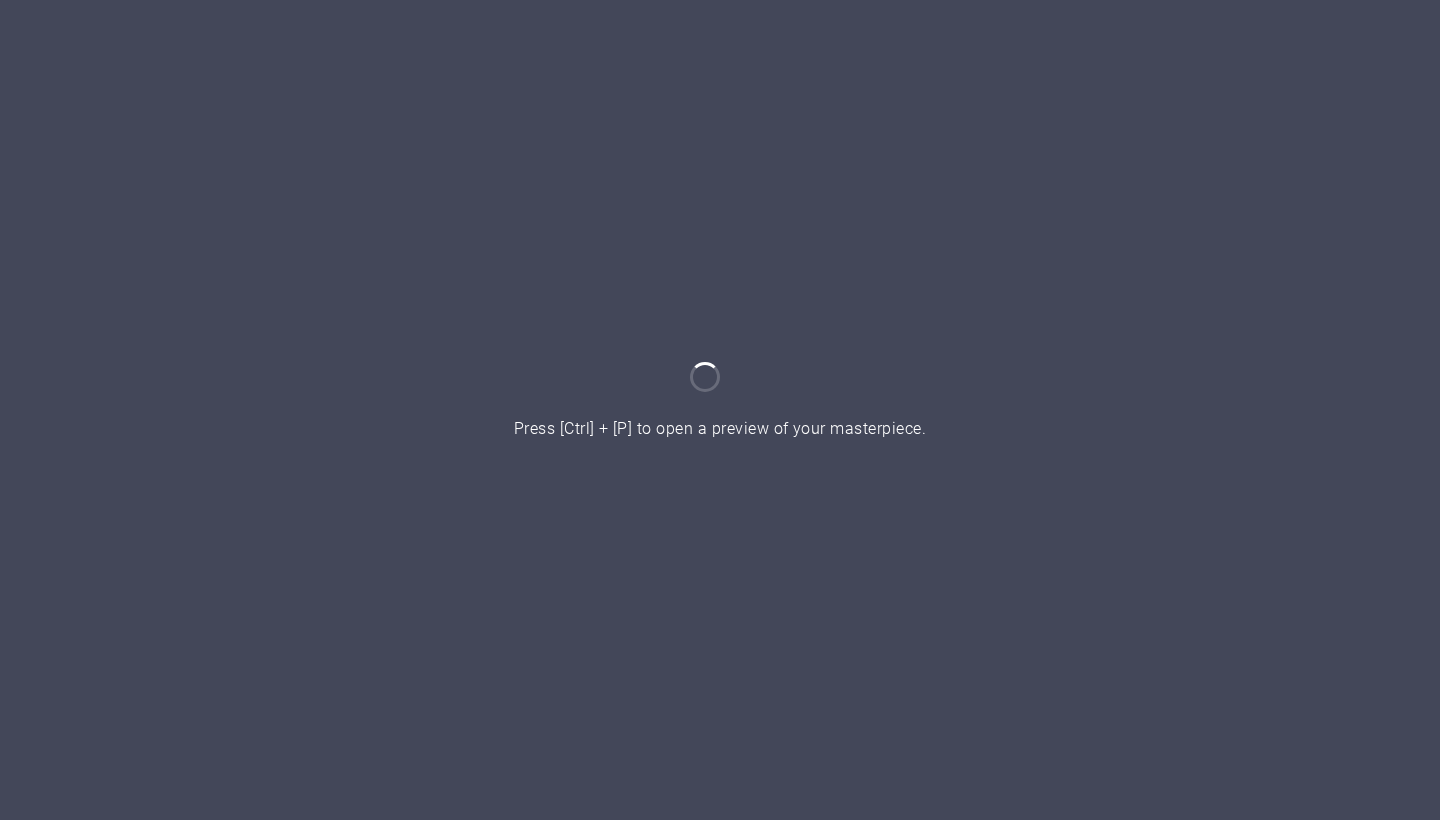 scroll, scrollTop: 0, scrollLeft: 0, axis: both 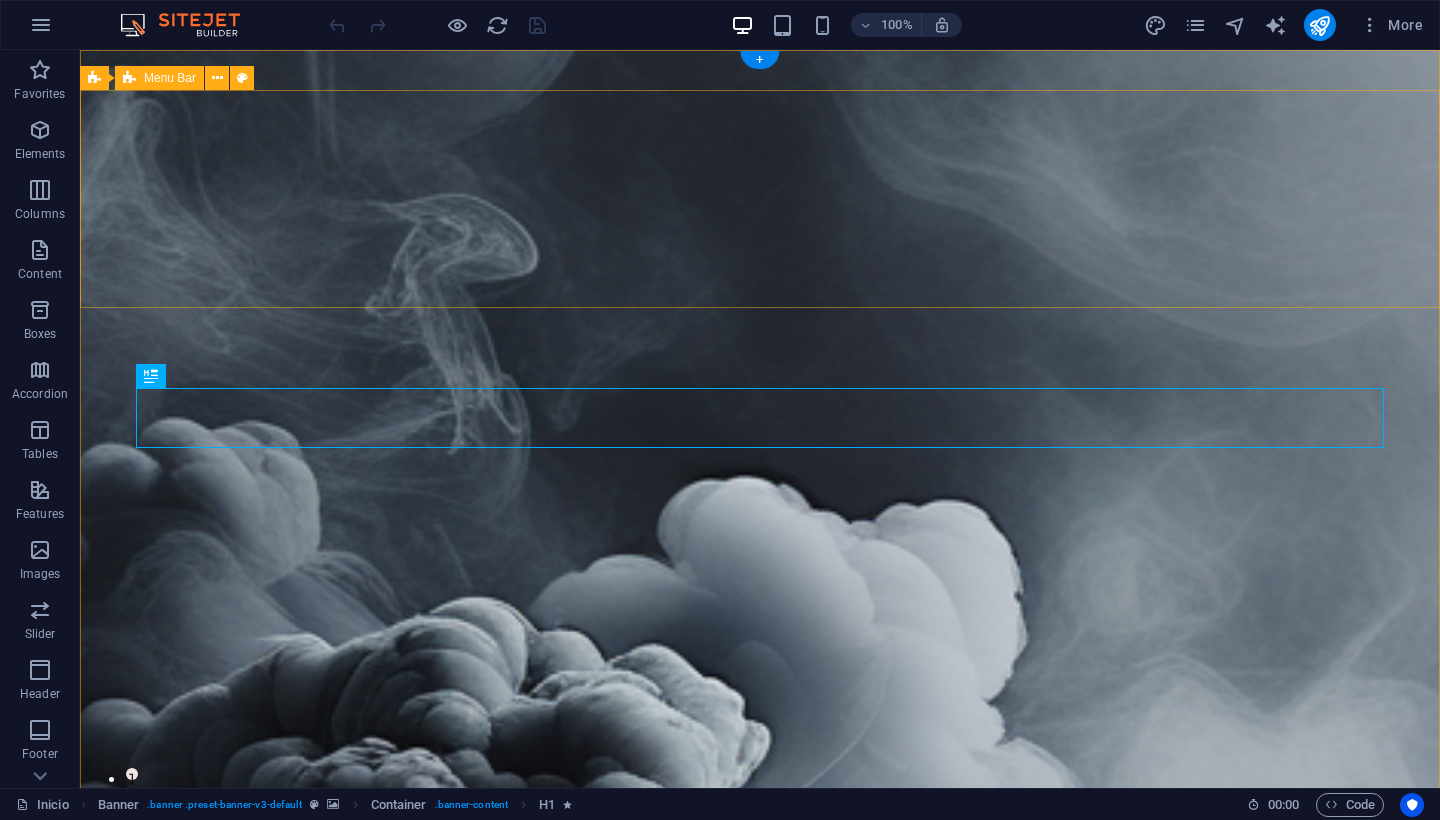 click on "Menu Inicio Cerveza corcel kits & pedidos Ediciones Puntos de venta Contacto" at bounding box center [760, 3503] 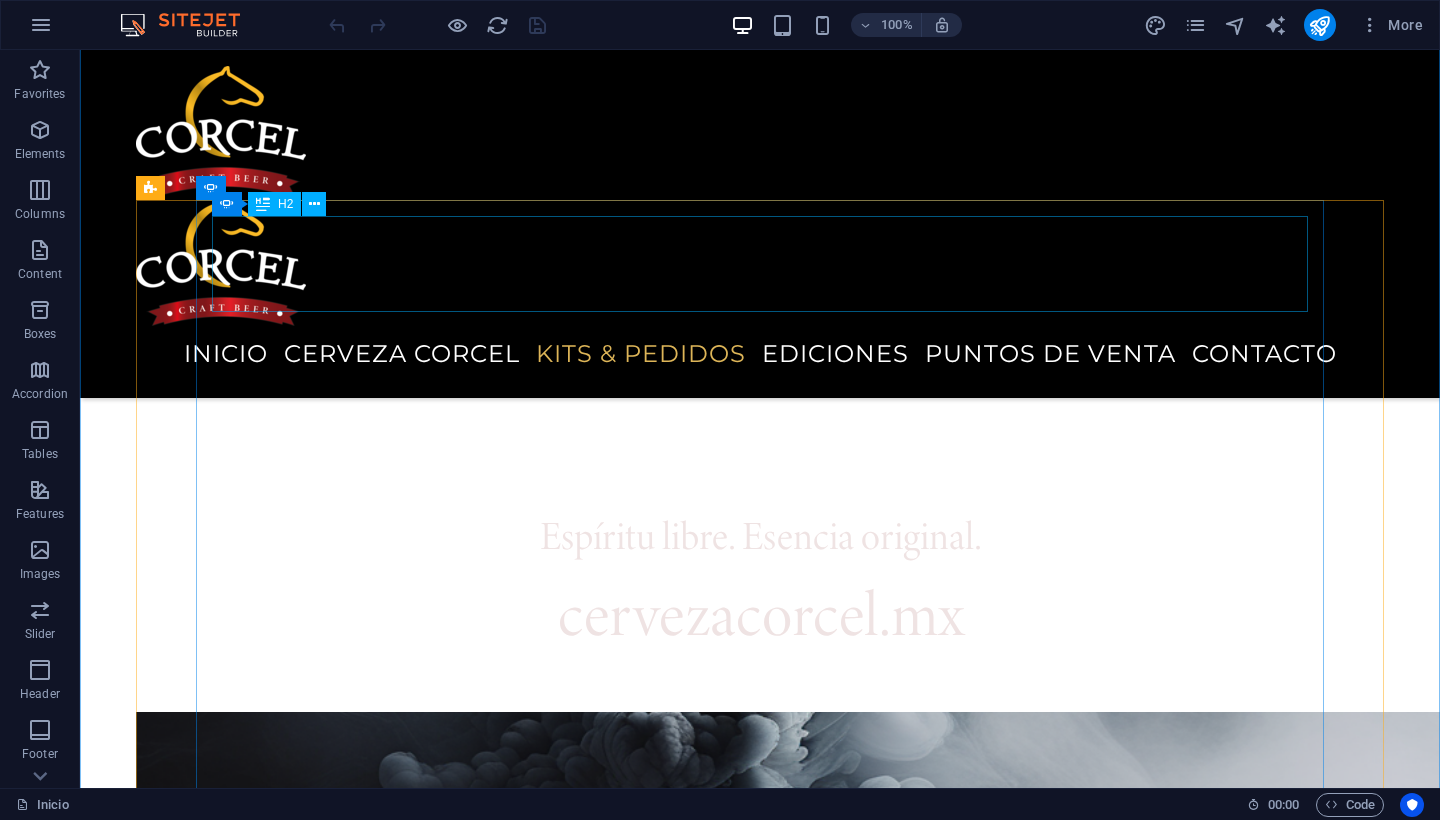 scroll, scrollTop: 3158, scrollLeft: 0, axis: vertical 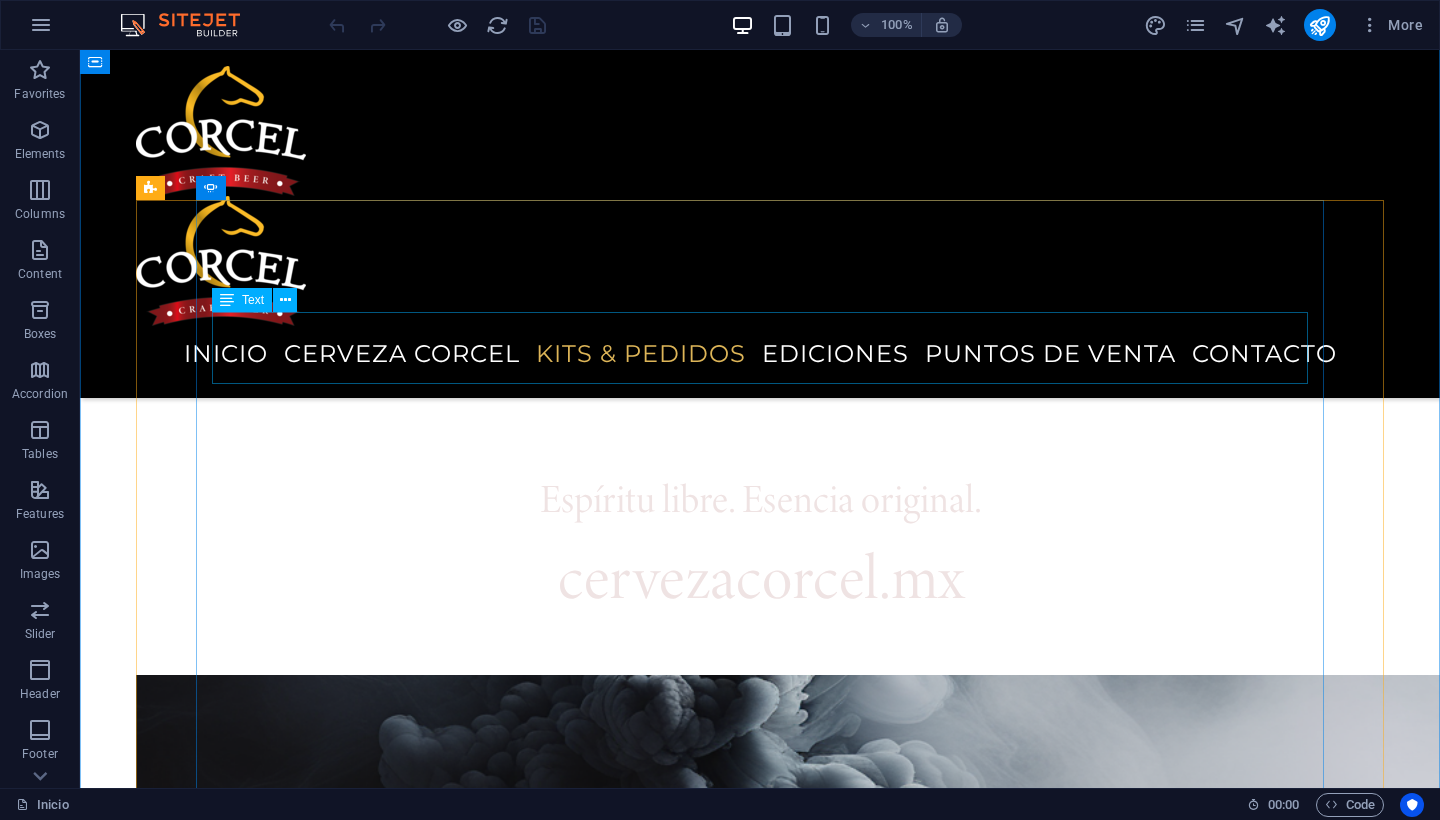 click at bounding box center (760, 6820) 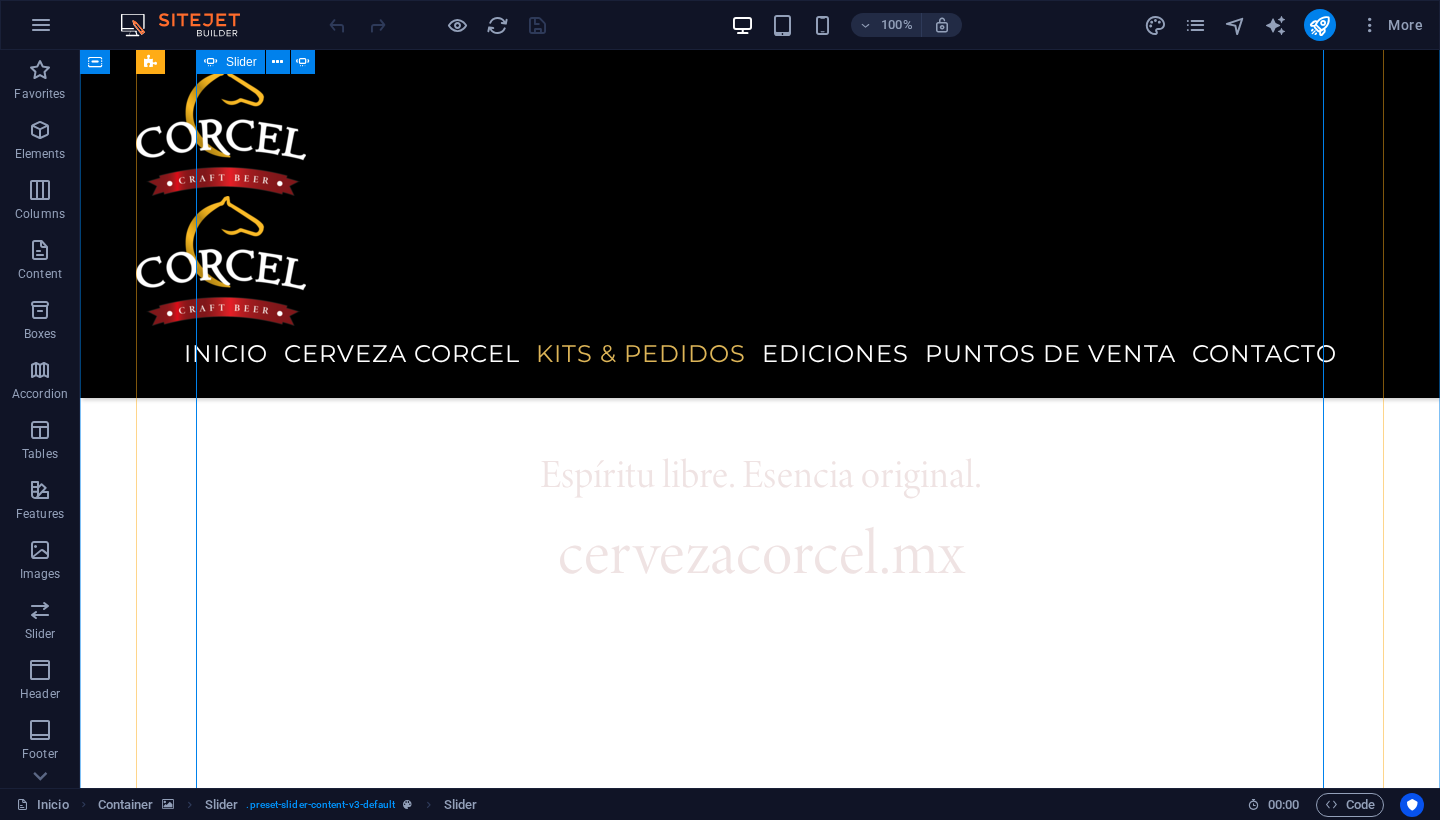 scroll, scrollTop: 3334, scrollLeft: 0, axis: vertical 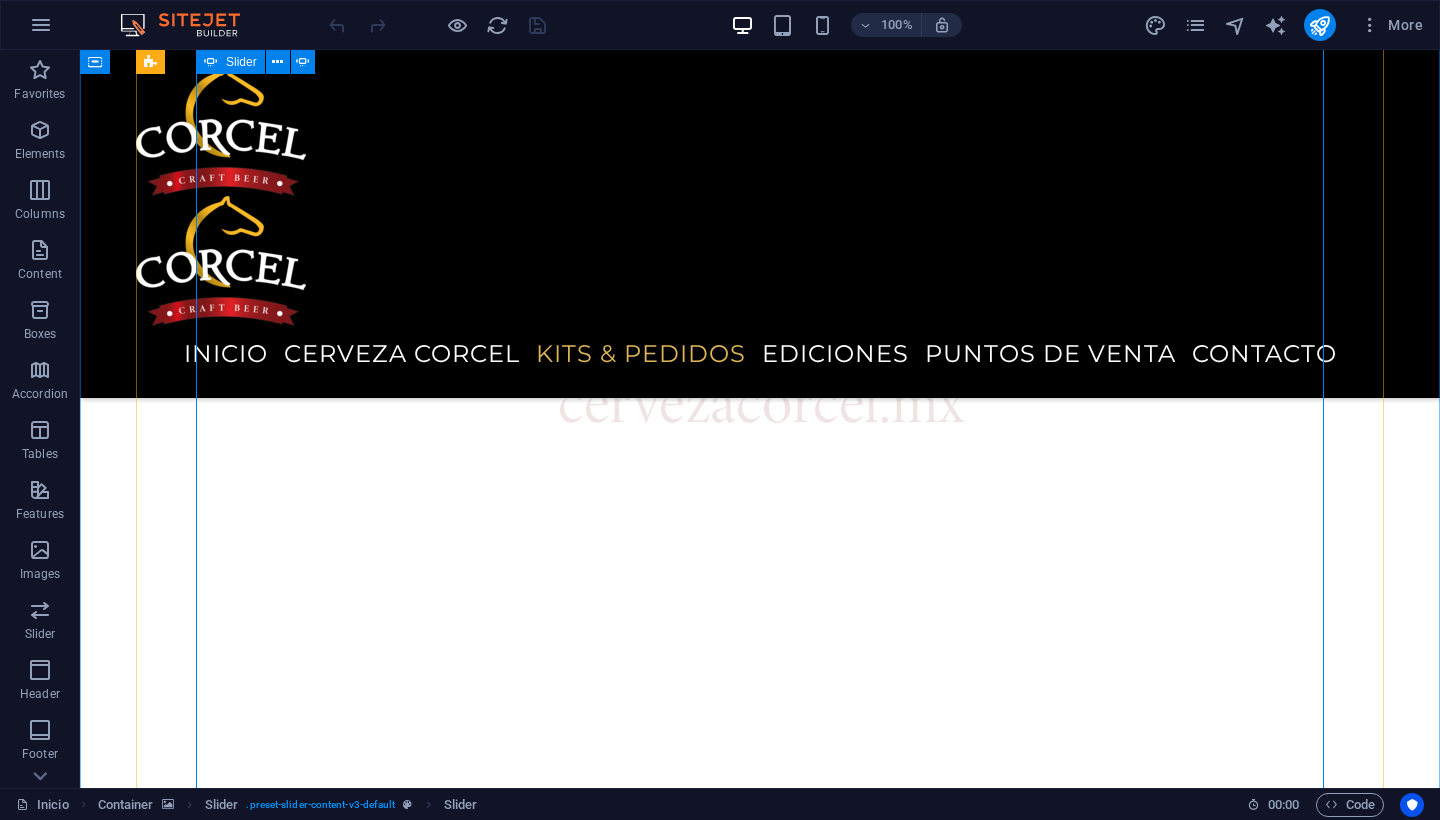 click at bounding box center [760, 6644] 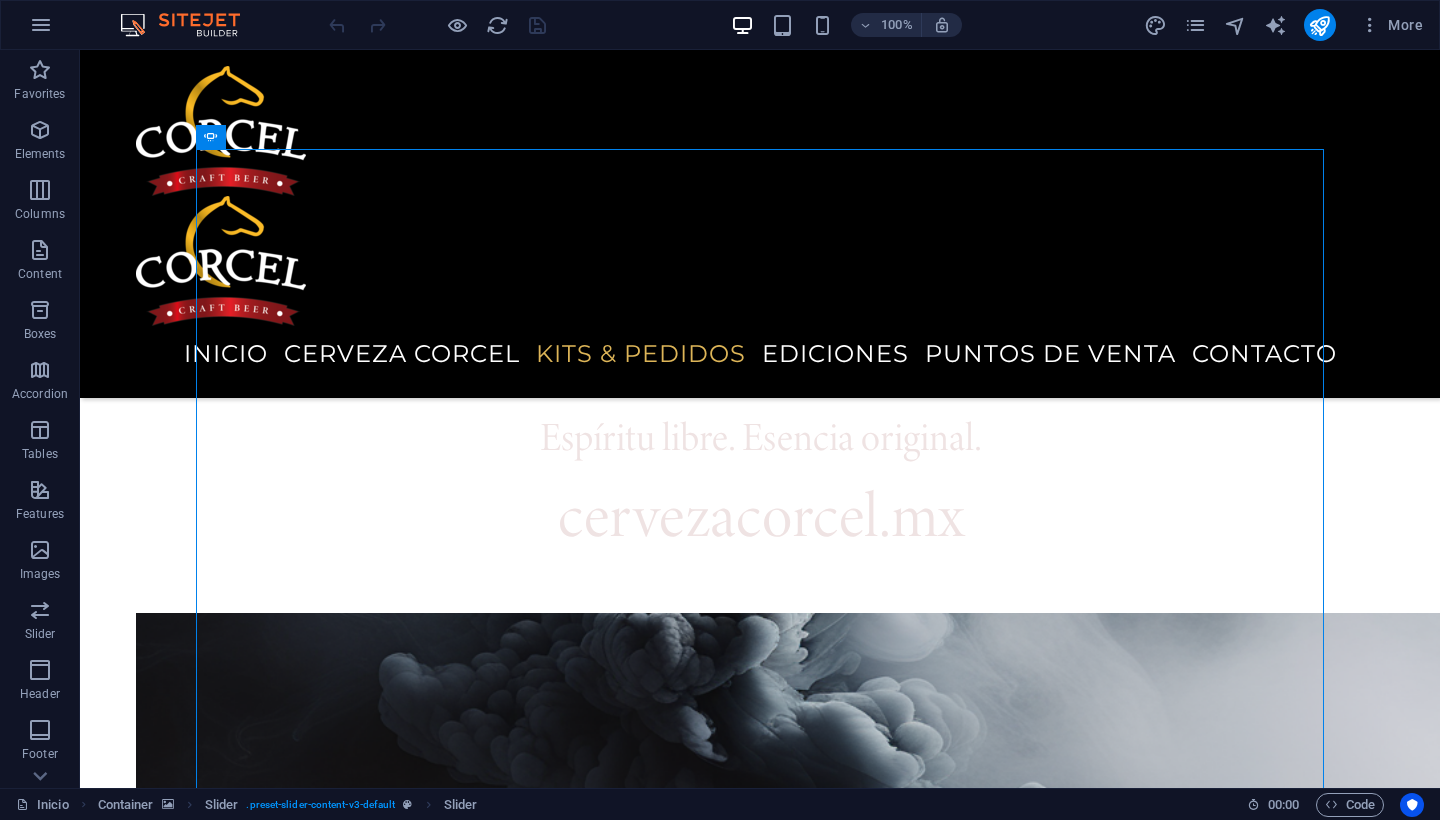 scroll, scrollTop: 3209, scrollLeft: 0, axis: vertical 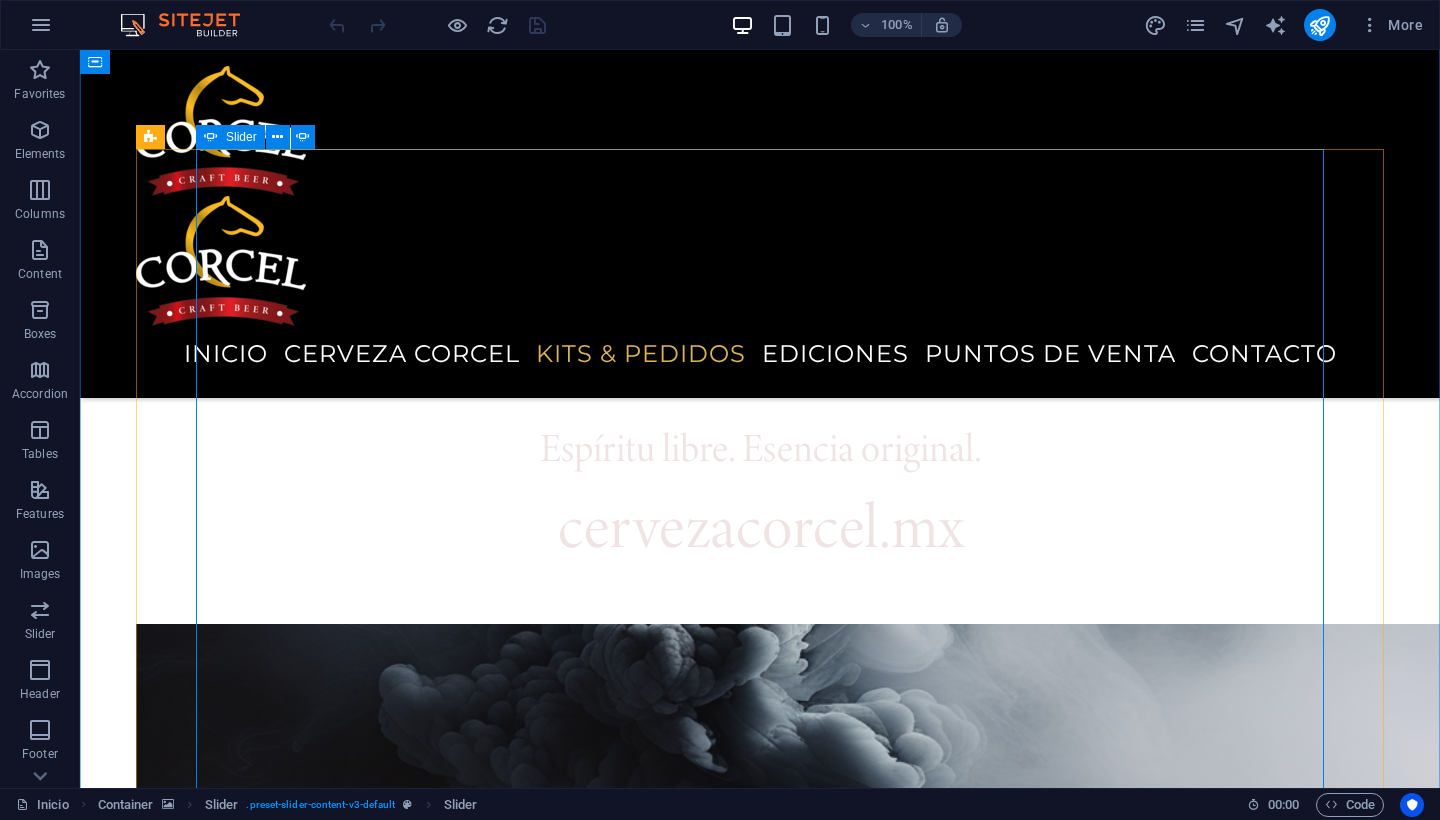 click at bounding box center [760, 7782] 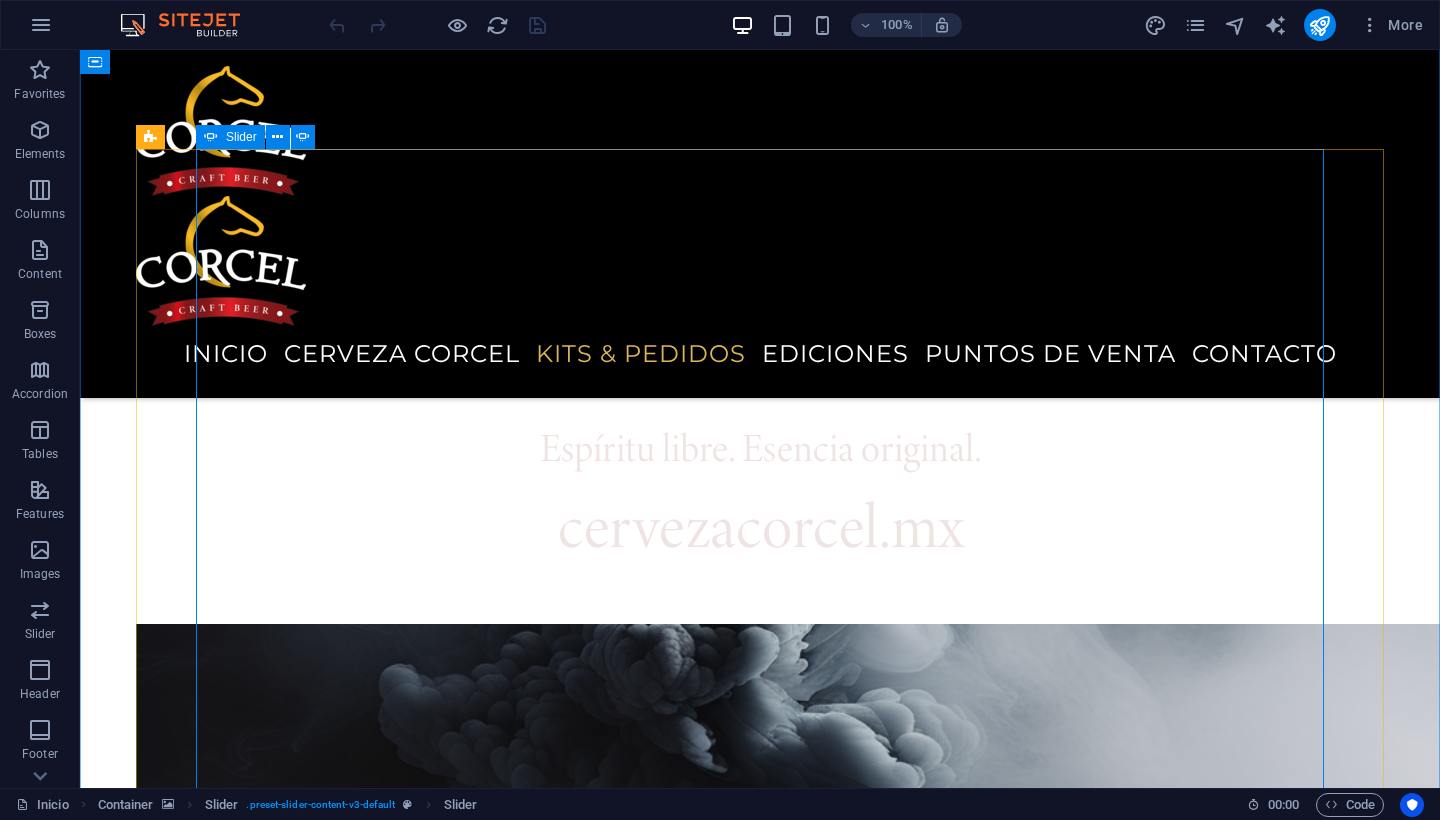 click at bounding box center [760, 7782] 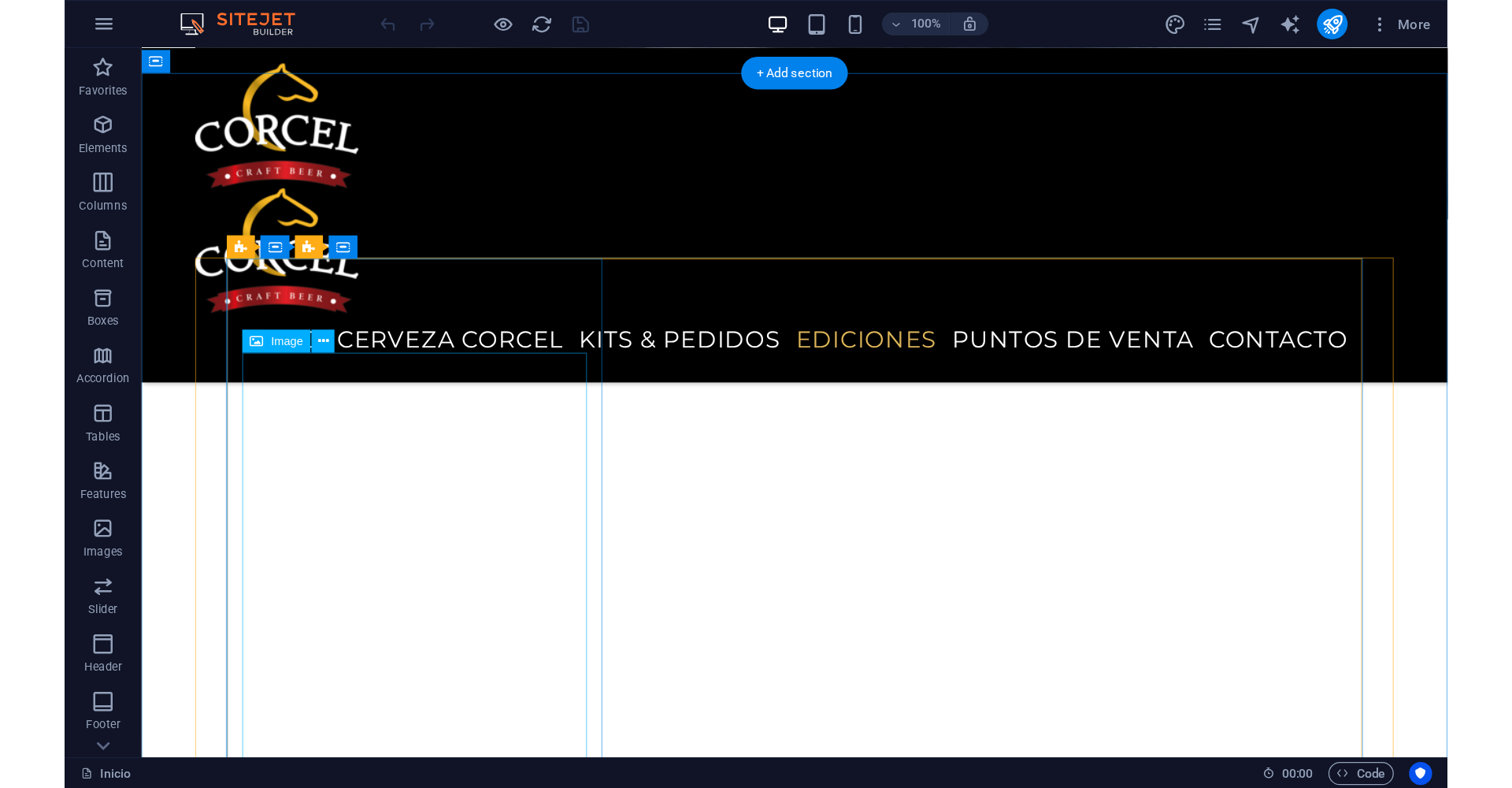 scroll, scrollTop: 3455, scrollLeft: 0, axis: vertical 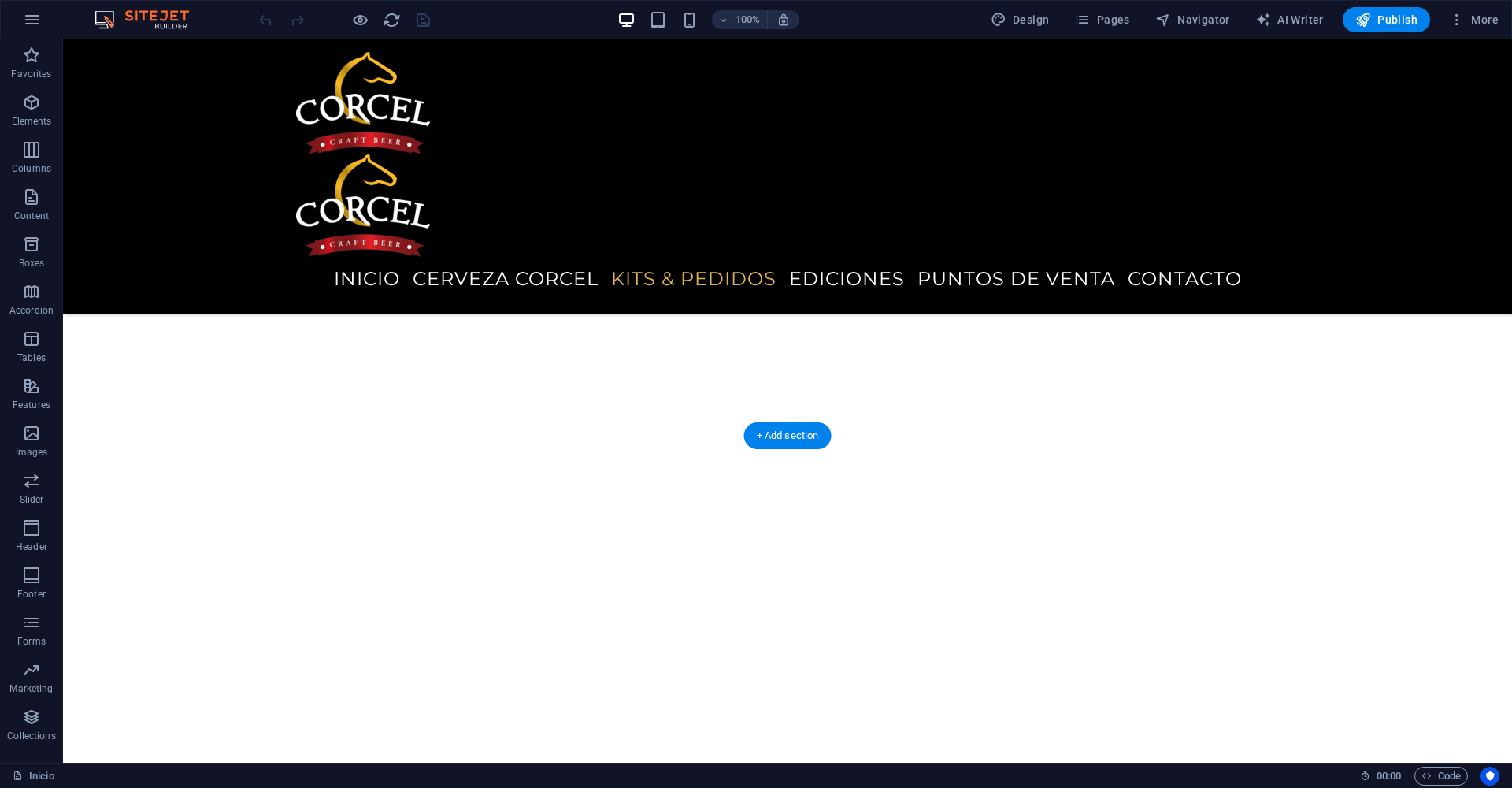 click at bounding box center [788, 5901] 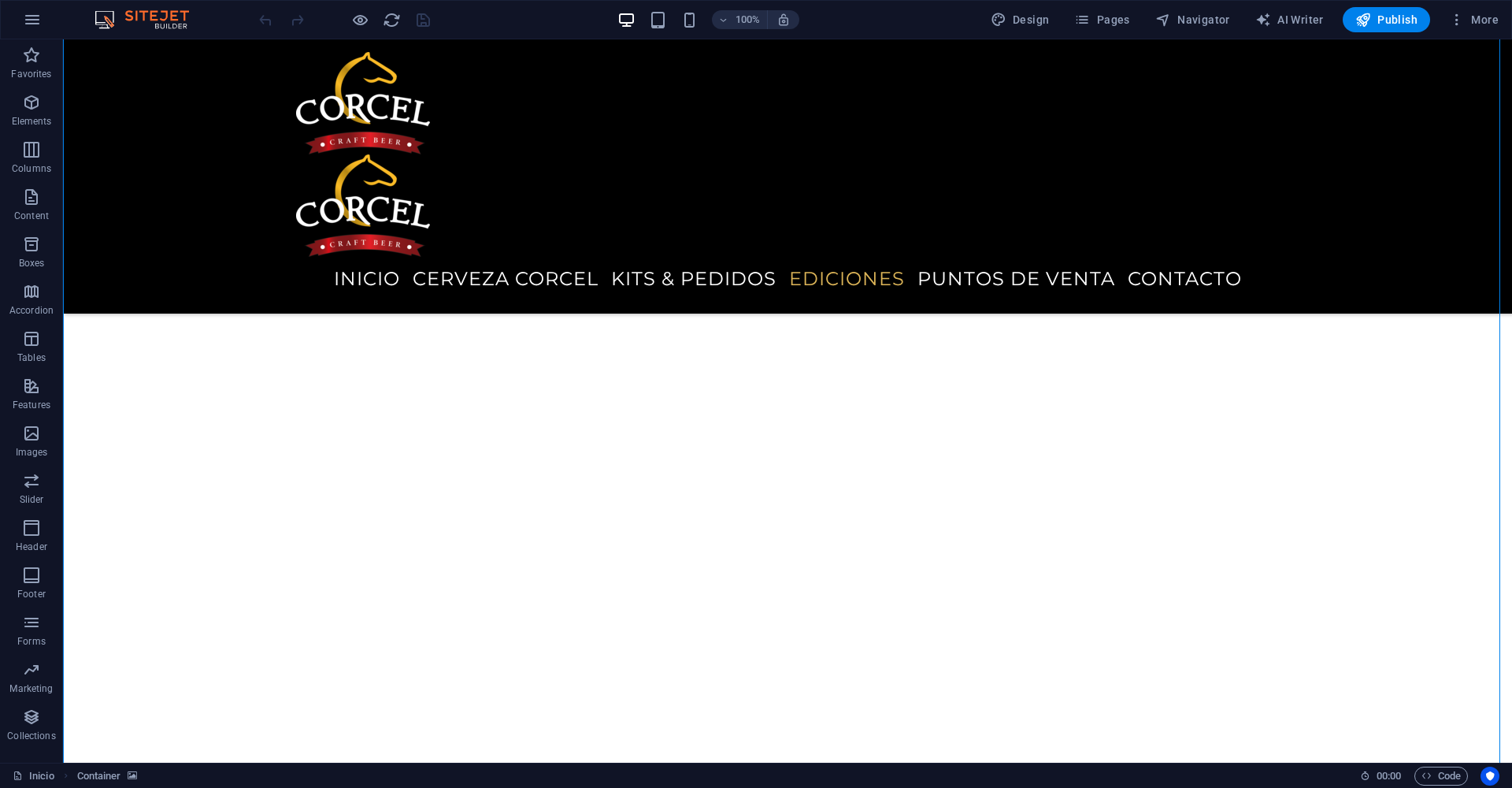 scroll, scrollTop: 3506, scrollLeft: 0, axis: vertical 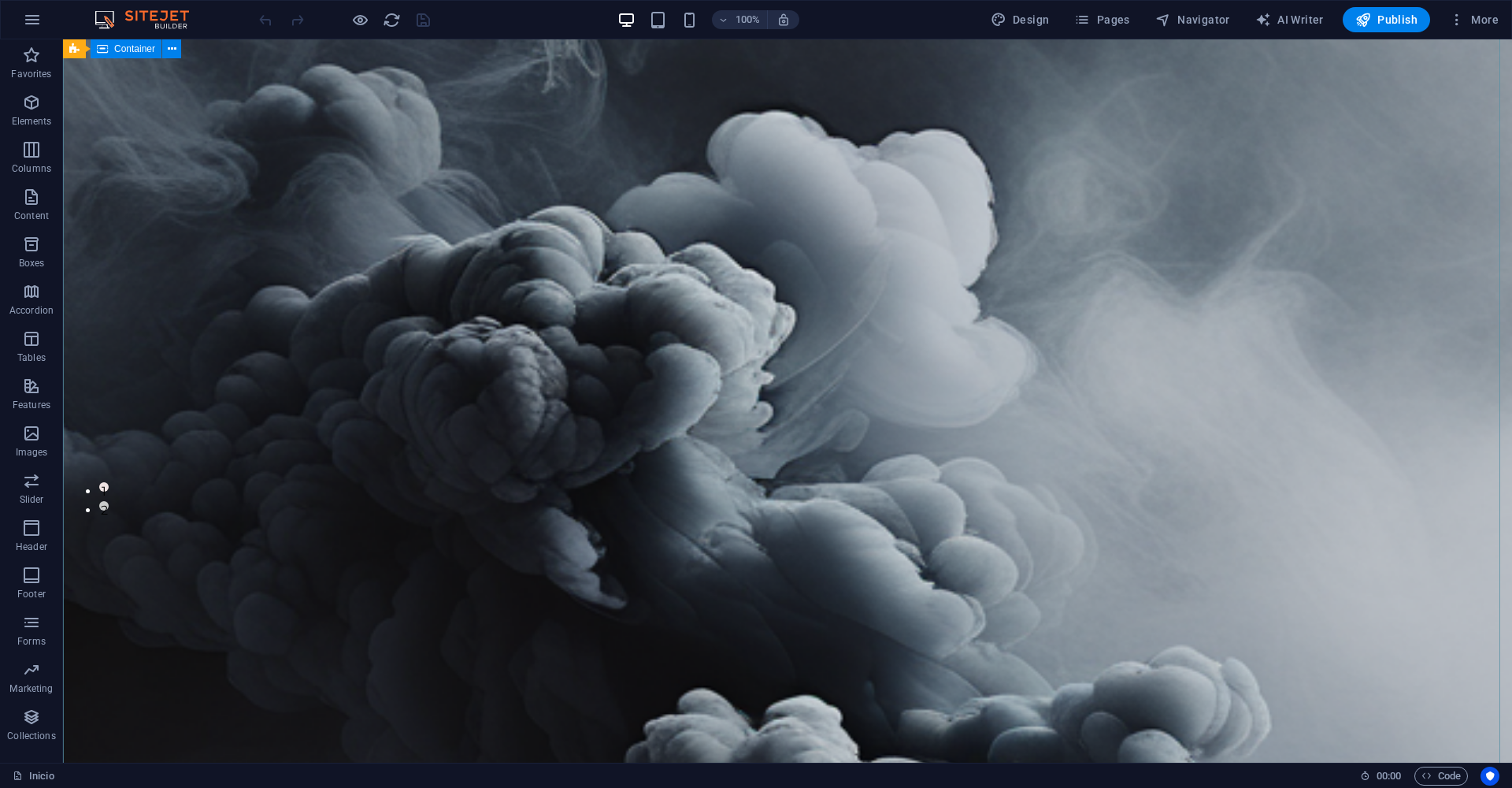 click on "Espíritu libre. Esencia original. cervezacorcel.mx Cerveza corcel Una auténtica cerveza artesanal es hoy en día un lujo que vale la pena experimentar. Hoy en día, son pocas las cervezas que verdaderamente pueden llamarse artesanales. La Brewers Association define que para que una cerveza se considere artesanal, debe cumplir con los siguientes criterios: Debe ser independiente de grandes compañías cerveceras Debe ser fabricada con ingredientes naturales Debe ser fabricada en pequeños lotes y cantidades controladas La Cerveza Artesanal Corcel ® es fabricada por maestros cerveceros capacitados y enfocados en la producción de lotes premium, priorizando la calidad en el proceso de fabricación para obtener un producto de primera categoría. La diferencia Nuestro desafío es ser sinónimo de calidad y sabor. Para 'principiantes o expertos, tu evento favorito o una tranquila cena maridada. Cerveza Corcel tiene una para ti. .fa-secondary{opacity:.4} Ingredientes de calidad .fa-secondary{opacity:.4}" at bounding box center (788, 4641) 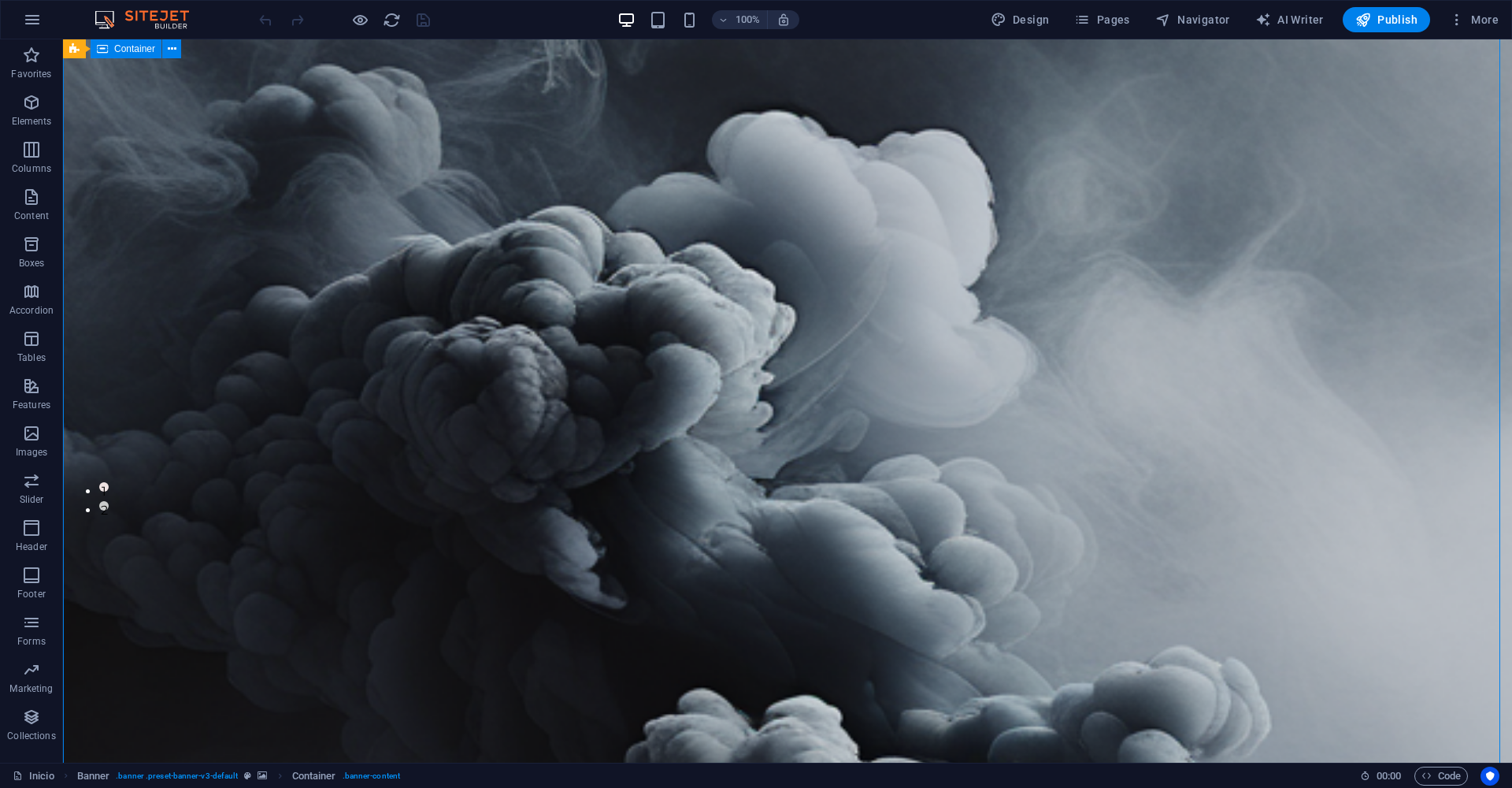 click on "Espíritu libre. Esencia original. cervezacorcel.mx Cerveza corcel Una auténtica cerveza artesanal es hoy en día un lujo que vale la pena experimentar. Hoy en día, son pocas las cervezas que verdaderamente pueden llamarse artesanales. La Brewers Association define que para que una cerveza se considere artesanal, debe cumplir con los siguientes criterios: Debe ser independiente de grandes compañías cerveceras Debe ser fabricada con ingredientes naturales Debe ser fabricada en pequeños lotes y cantidades controladas La Cerveza Artesanal Corcel ® es fabricada por maestros cerveceros capacitados y enfocados en la producción de lotes premium, priorizando la calidad en el proceso de fabricación para obtener un producto de primera categoría. La diferencia Nuestro desafío es ser sinónimo de calidad y sabor. Para 'principiantes o expertos, tu evento favorito o una tranquila cena maridada. Cerveza Corcel tiene una para ti. .fa-secondary{opacity:.4} Ingredientes de calidad .fa-secondary{opacity:.4}" at bounding box center (788, 4641) 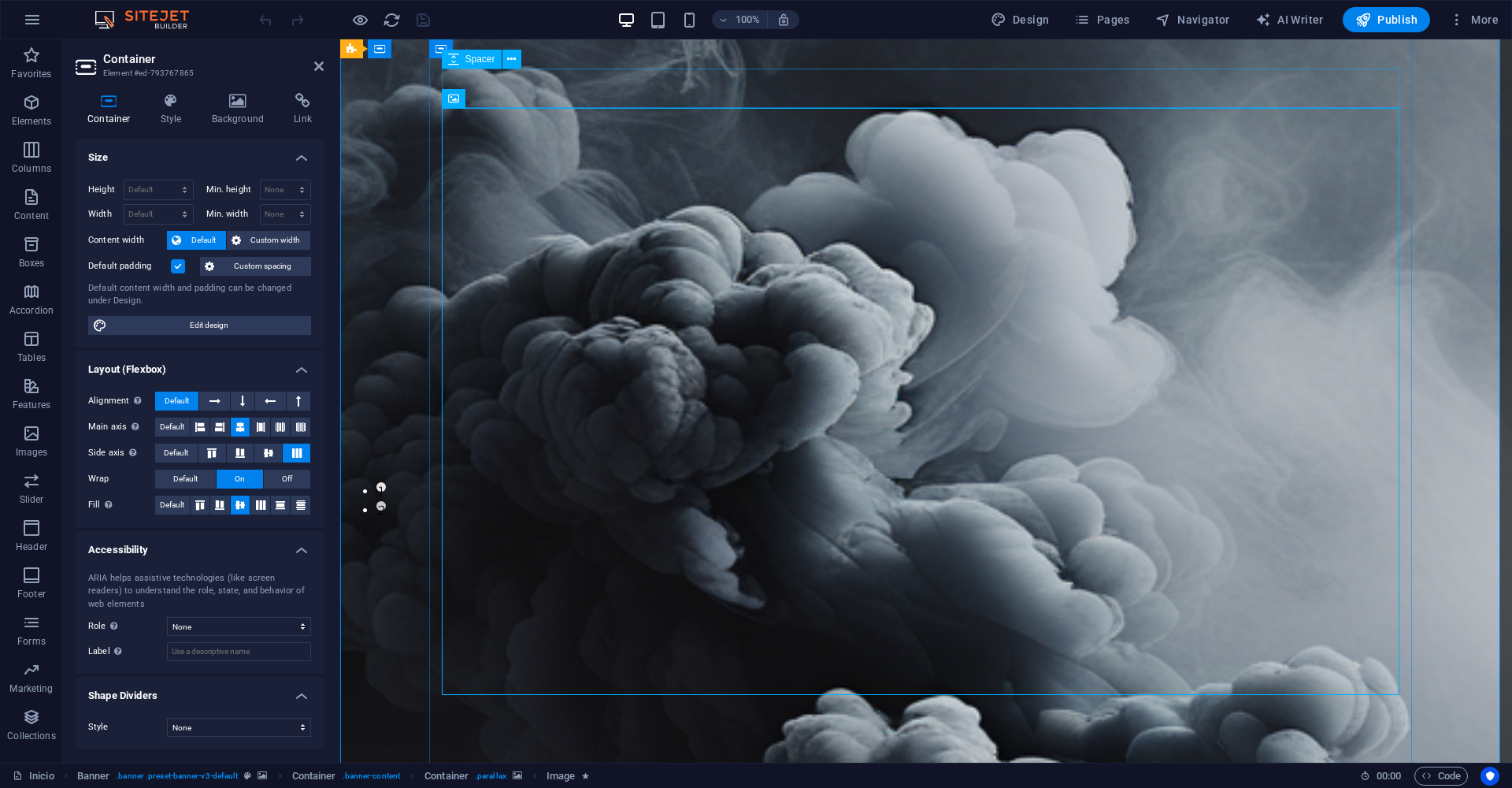 scroll, scrollTop: 1641, scrollLeft: 0, axis: vertical 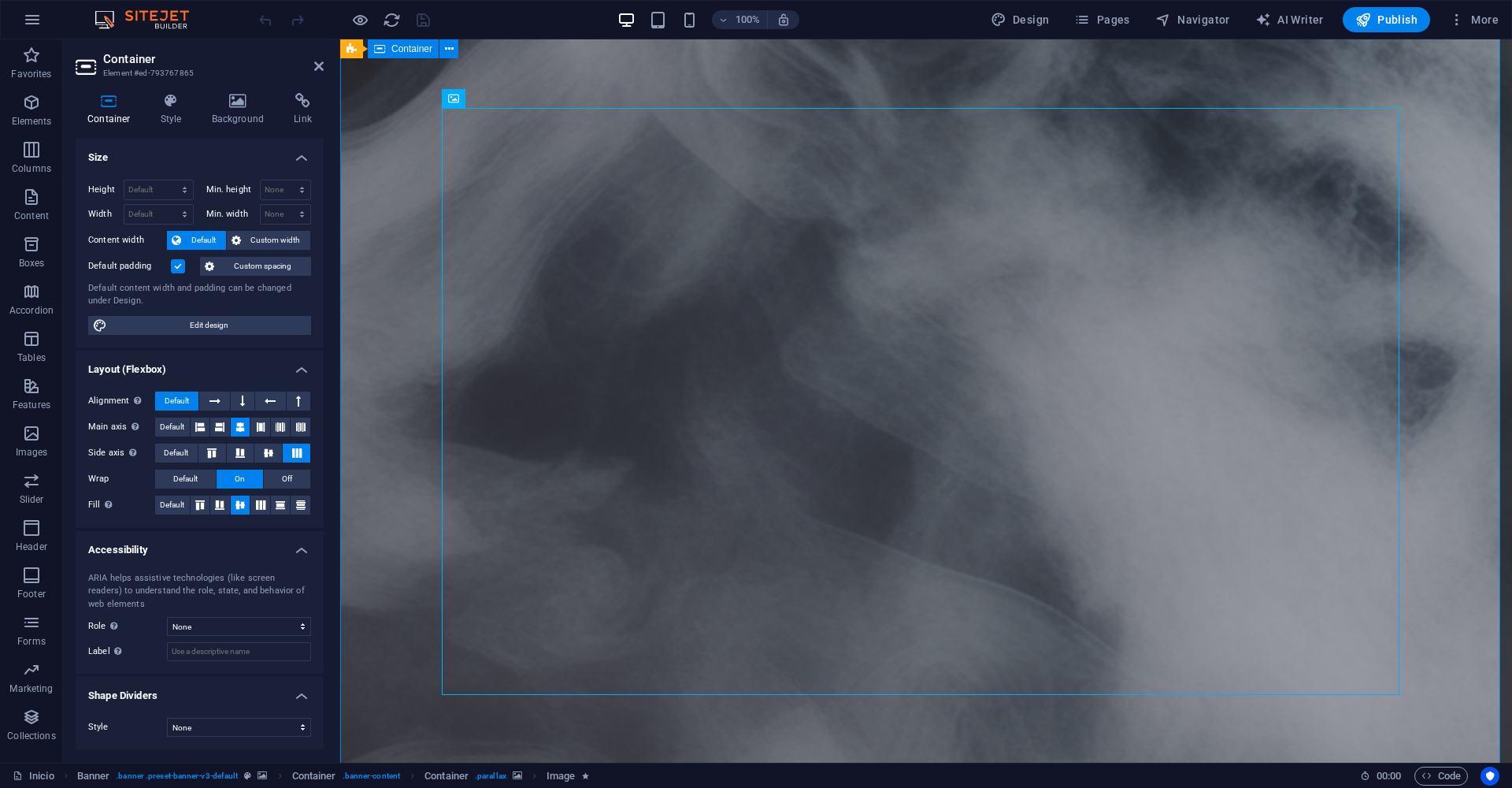 click on "Espíritu libre. Esencia original. cervezacorcel.mx Cerveza corcel Una auténtica cerveza artesanal es hoy en día un lujo que vale la pena experimentar. Hoy en día, son pocas las cervezas que verdaderamente pueden llamarse artesanales. La Brewers Association define que para que una cerveza se considere artesanal, debe cumplir con los siguientes criterios: Debe ser independiente de grandes compañías cerveceras Debe ser fabricada con ingredientes naturales Debe ser fabricada en pequeños lotes y cantidades controladas La Cerveza Artesanal Corcel ® es fabricada por maestros cerveceros capacitados y enfocados en la producción de lotes premium, priorizando la calidad en el proceso de fabricación para obtener un producto de primera categoría. La diferencia Nuestro desafío es ser sinónimo de calidad y sabor. Para 'principiantes o expertos, tu evento favorito o una tranquila cena maridada. Cerveza Corcel tiene una para ti. .fa-secondary{opacity:.4} Ingredientes de calidad .fa-secondary{opacity:.4}" at bounding box center [926, 3265] 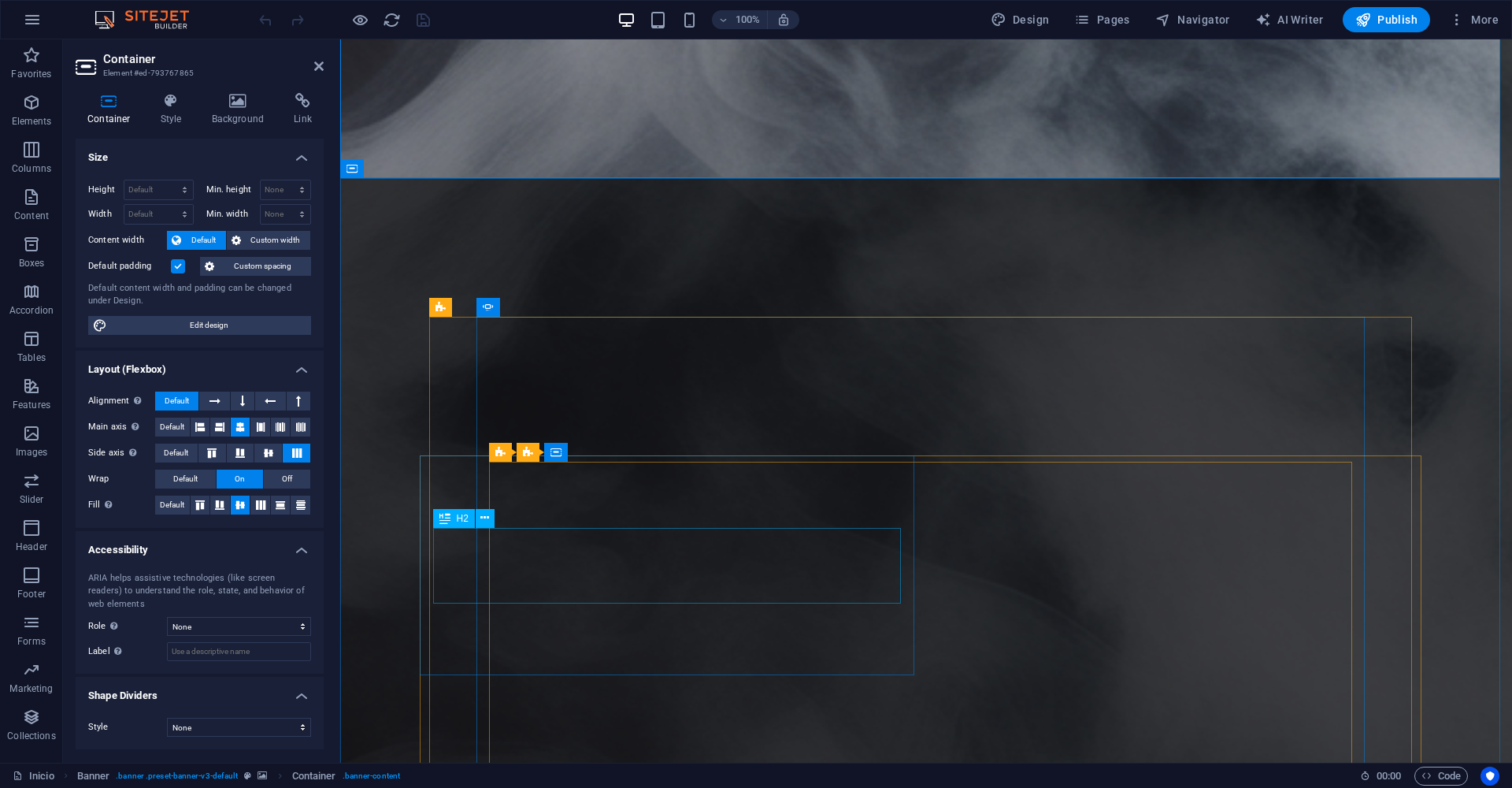 scroll, scrollTop: 2329, scrollLeft: 0, axis: vertical 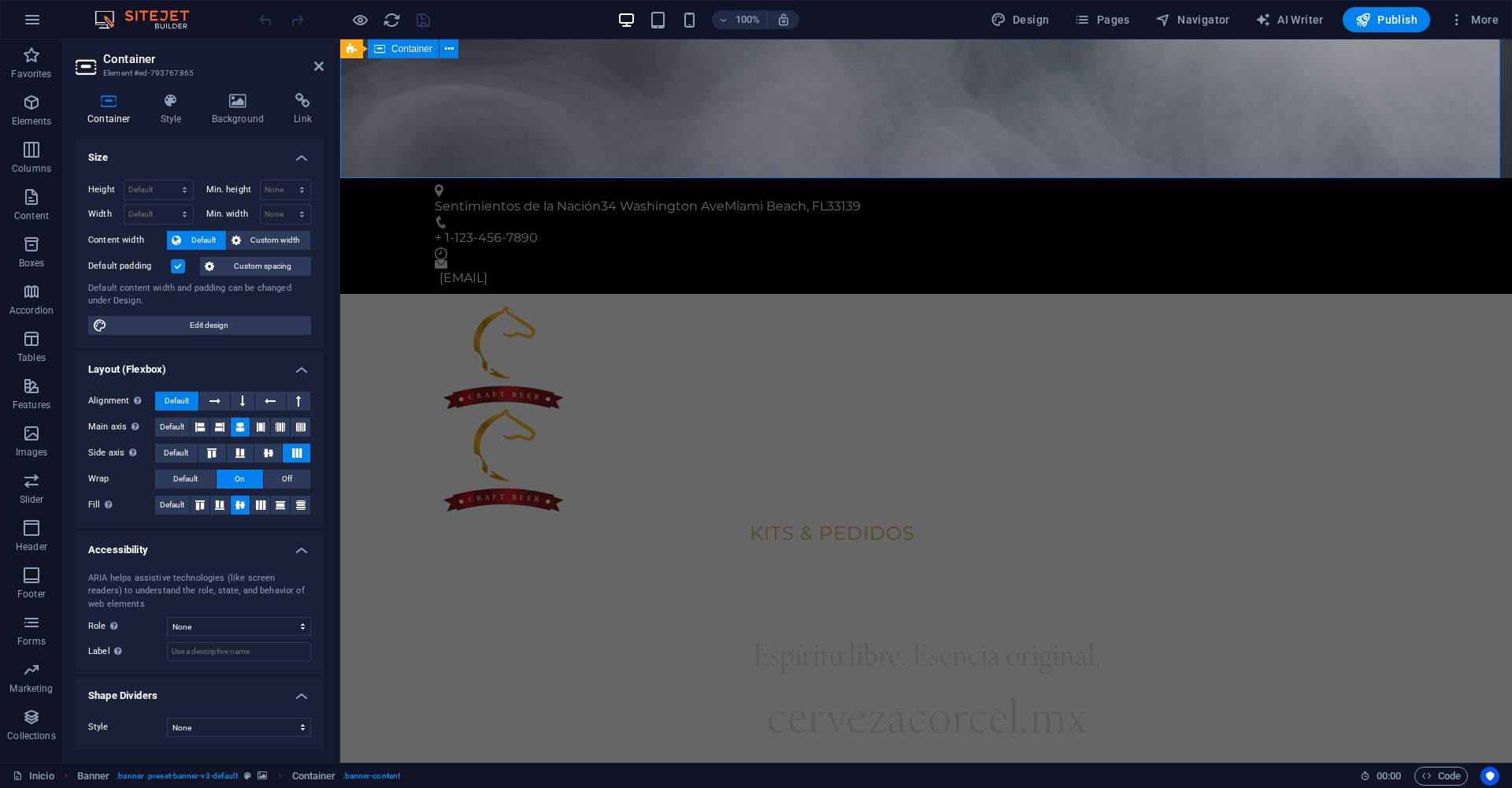 click at bounding box center [926, 5068] 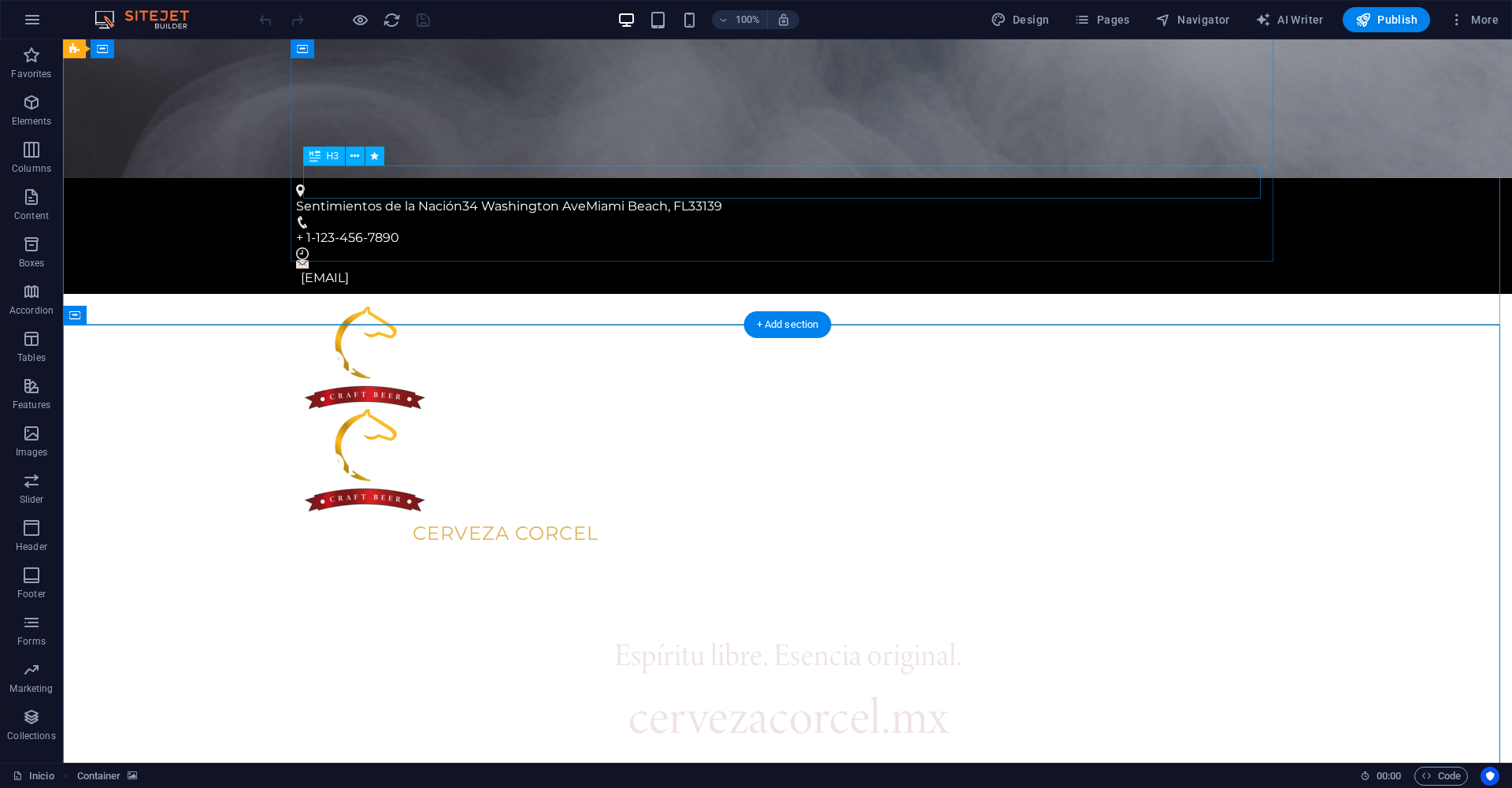 scroll, scrollTop: 2183, scrollLeft: 0, axis: vertical 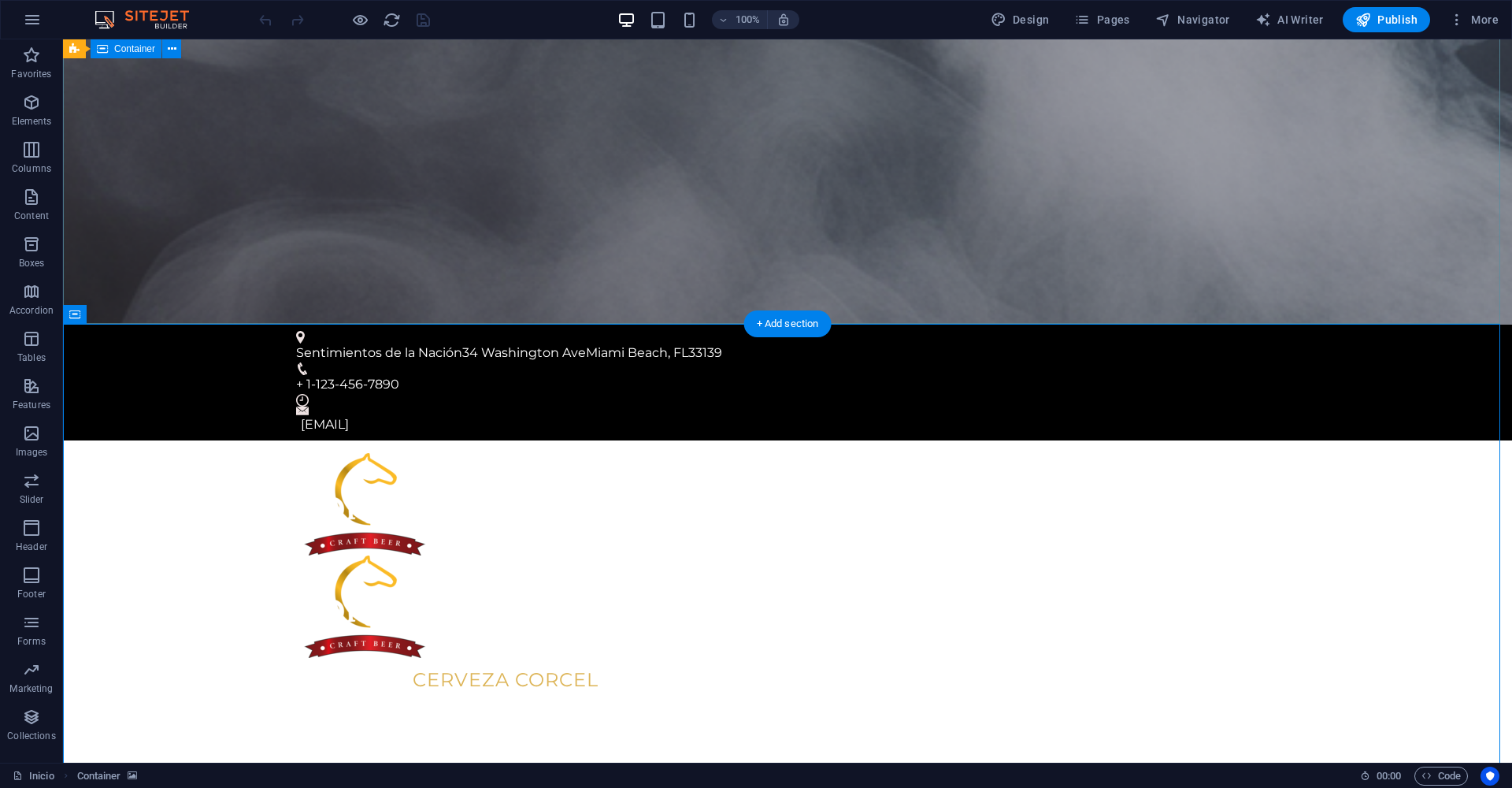 click on "Espíritu libre. Esencia original. cervezacorcel.mx Cerveza corcel Una auténtica cerveza artesanal es hoy en día un lujo que vale la pena experimentar. Hoy en día, son pocas las cervezas que verdaderamente pueden llamarse artesanales. La Brewers Association define que para que una cerveza se considere artesanal, debe cumplir con los siguientes criterios: Debe ser independiente de grandes compañías cerveceras Debe ser fabricada con ingredientes naturales Debe ser fabricada en pequeños lotes y cantidades controladas La Cerveza Artesanal Corcel ® es fabricada por maestros cerveceros capacitados y enfocados en la producción de lotes premium, priorizando la calidad en el proceso de fabricación para obtener un producto de primera categoría. La diferencia Nuestro desafío es ser sinónimo de calidad y sabor. Para 'principiantes o expertos, tu evento favorito o una tranquila cena maridada. Cerveza Corcel tiene una para ti. .fa-secondary{opacity:.4} Ingredientes de calidad .fa-secondary{opacity:.4}" at bounding box center (788, 2723) 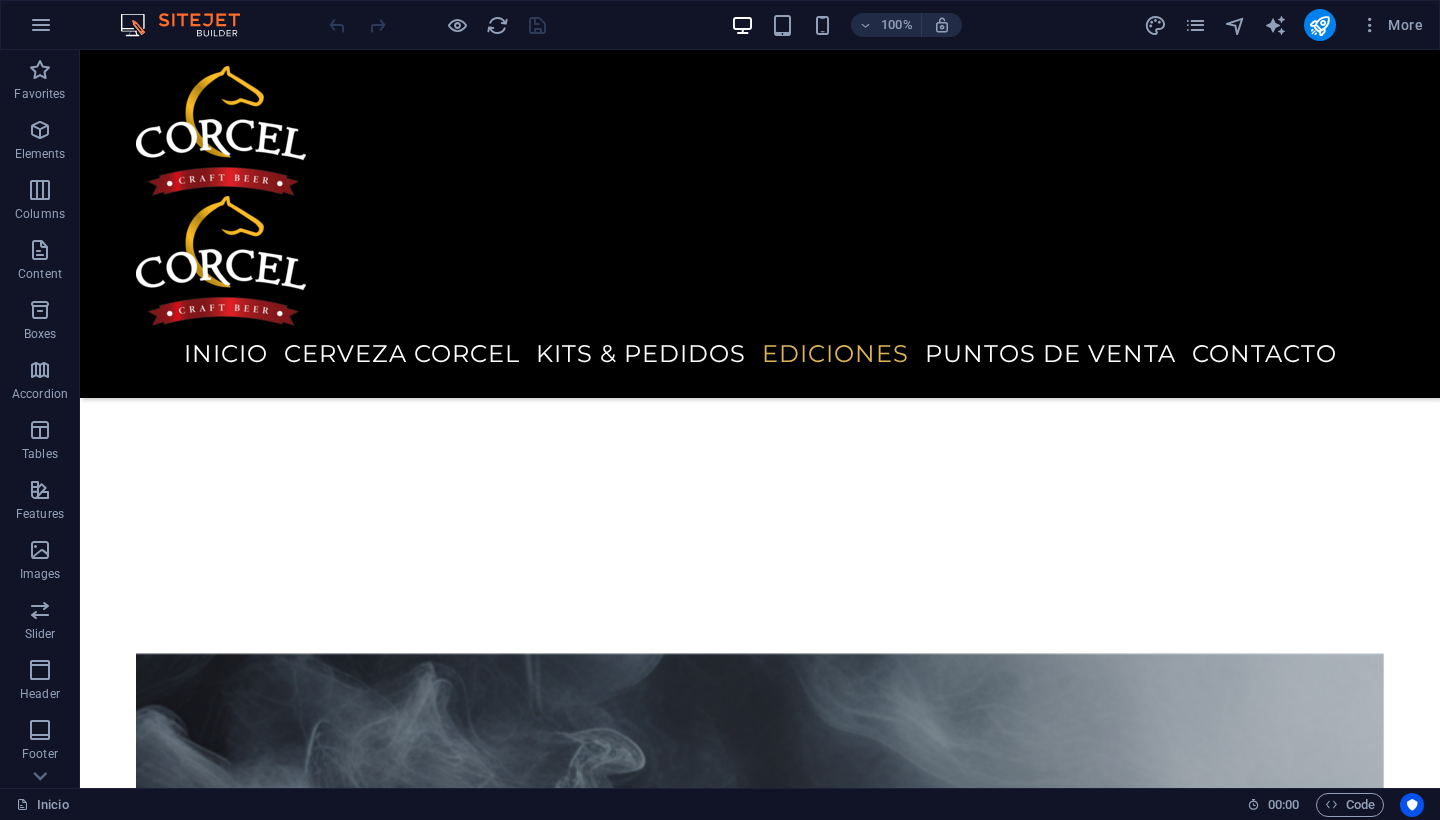 scroll, scrollTop: 4410, scrollLeft: 0, axis: vertical 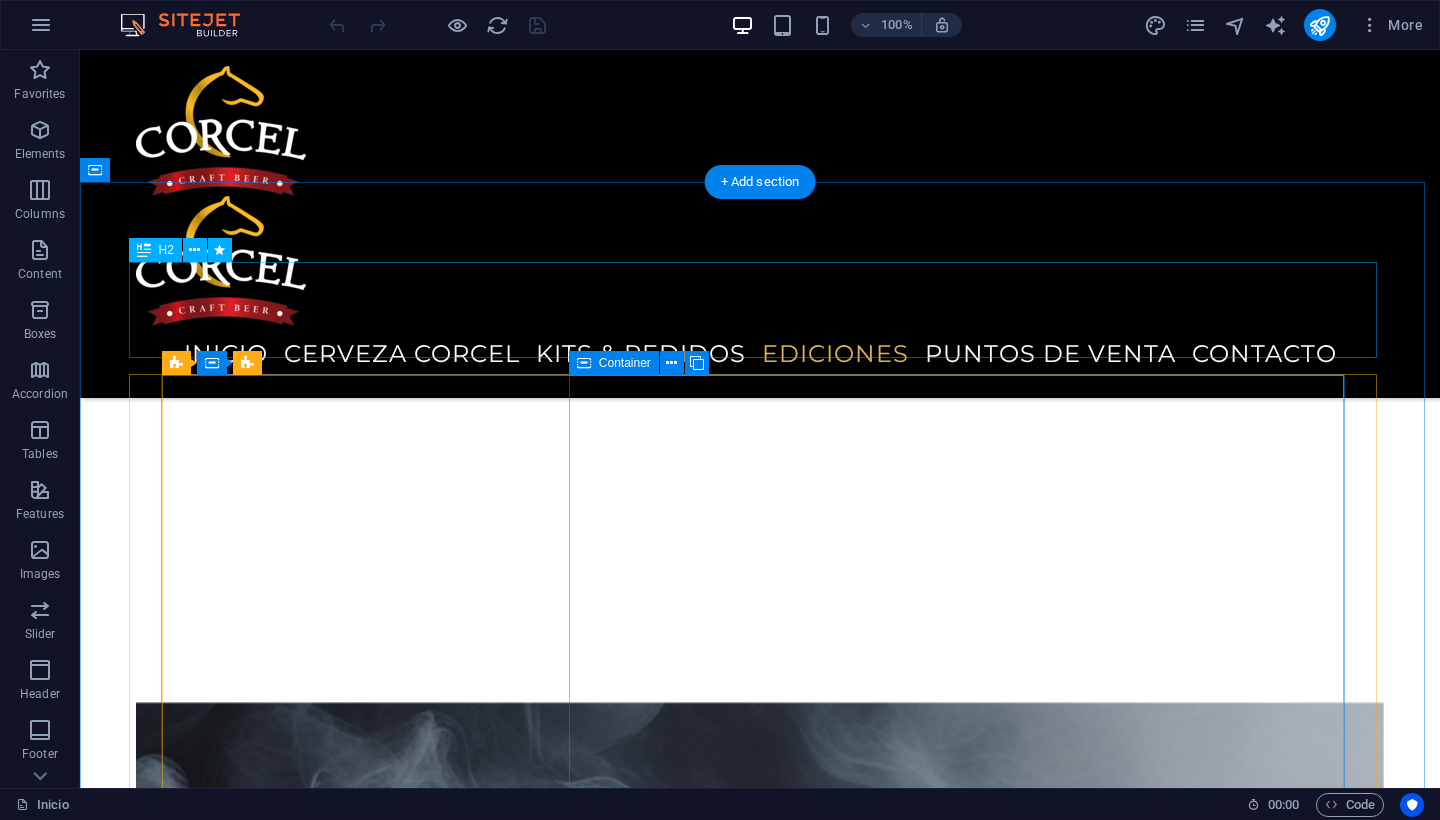 click on "Container" at bounding box center [625, 363] 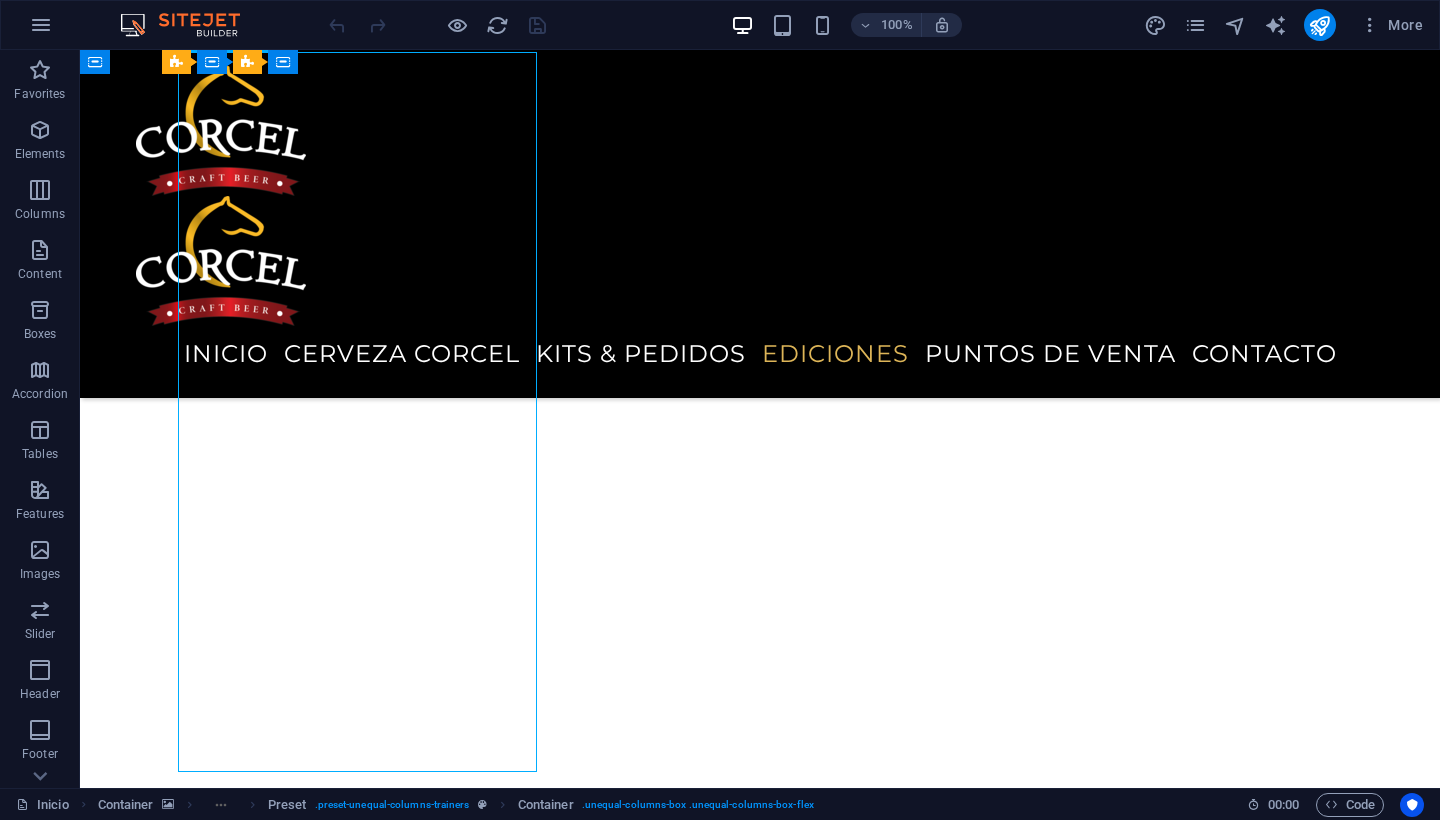 click at bounding box center (760, 9008) 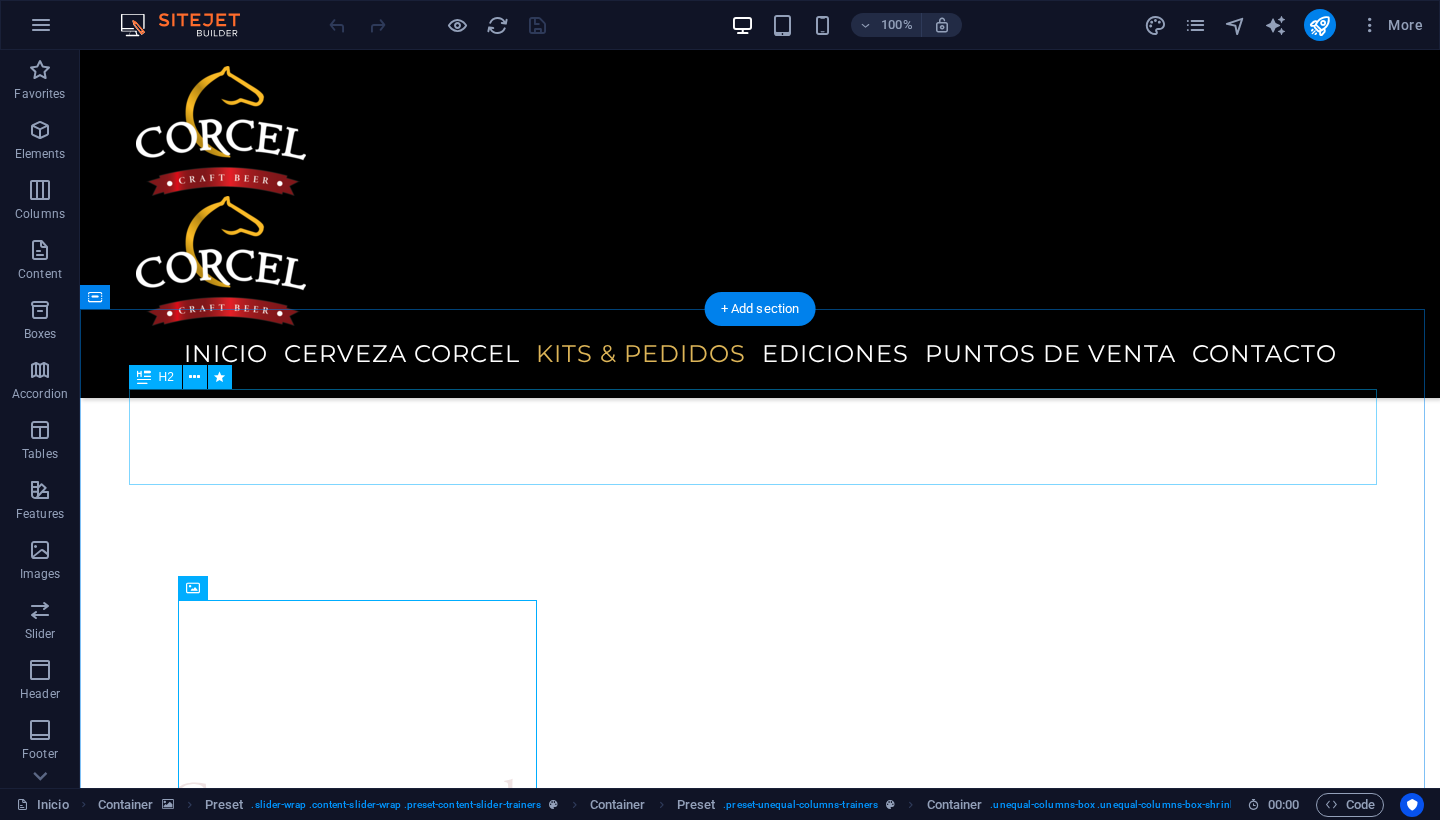 click on "Ediciones Corcel" at bounding box center [760, 7693] 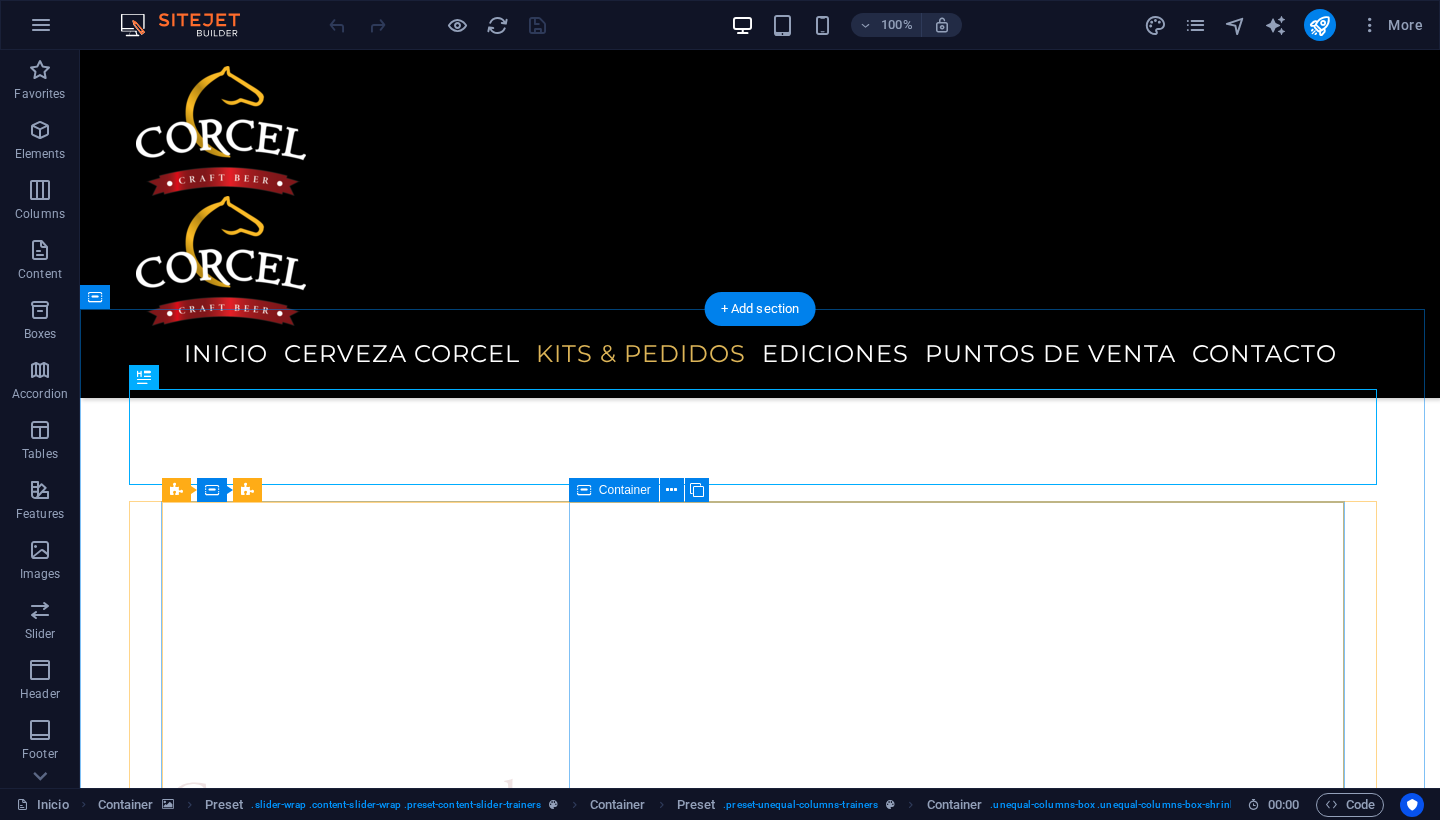 scroll, scrollTop: 4265, scrollLeft: 0, axis: vertical 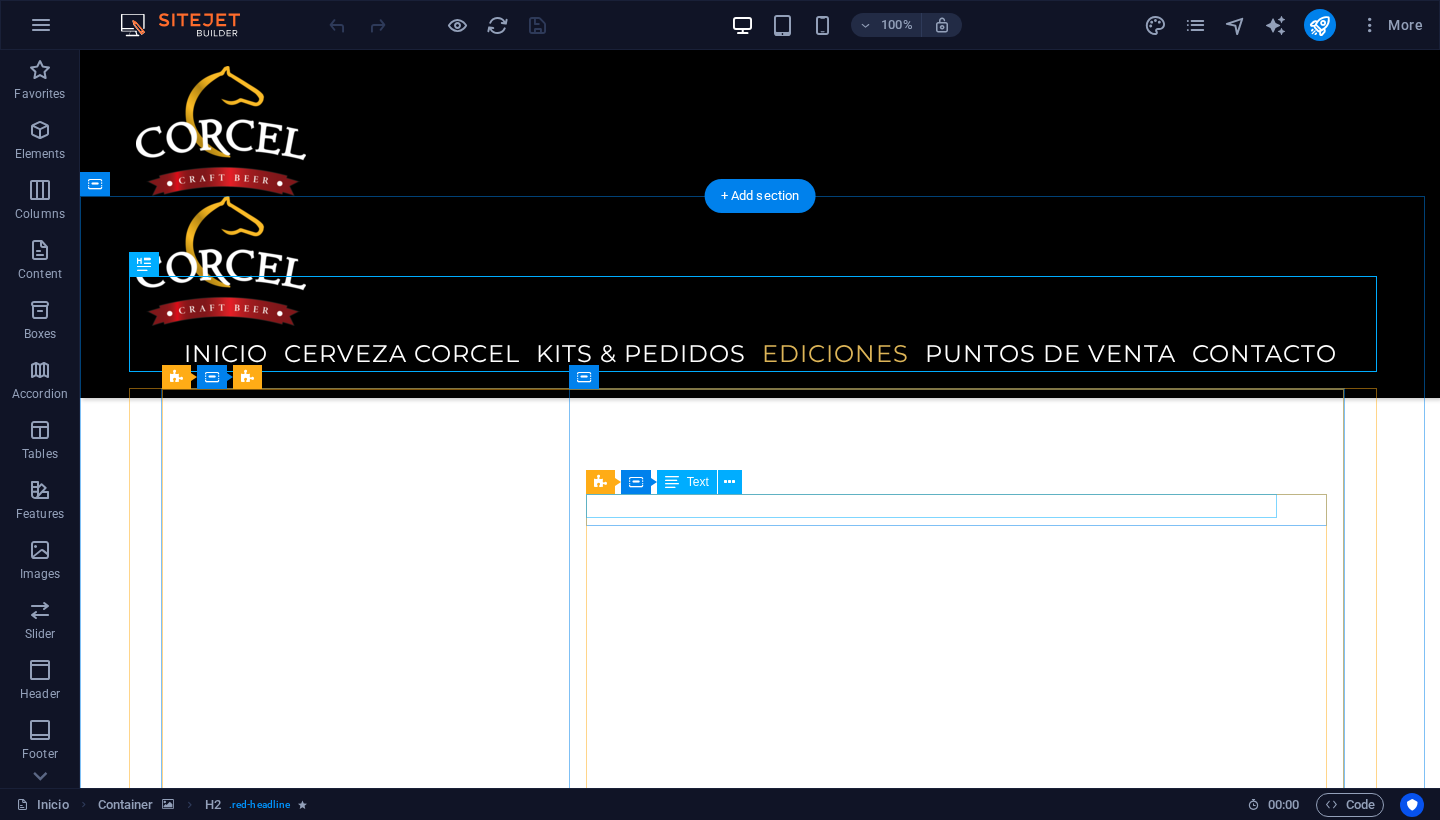 click on "ABV" at bounding box center [760, 9862] 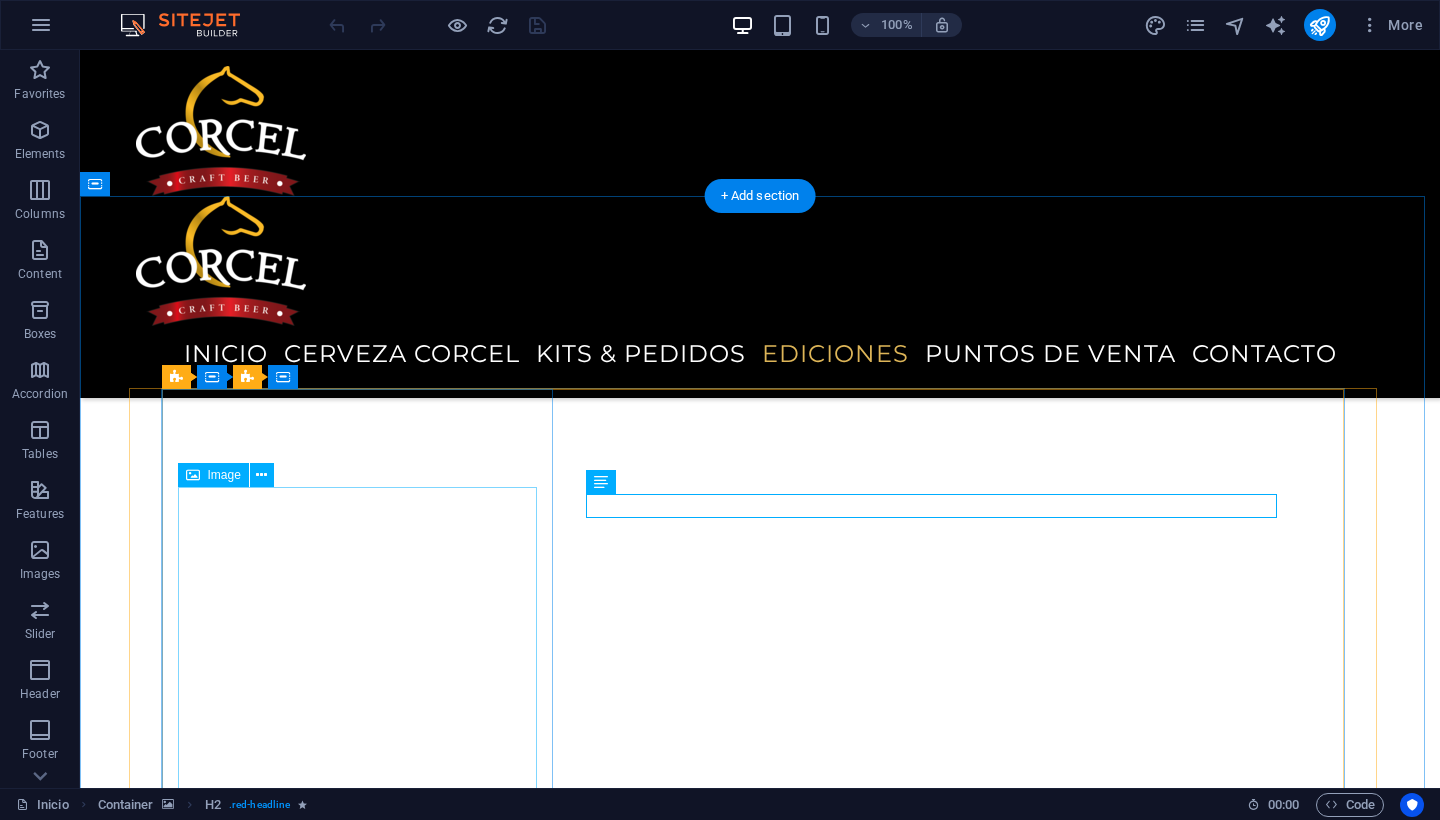 click at bounding box center (760, 9022) 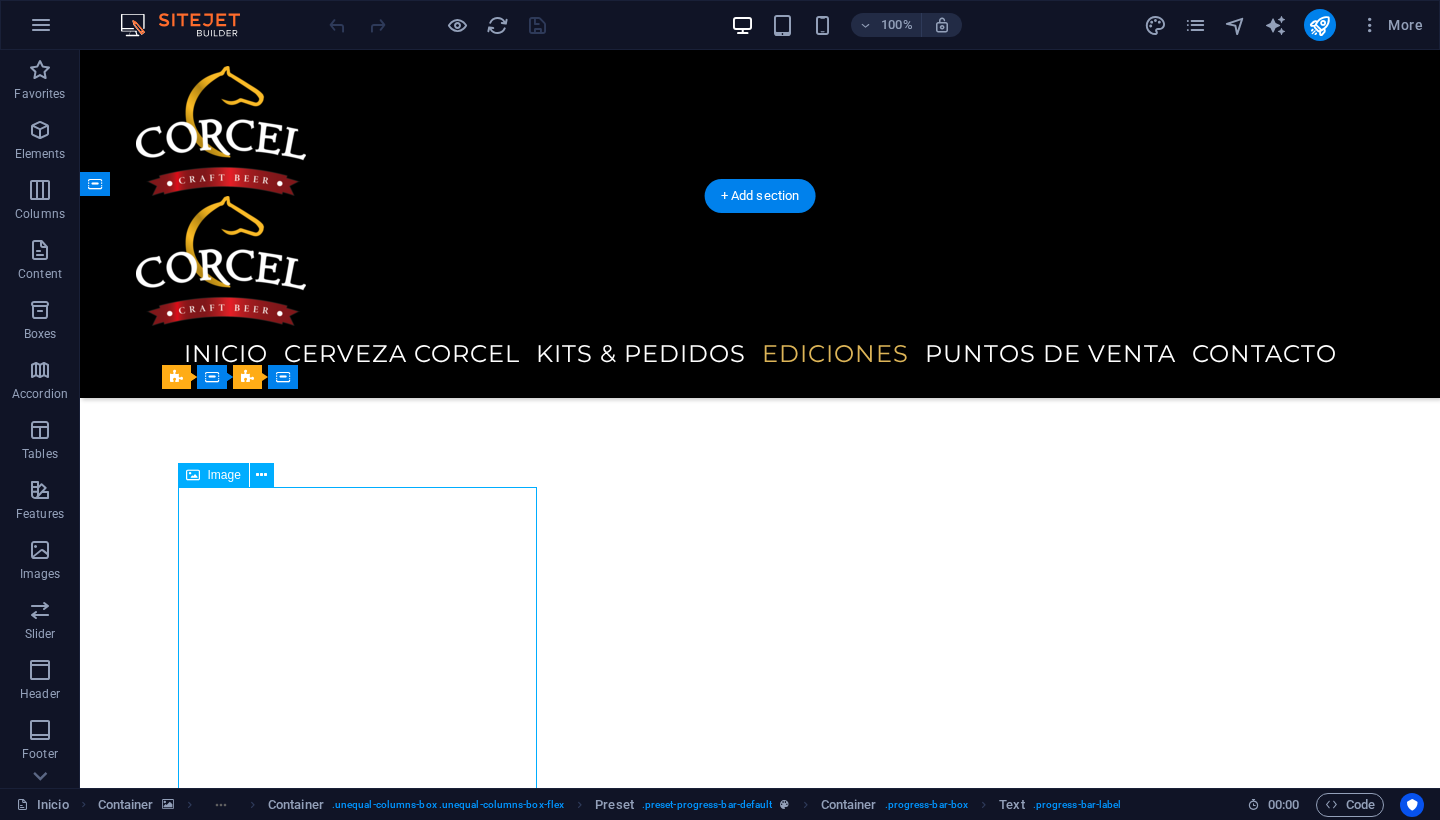 click at bounding box center [760, 9022] 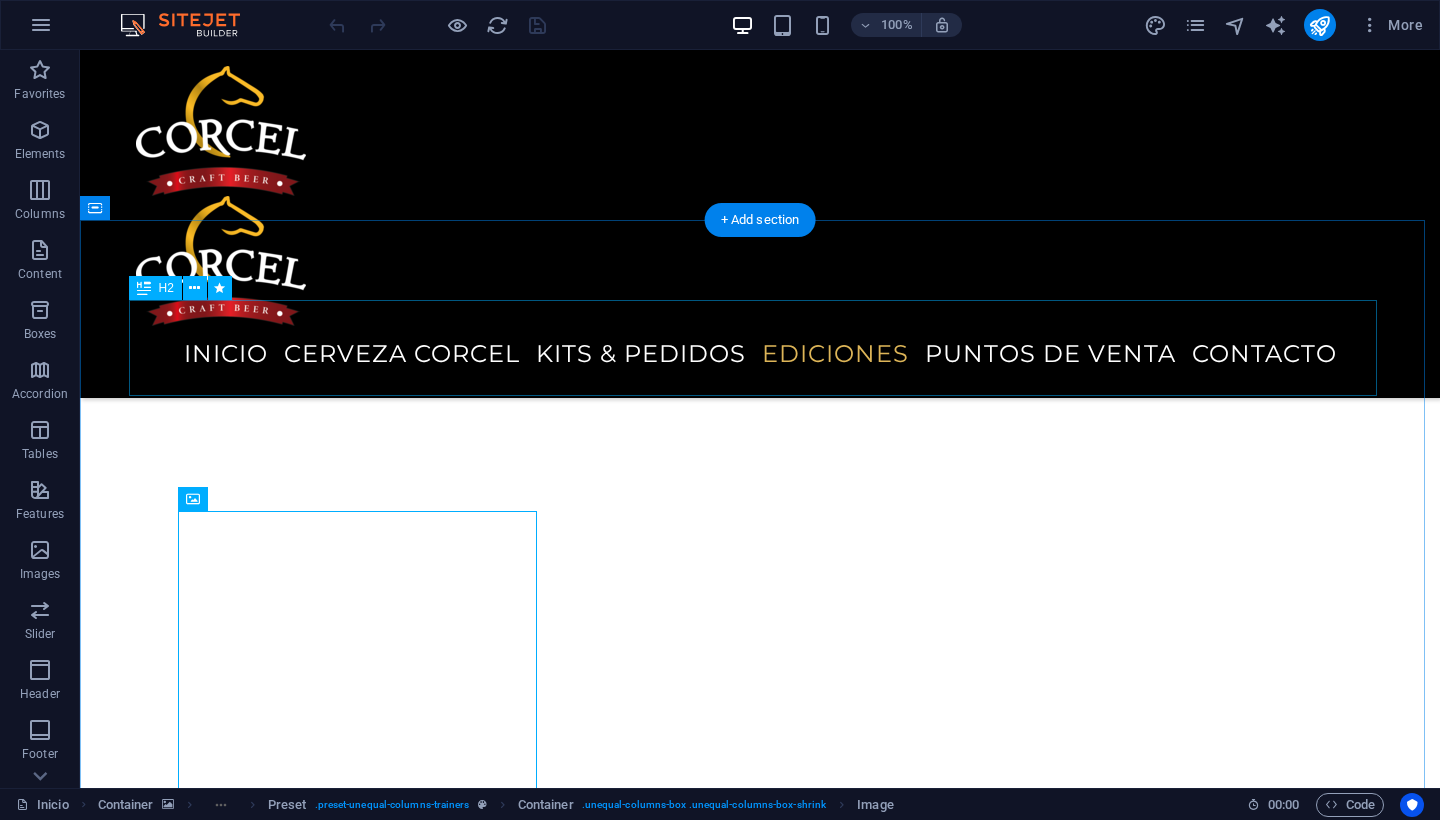 scroll, scrollTop: 4241, scrollLeft: 0, axis: vertical 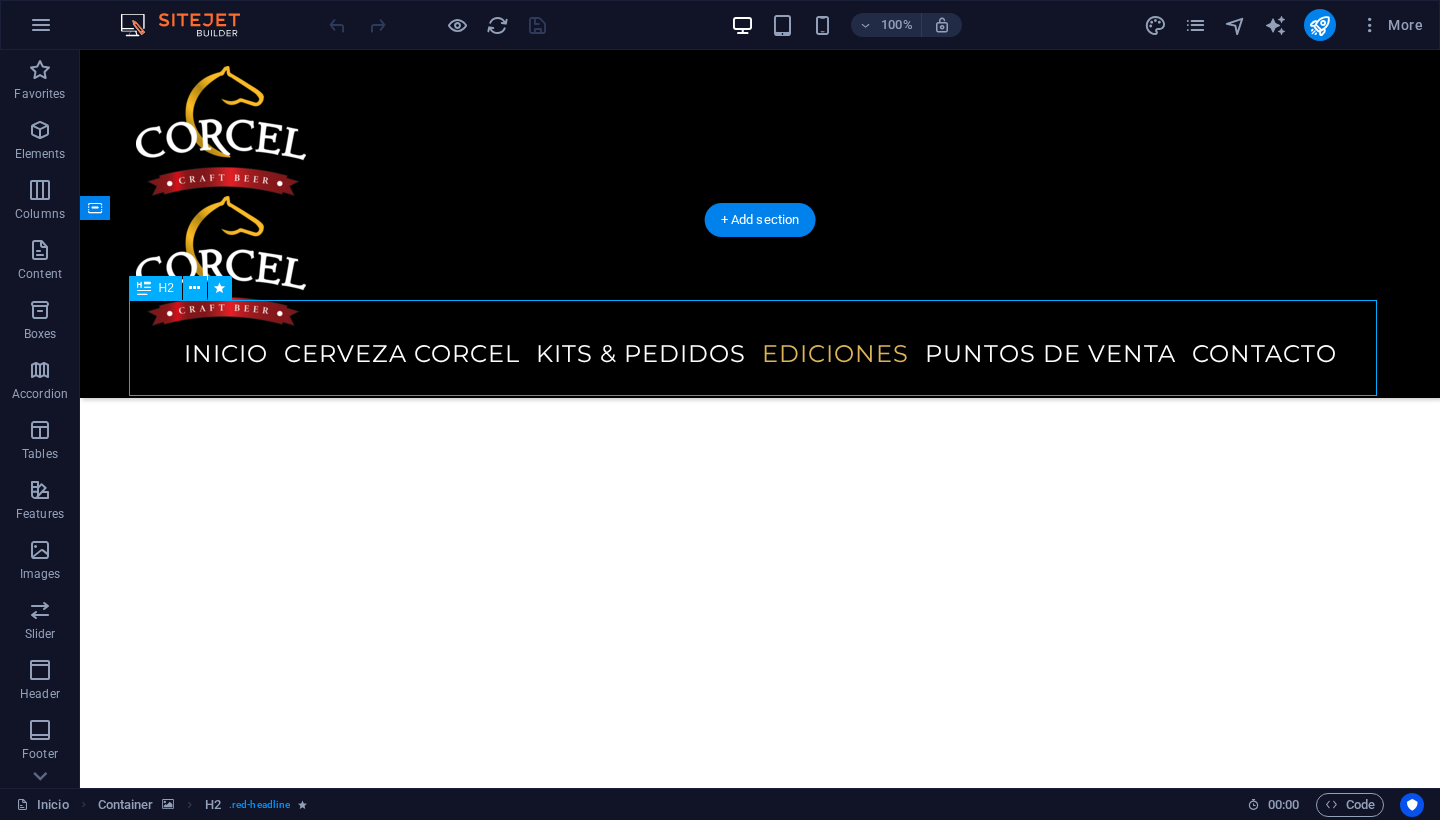 click on "Ediciones Corcel" at bounding box center (760, 8312) 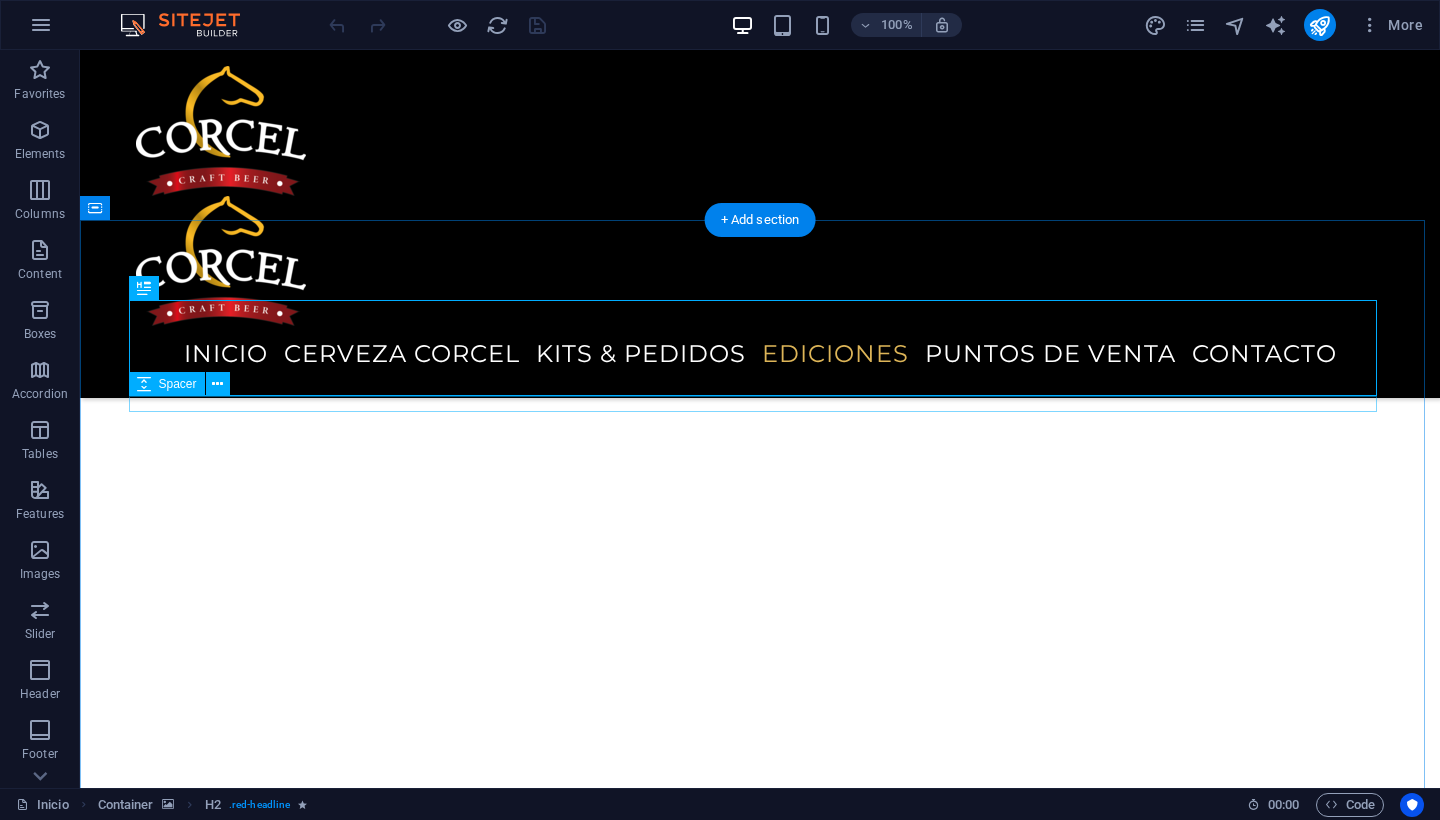 drag, startPoint x: 771, startPoint y: 402, endPoint x: 409, endPoint y: 321, distance: 370.95148 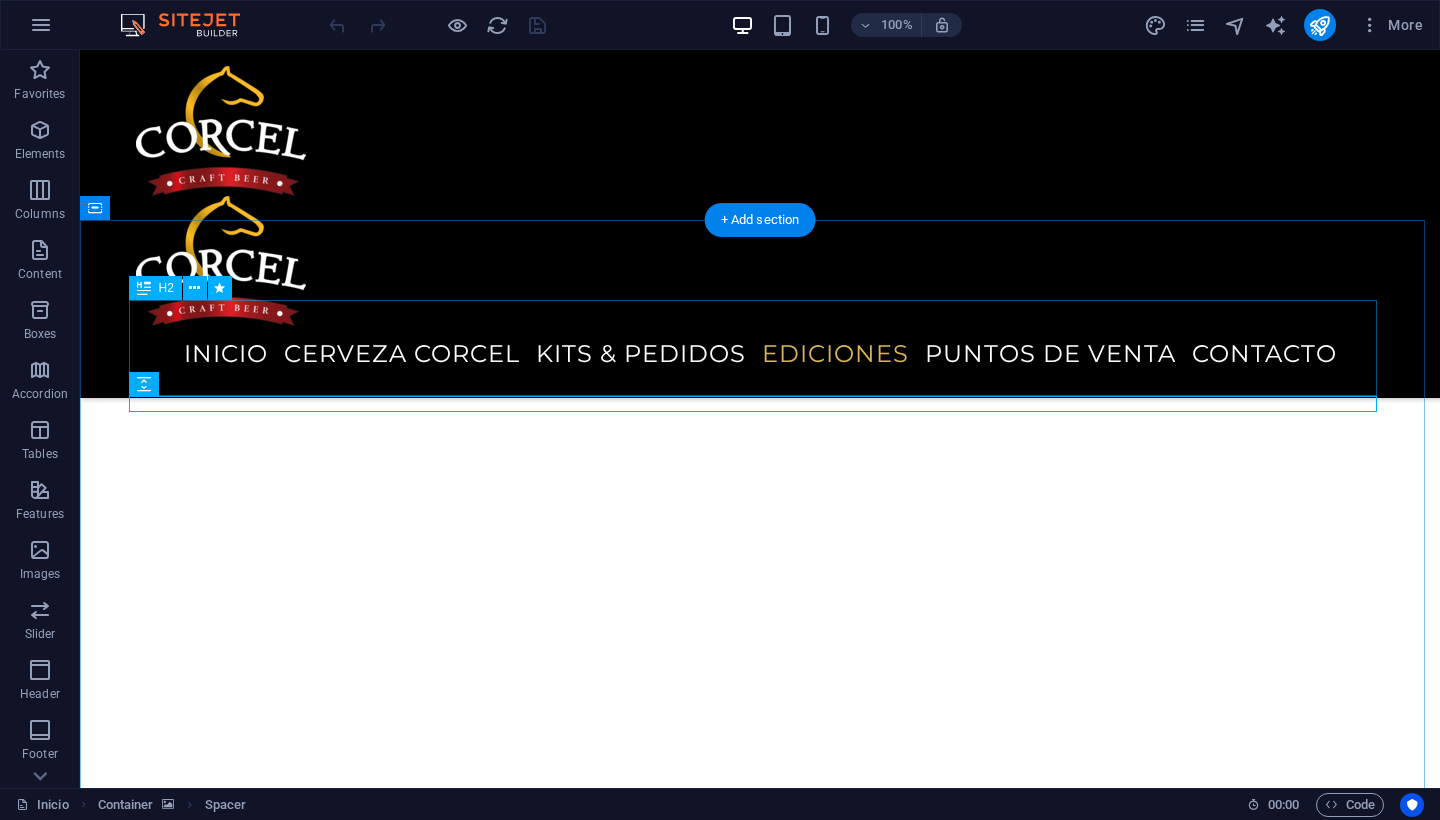 click on "Ediciones Corcel" at bounding box center [760, 8312] 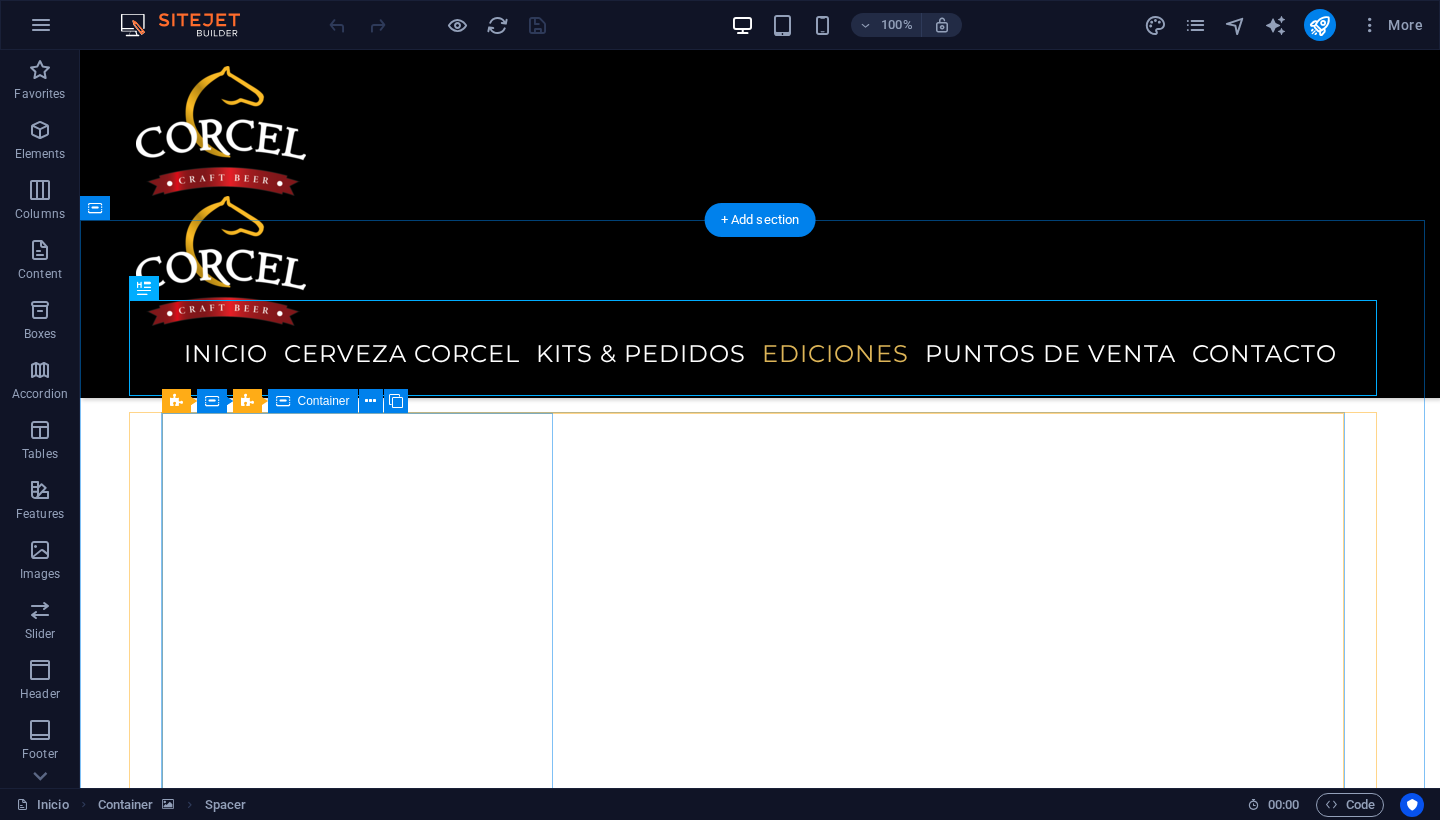 click on "AMERICAN IPA Prod 26" at bounding box center (760, 9069) 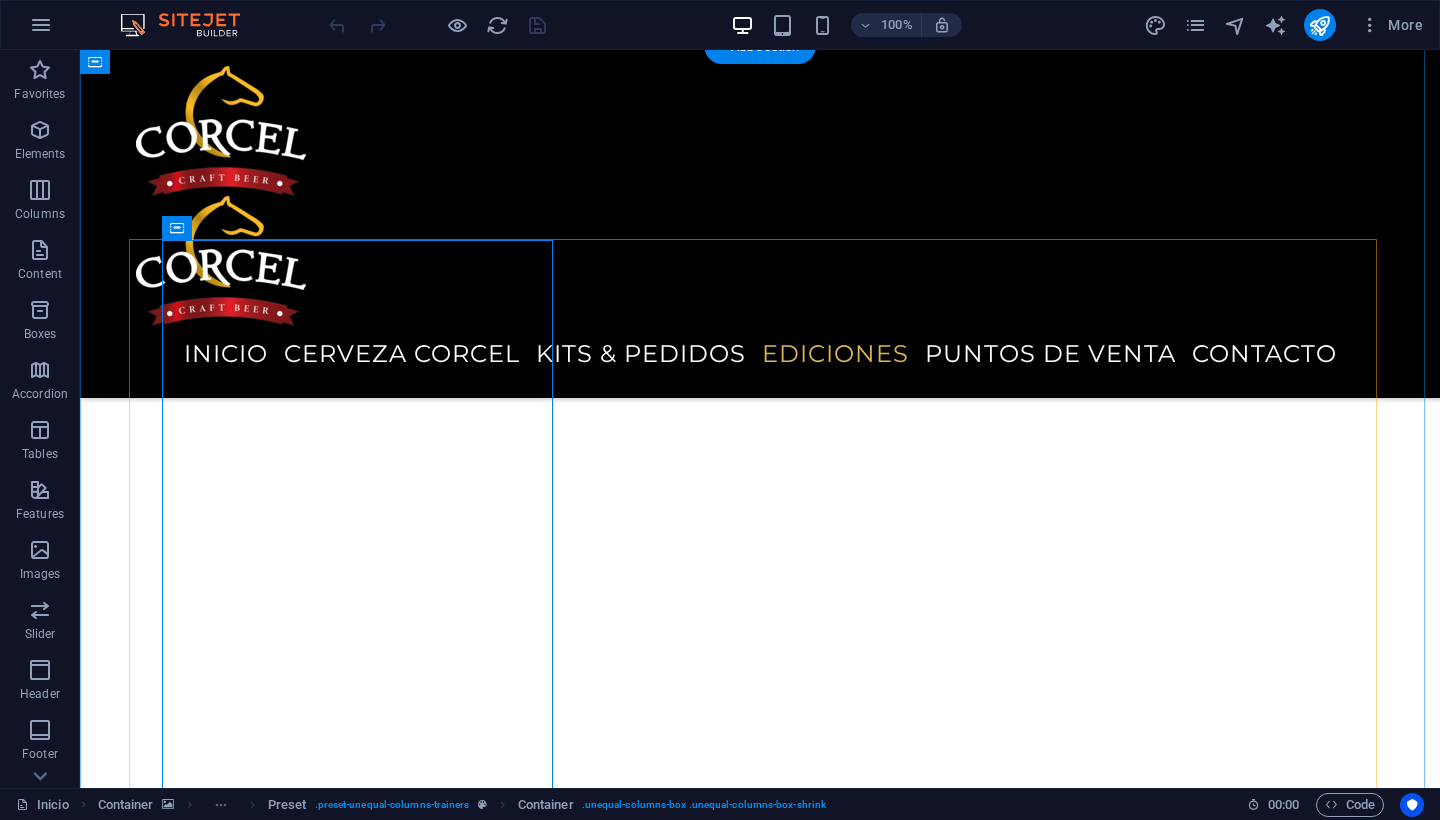 click on "AMERICAN IPA Prod 26 Una clásica IPA Americana, de sabor fuerte y amargor seco. ABV 7%
IBUS 70
ML 90%
Lorem Ipsum 60%
Maridaje: Cortes de carne  Pasta EXISTENCIAS / PEDIDO ESPECIAL ( FABRICACIÓN) Drop content here or  Add elements  Paste clipboard" at bounding box center [760, 9267] 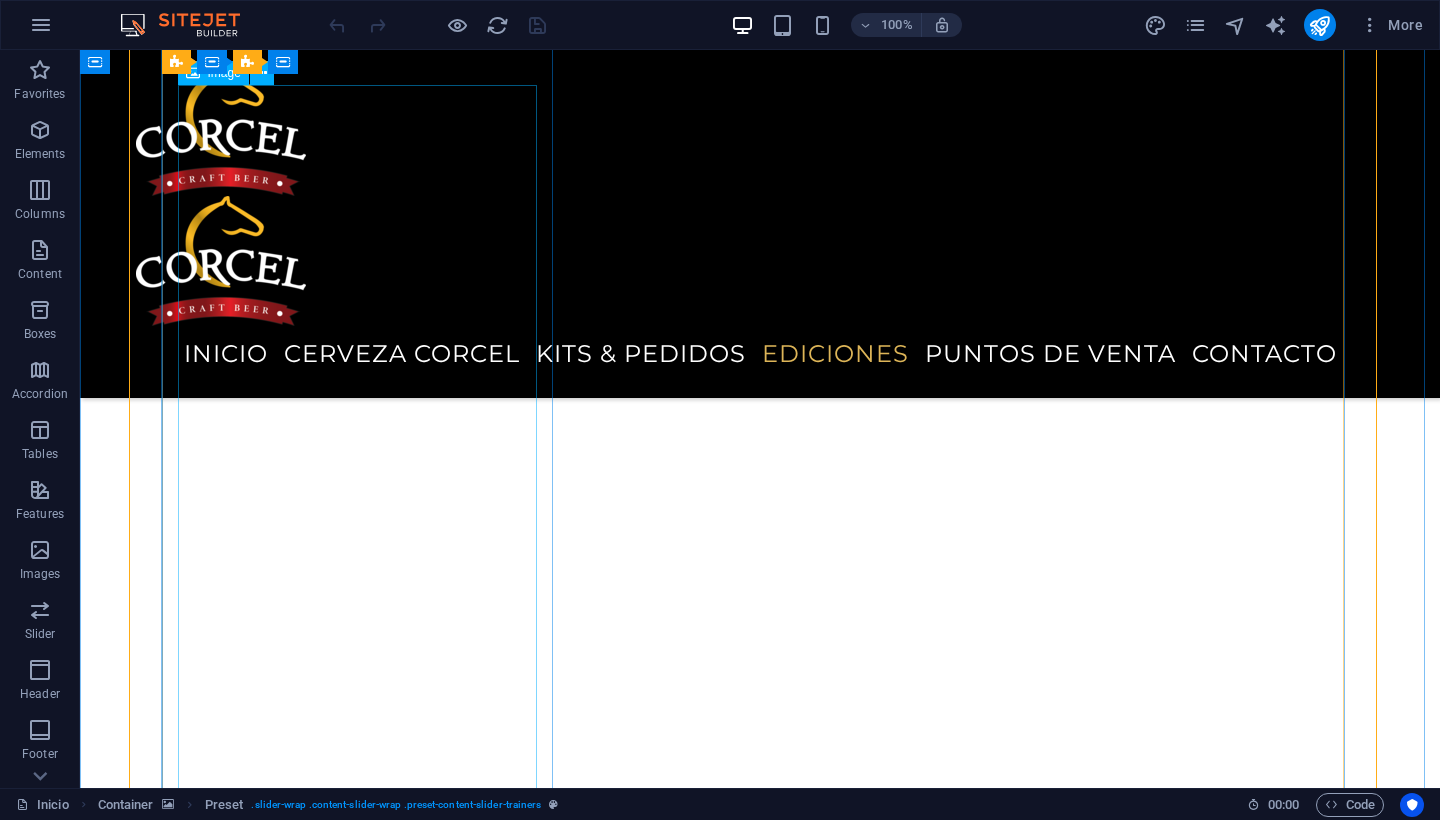 scroll, scrollTop: 4667, scrollLeft: 0, axis: vertical 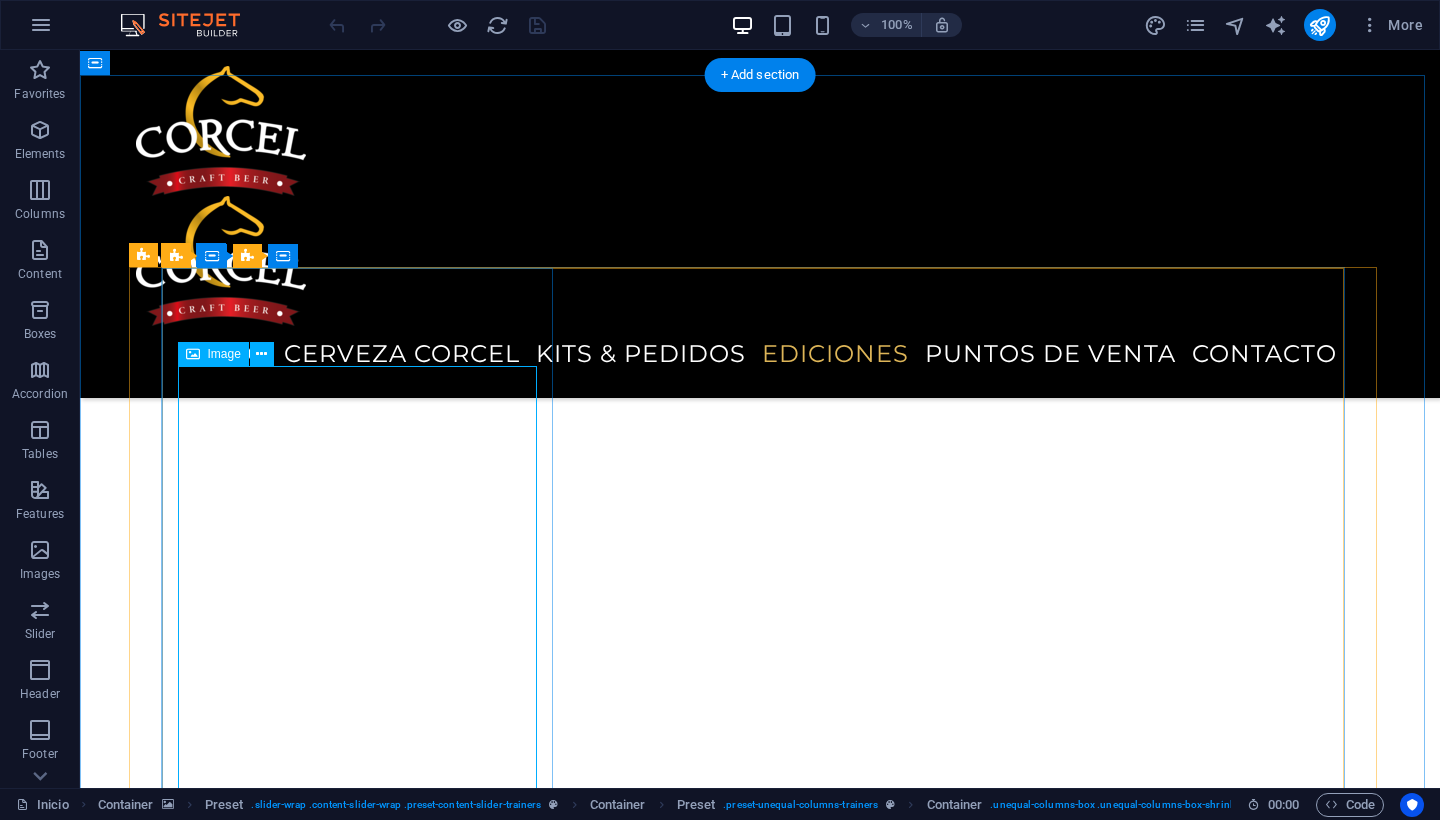 click at bounding box center [760, 8901] 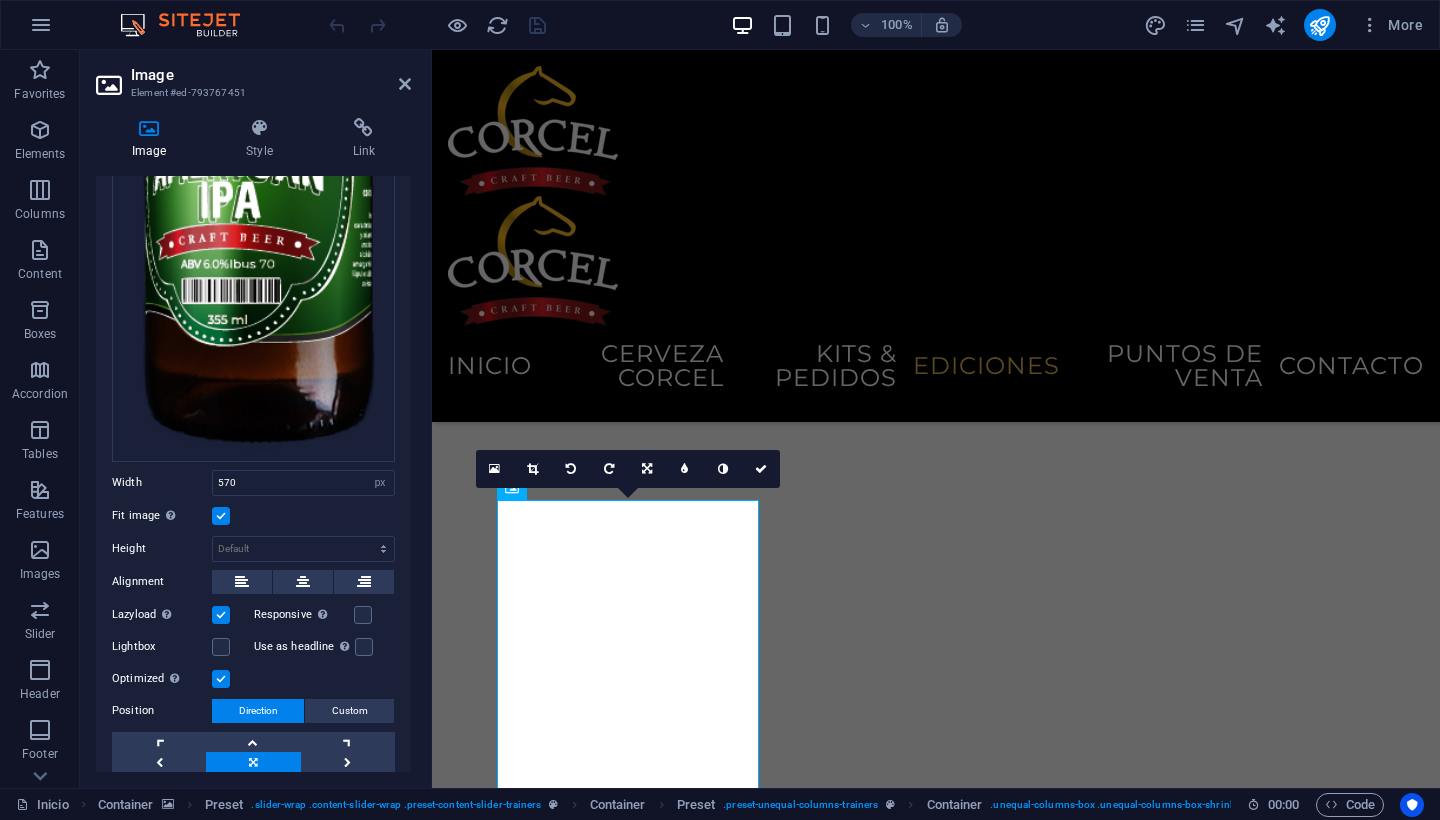 scroll, scrollTop: 754, scrollLeft: 0, axis: vertical 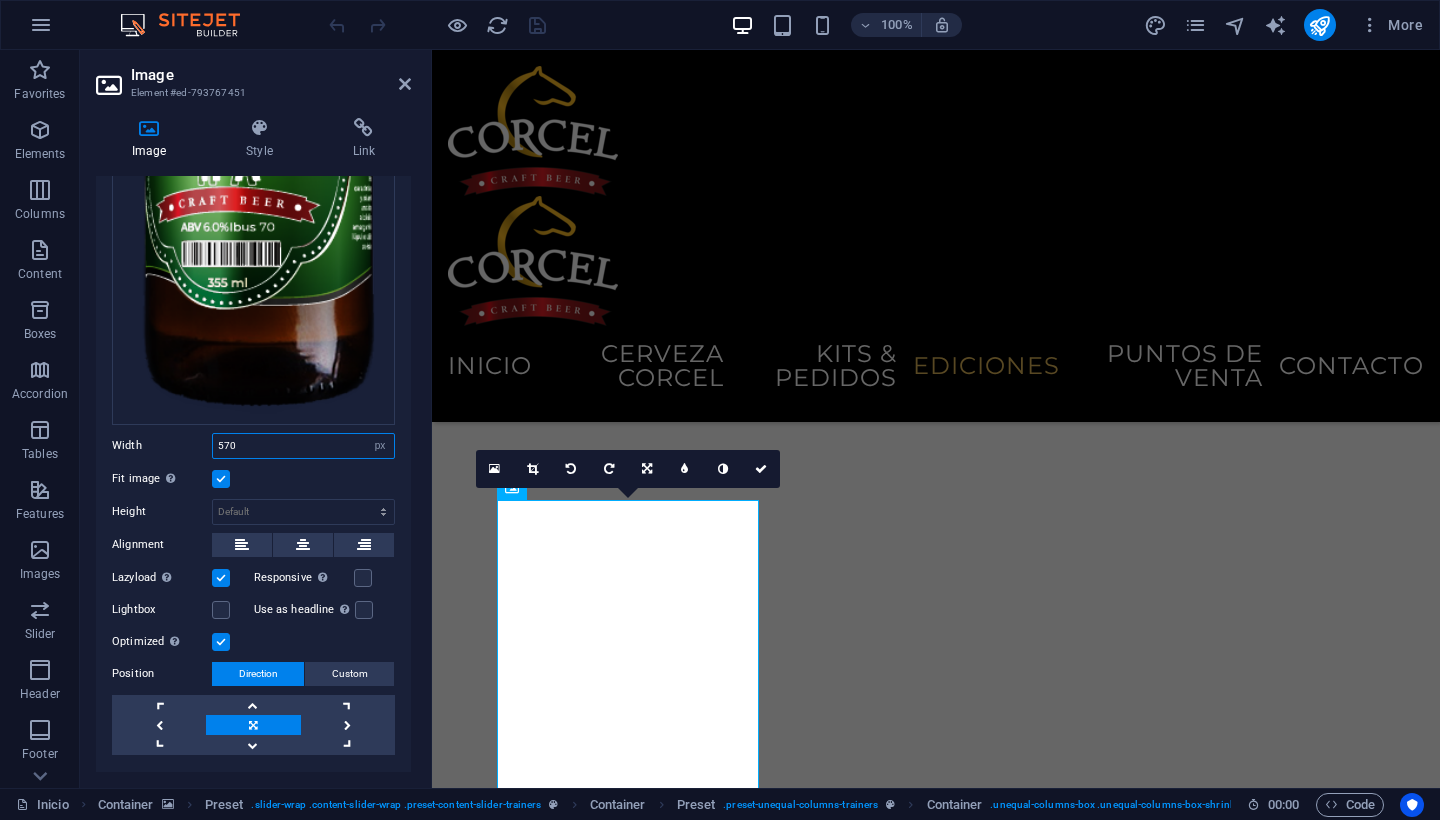 click on "570" at bounding box center (303, 446) 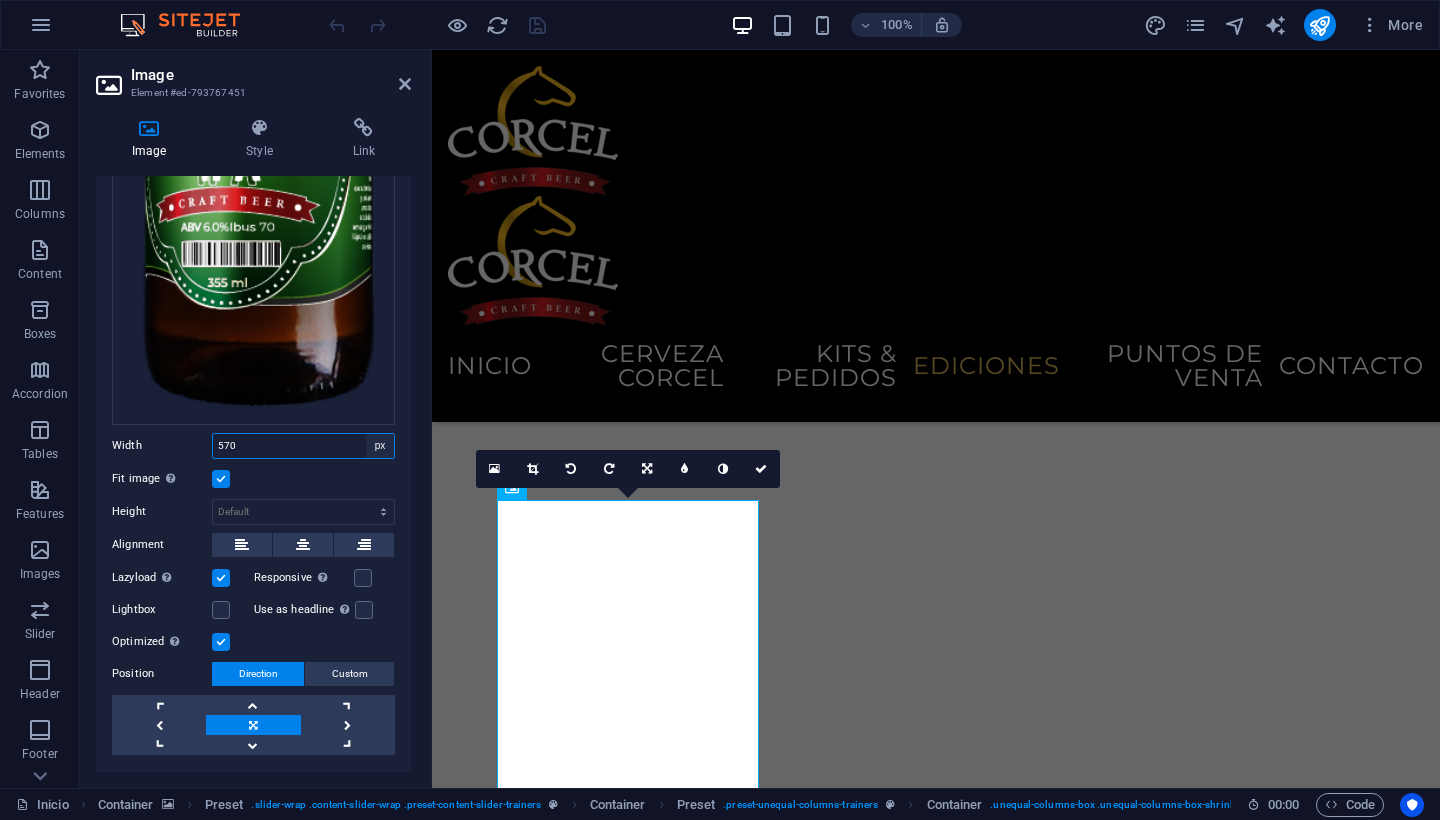 select on "rem" 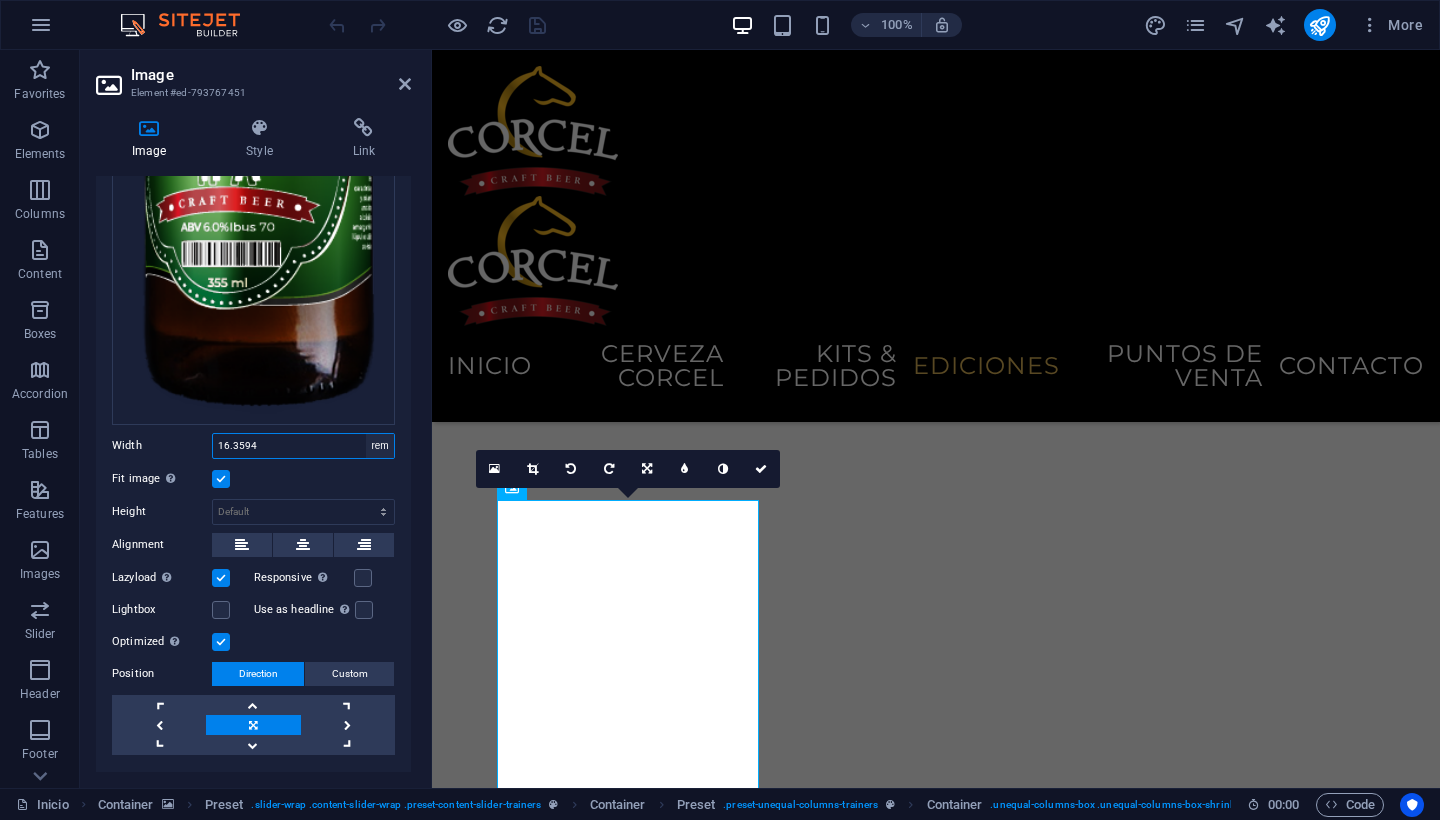 click on "Default auto px rem % em vh vw" at bounding box center (380, 446) 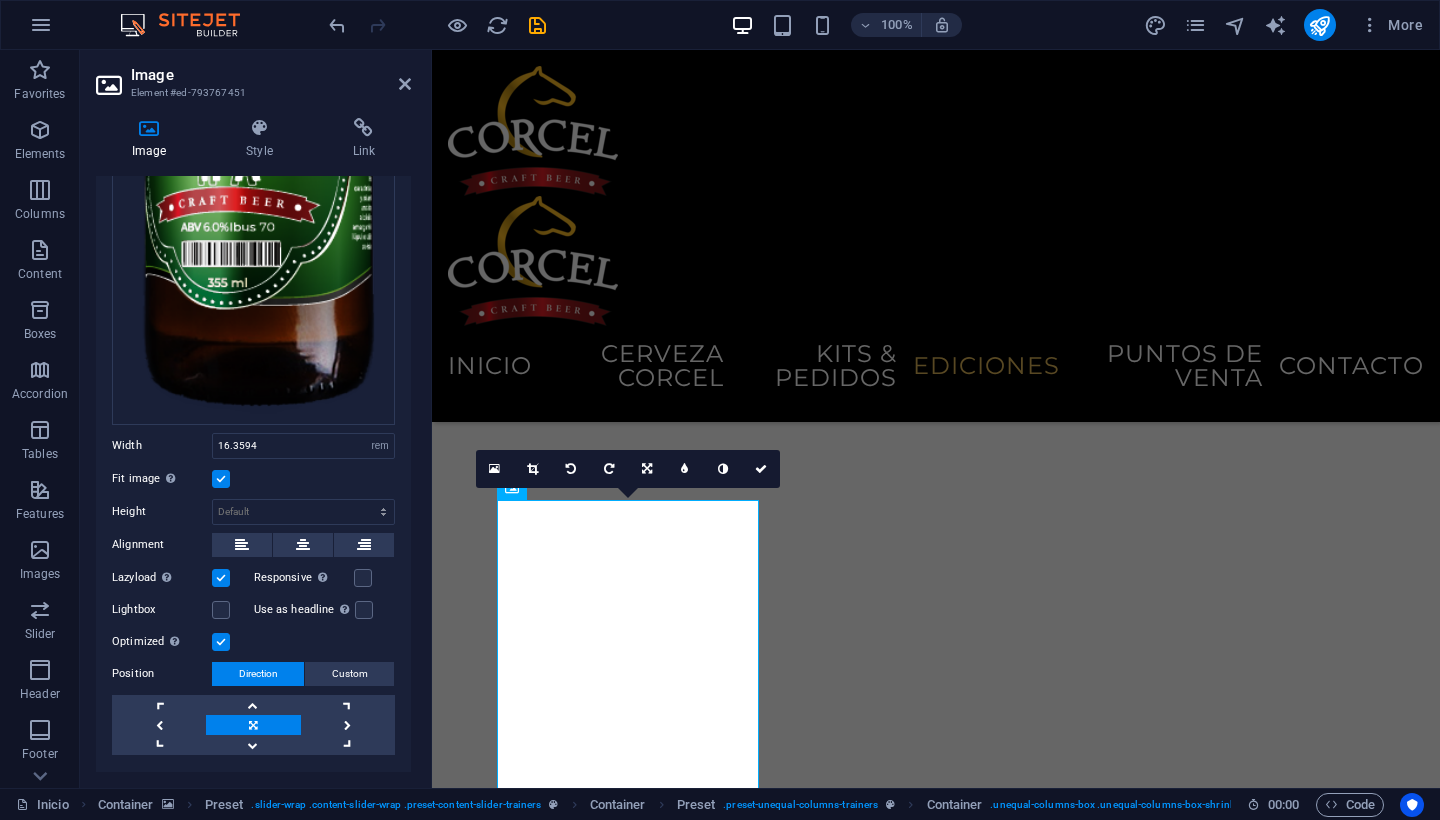 click on "Fit image Automatically fit image to a fixed width and height" at bounding box center [253, 479] 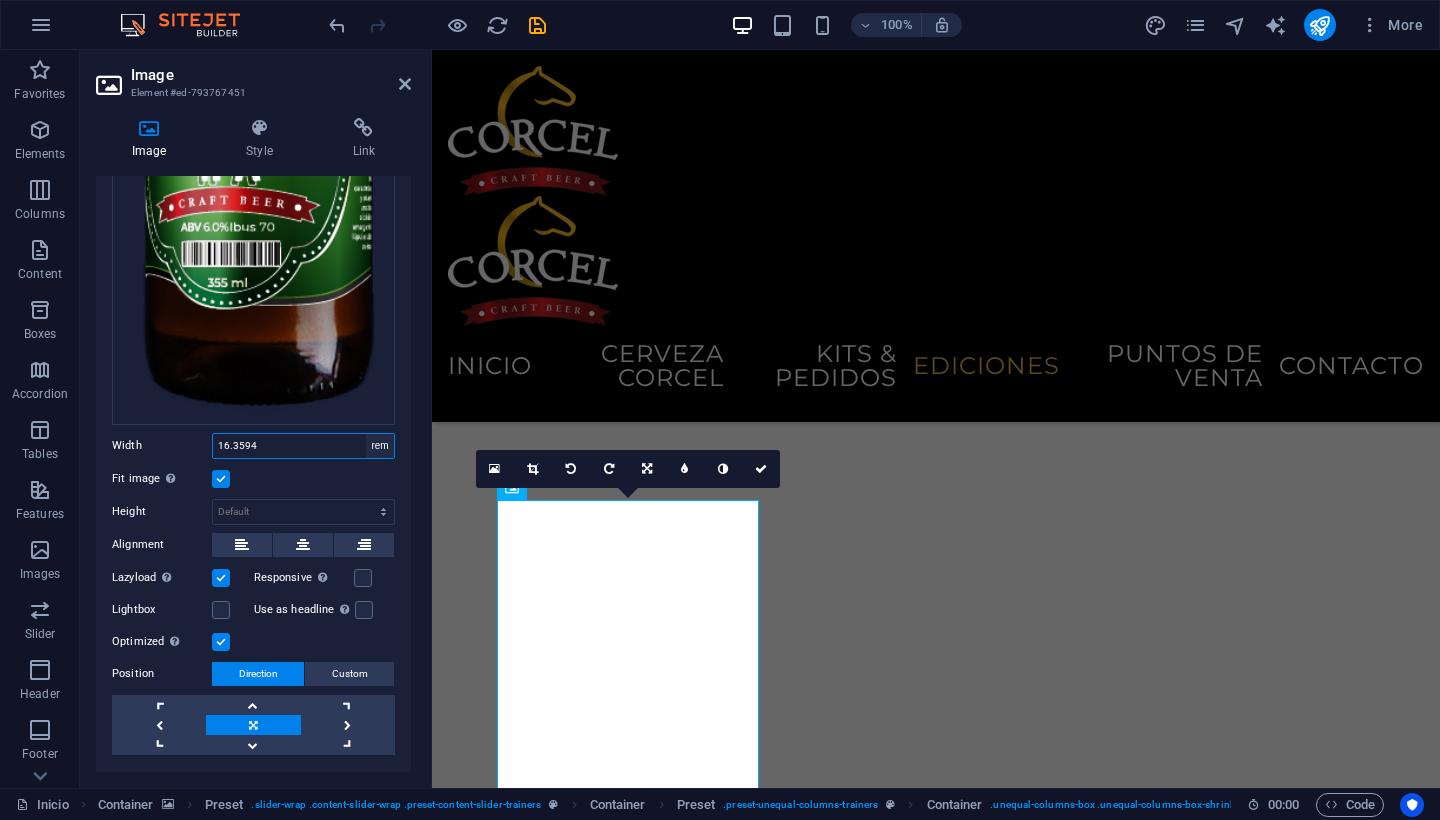 click on "Default auto px rem % em vh vw" at bounding box center [380, 446] 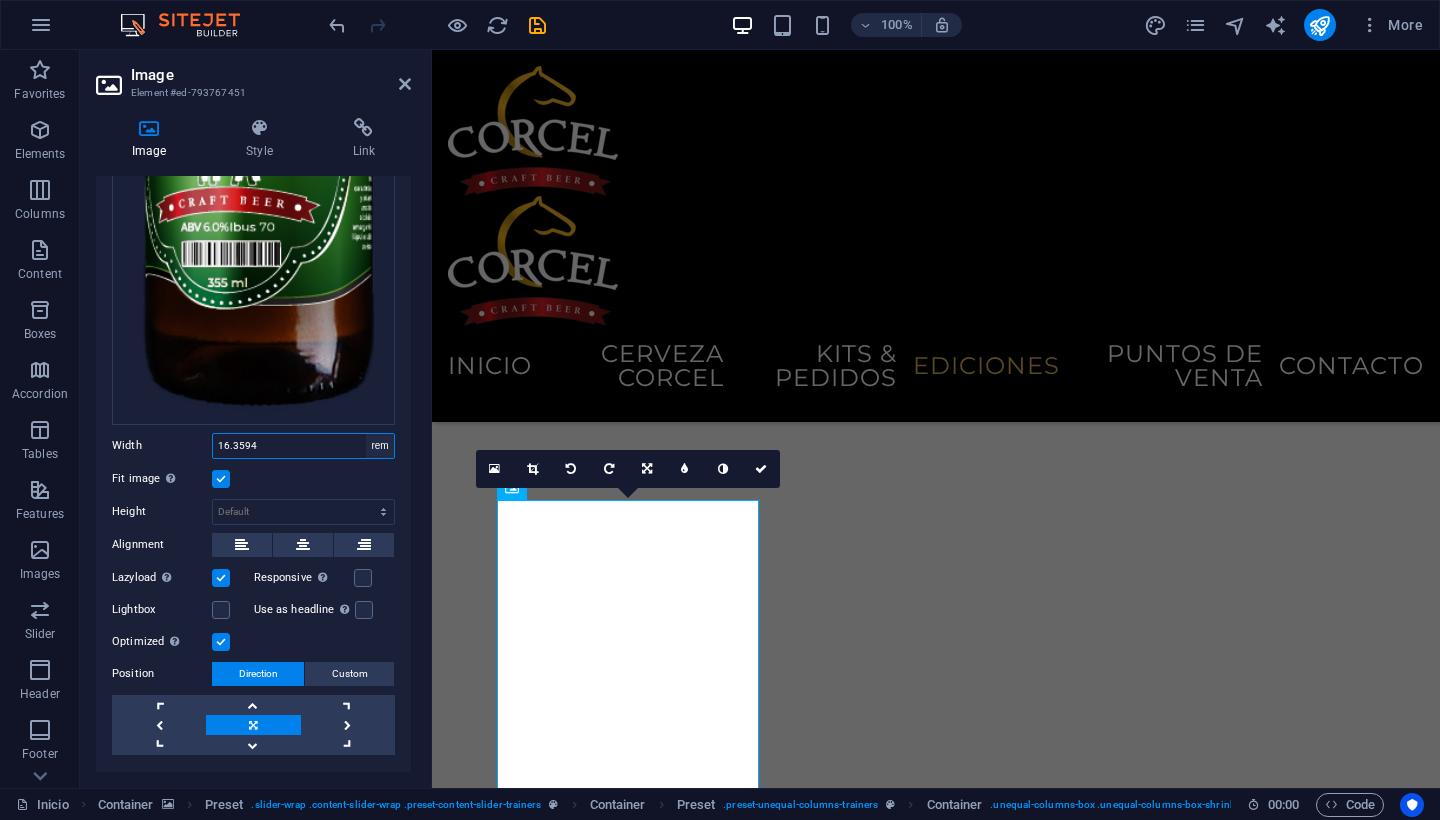 click on "Default auto px rem % em vh vw" at bounding box center (380, 446) 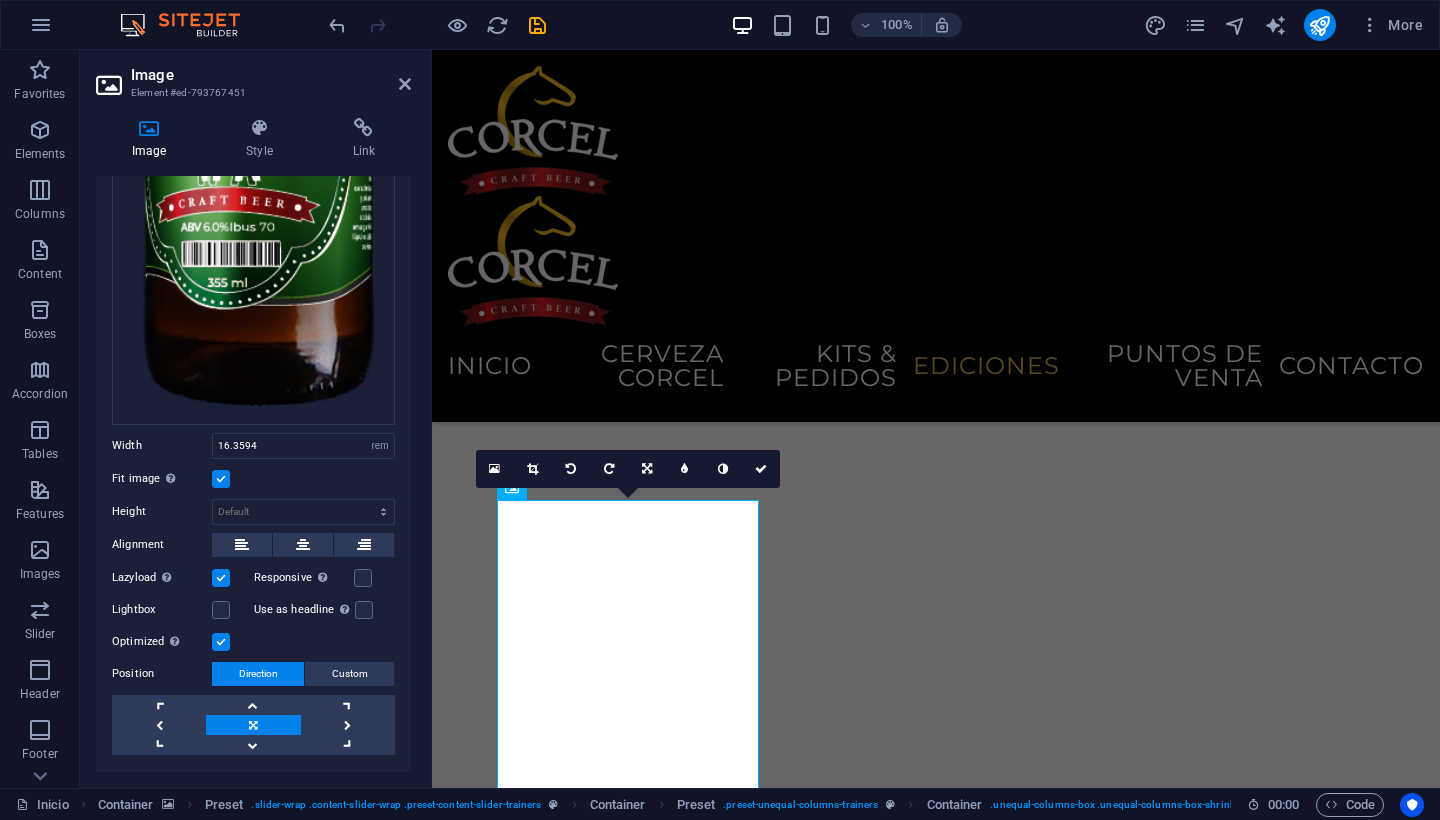 click on "Fit image Automatically fit image to a fixed width and height" at bounding box center (253, 479) 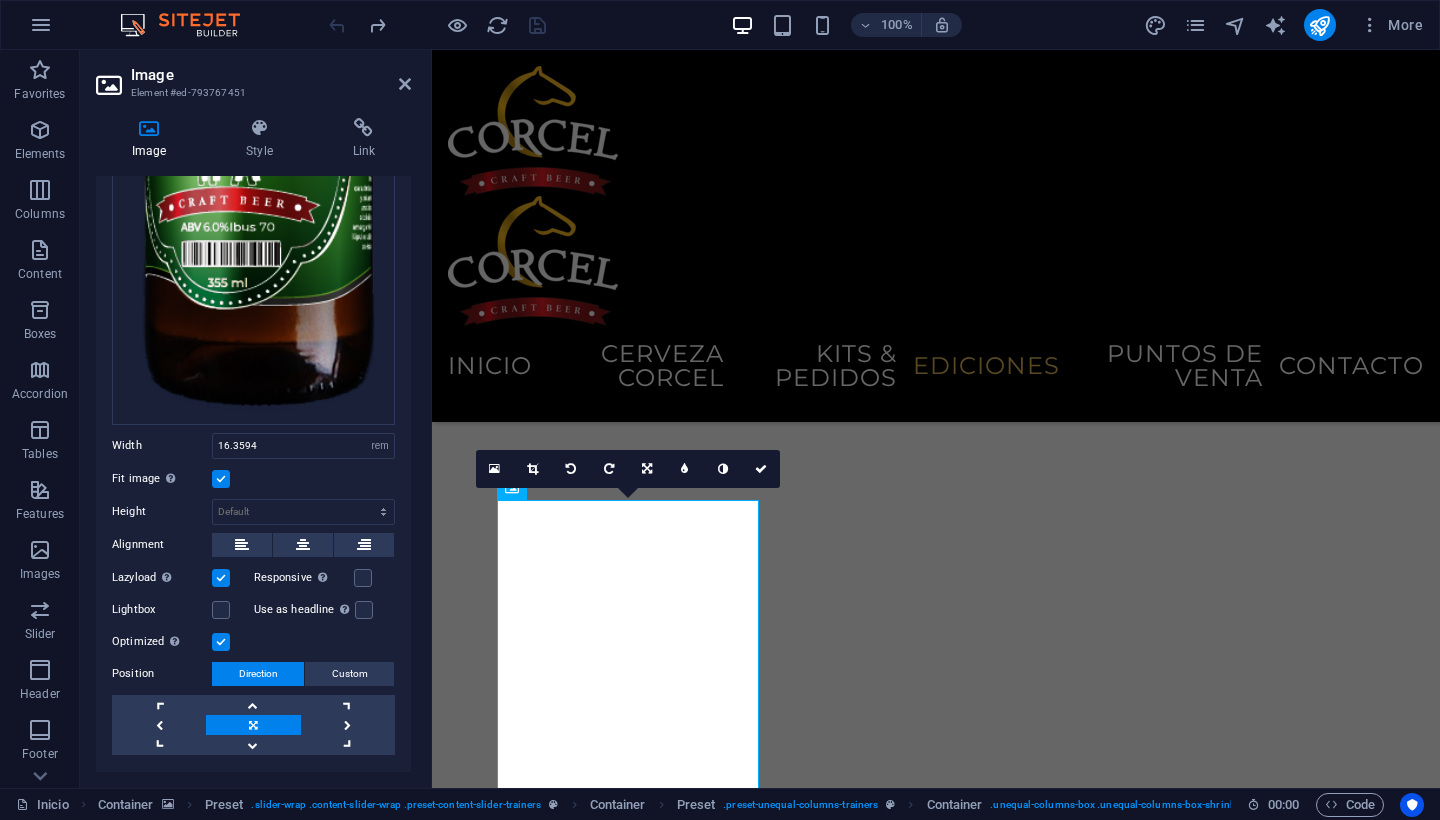 type on "570" 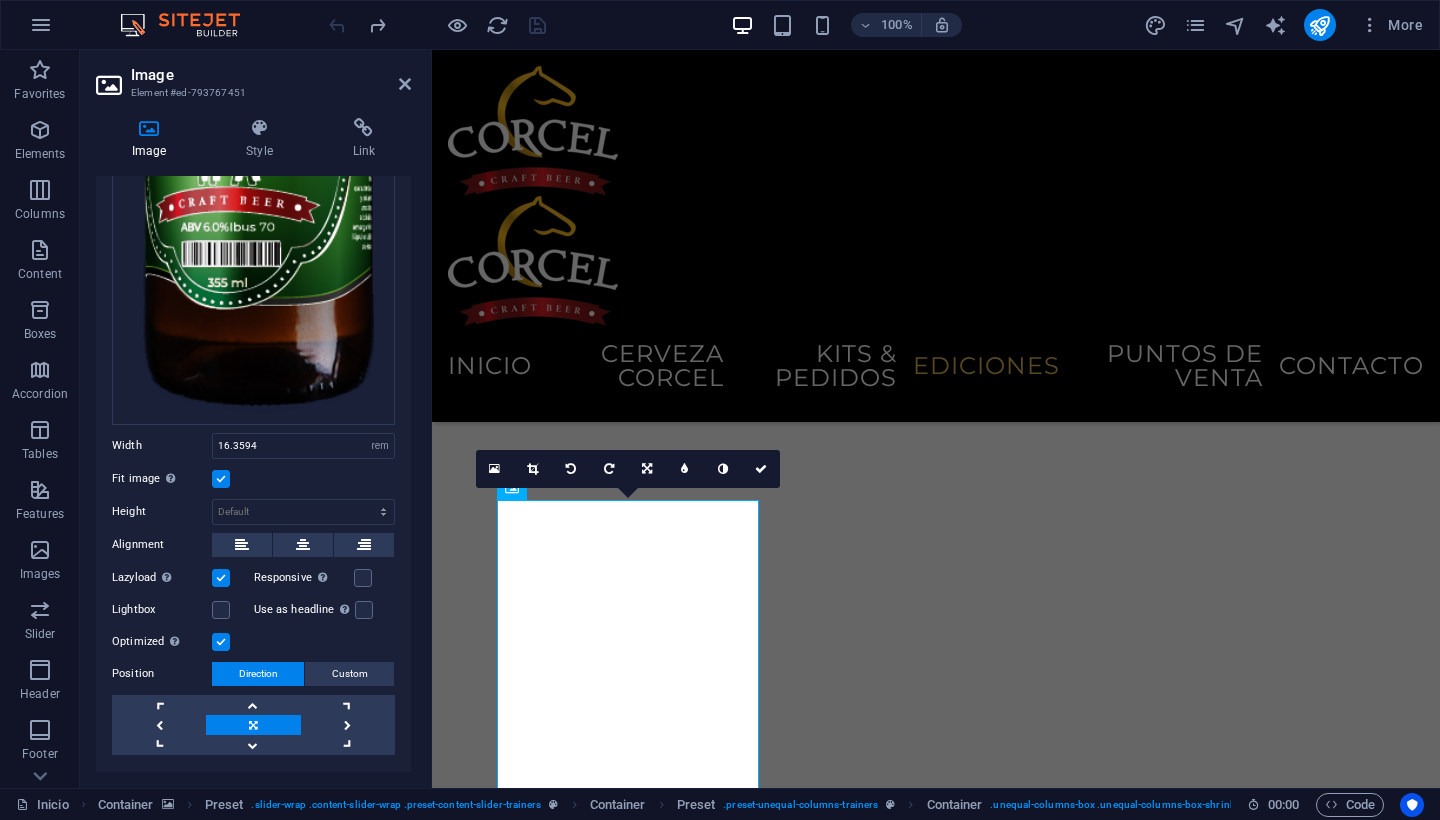 select on "px" 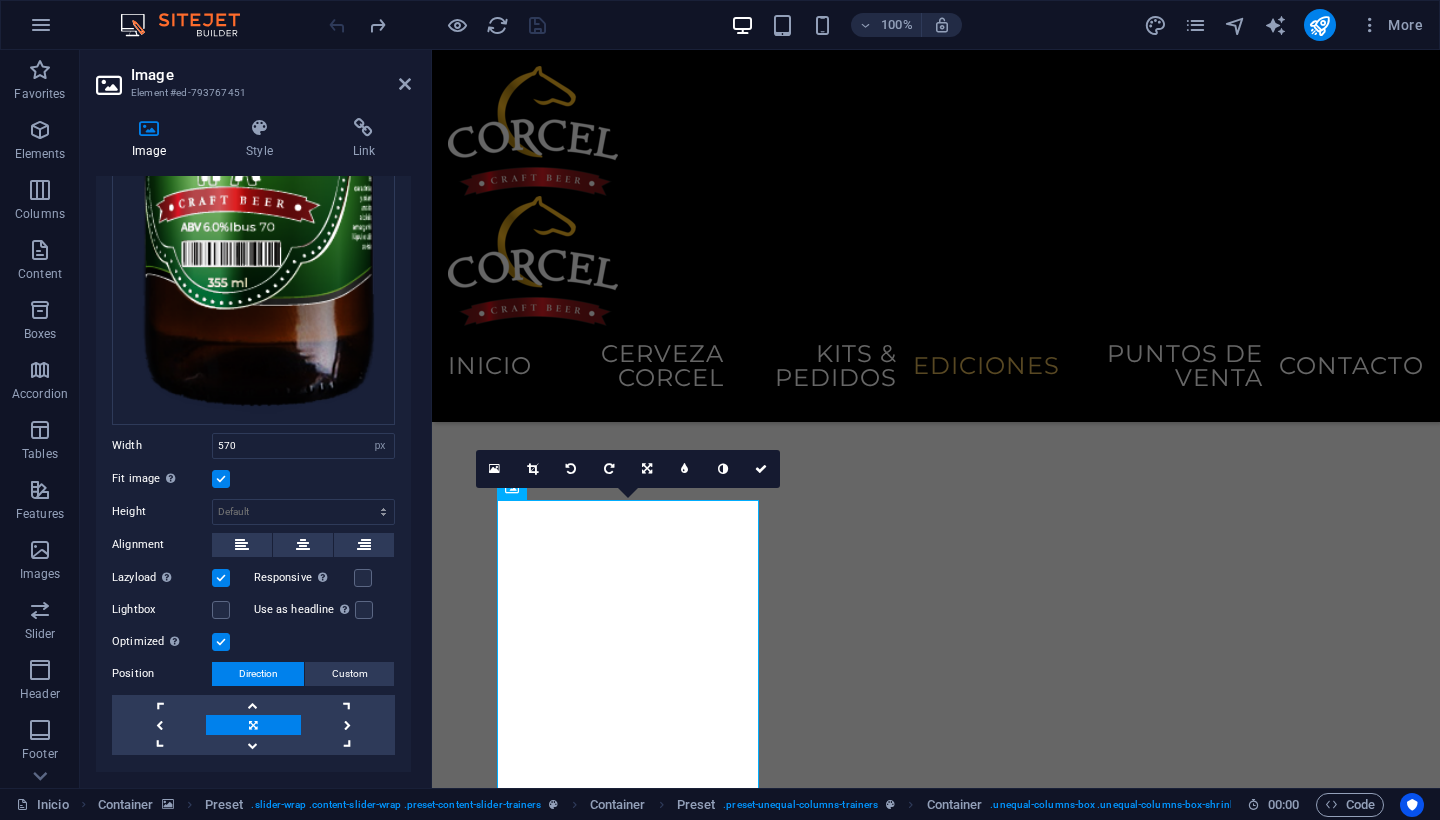 click at bounding box center (437, 25) 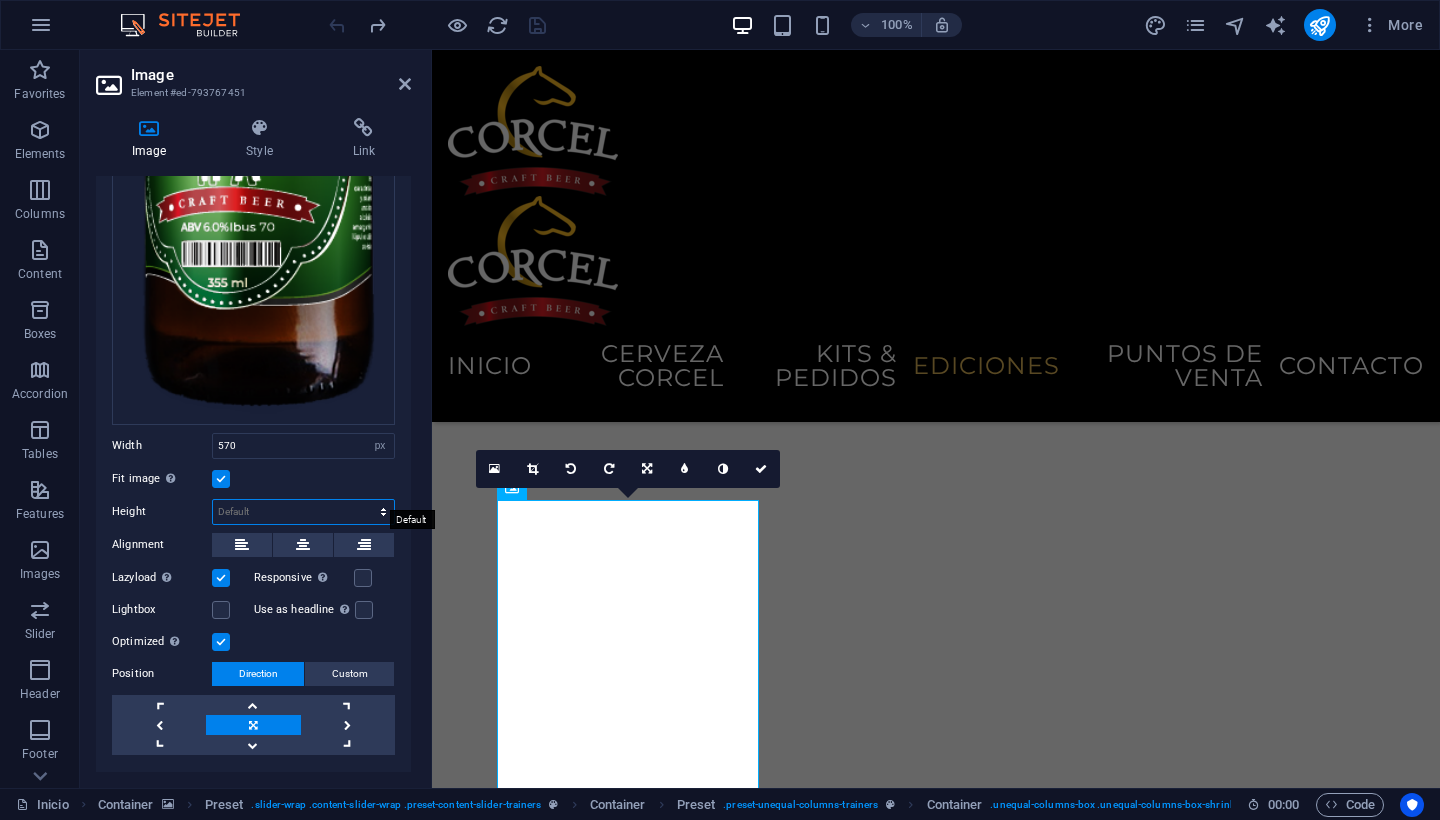 click on "Default auto px" at bounding box center [303, 512] 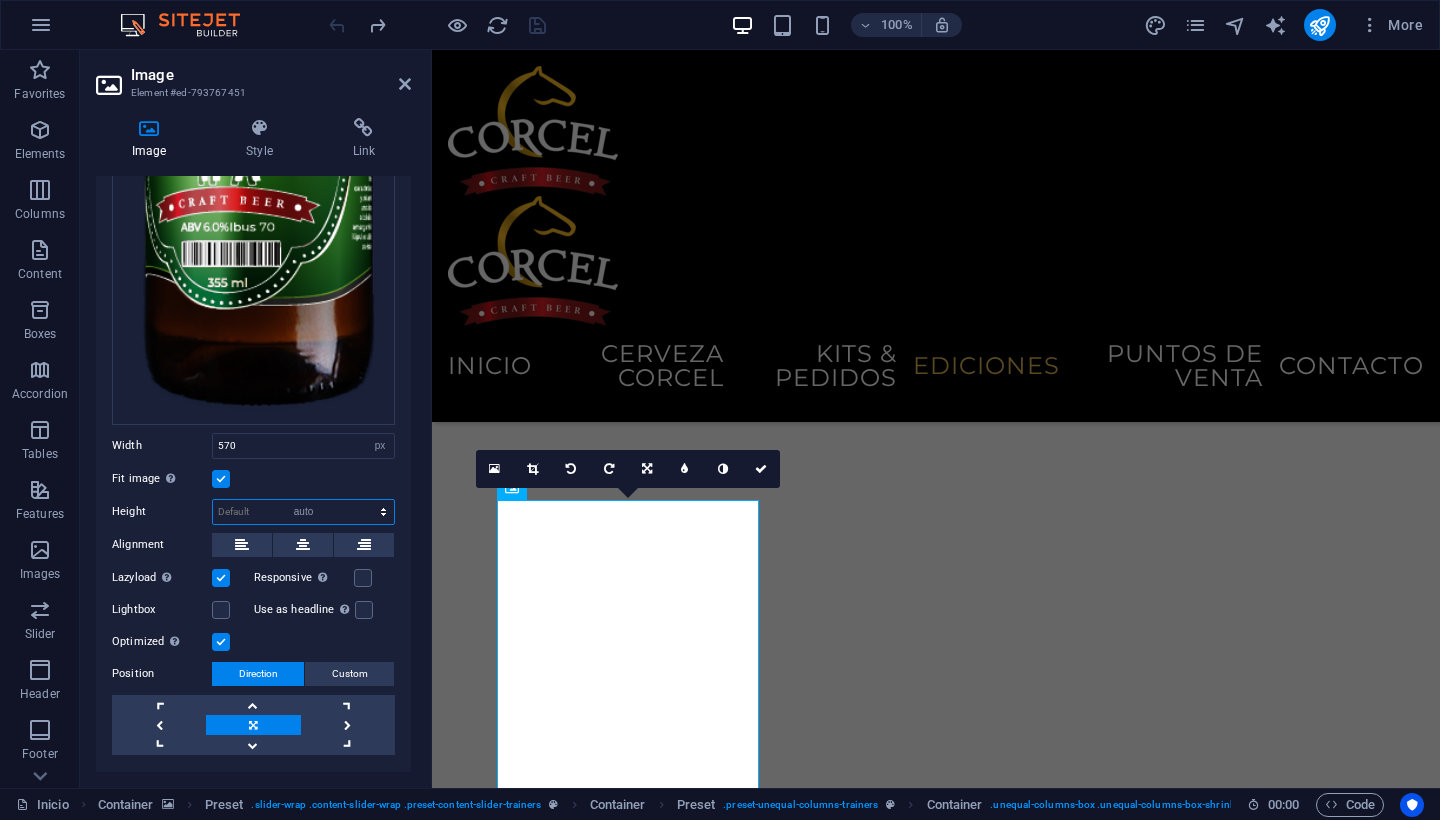 select on "DISABLED_OPTION_VALUE" 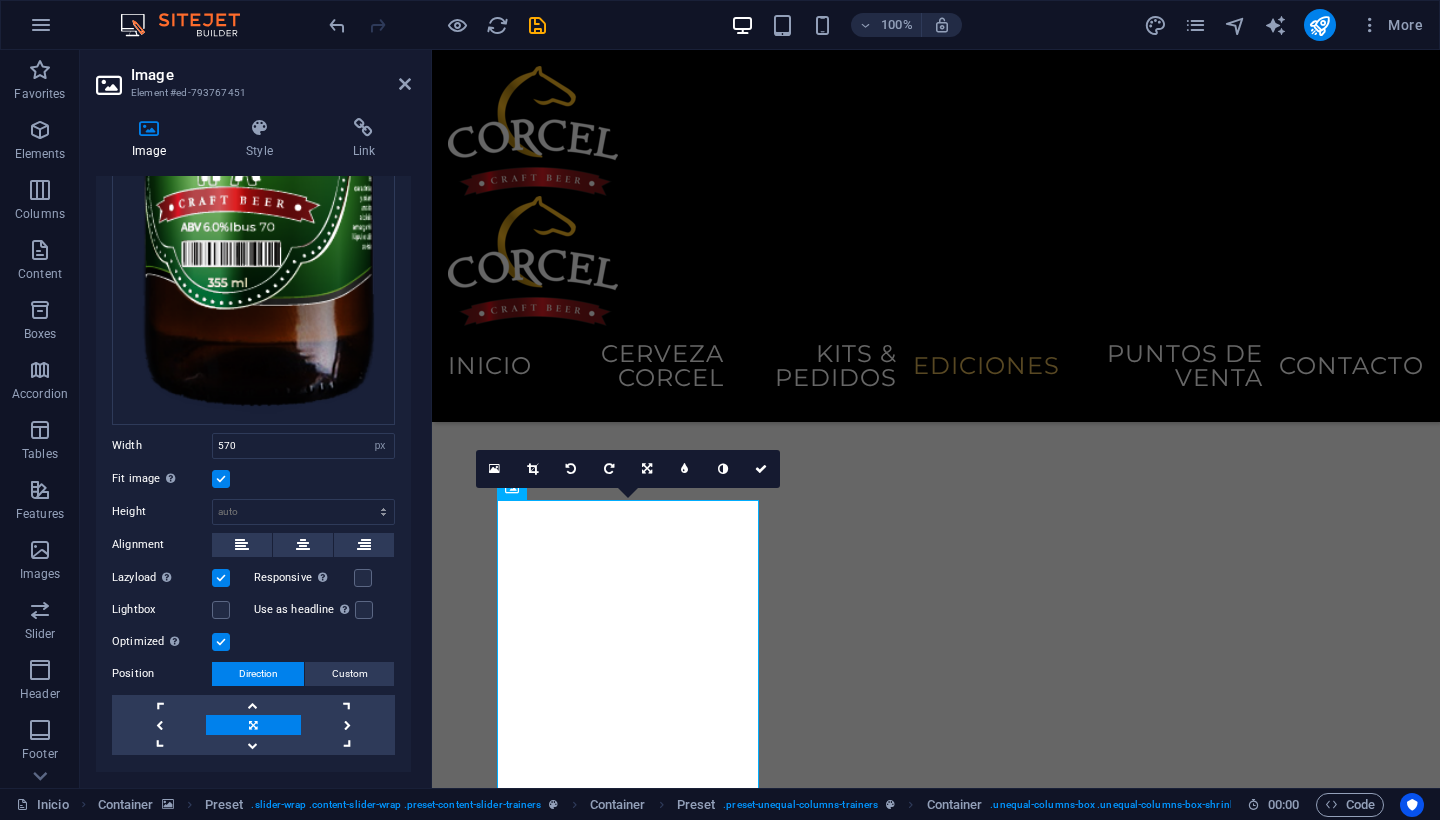 click on "Fit image Automatically fit image to a fixed width and height" at bounding box center [253, 479] 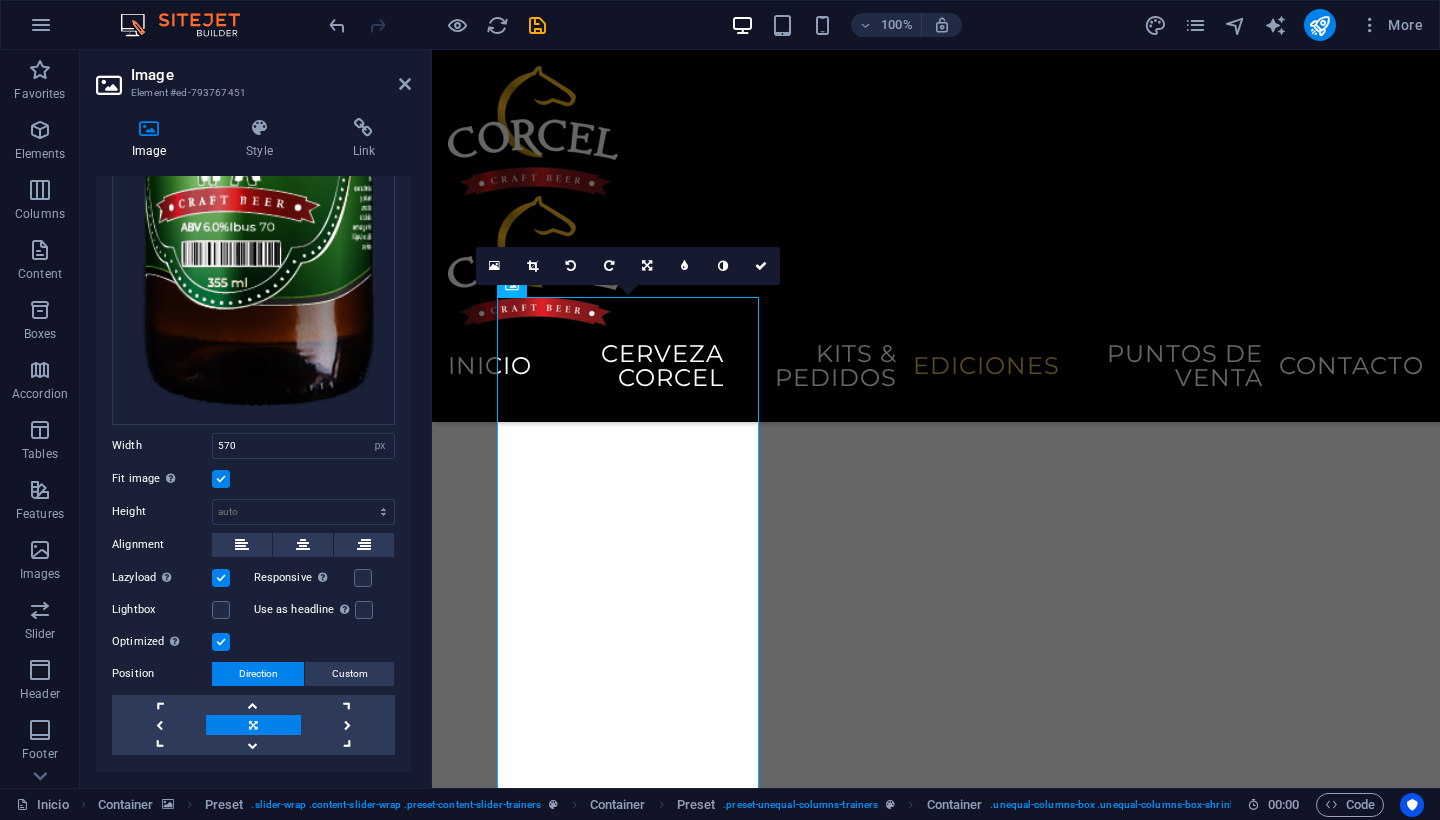 scroll, scrollTop: 4706, scrollLeft: 0, axis: vertical 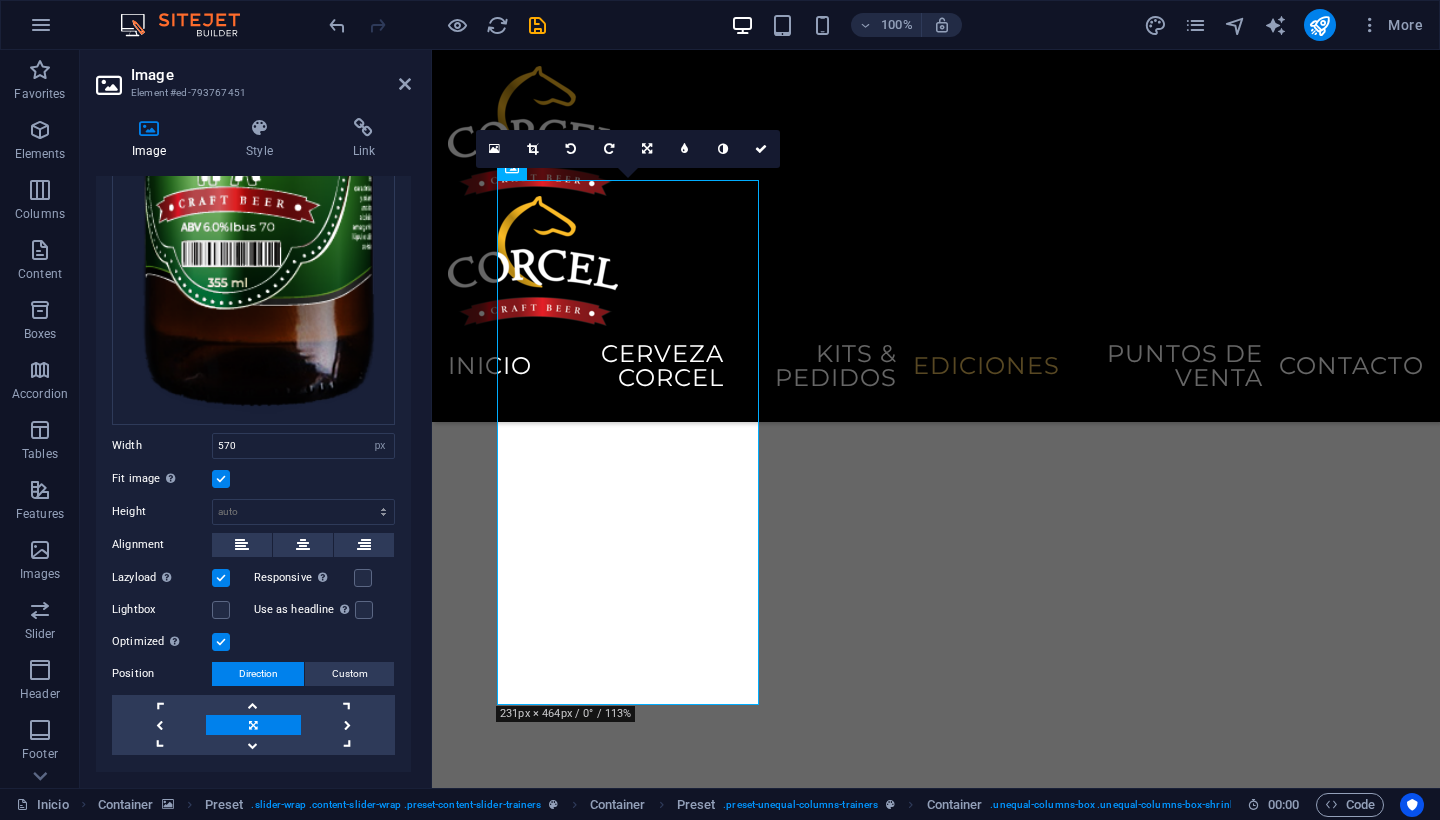 click on "Image Element #ed-793767451" at bounding box center [253, 76] 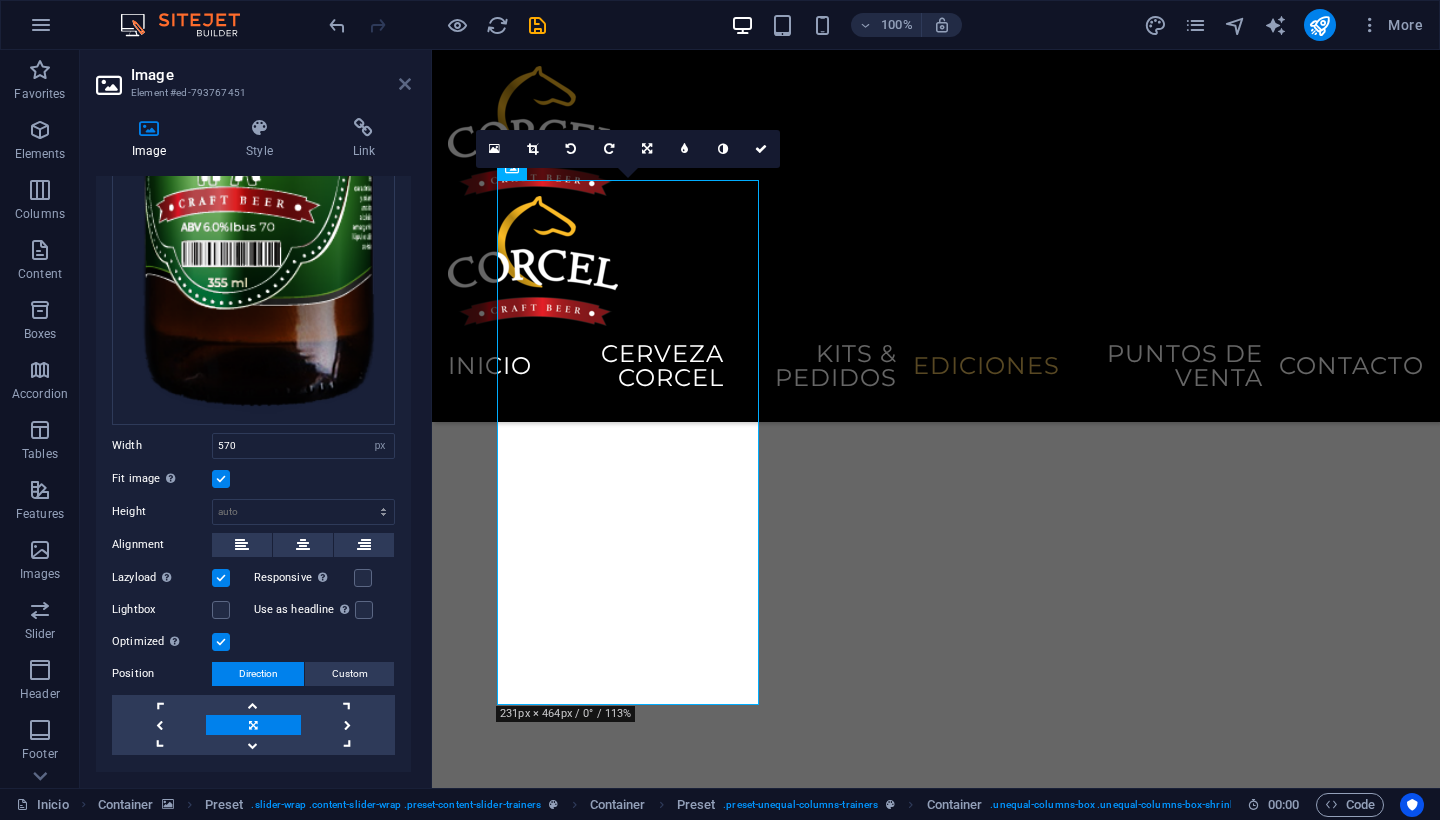 click at bounding box center (405, 84) 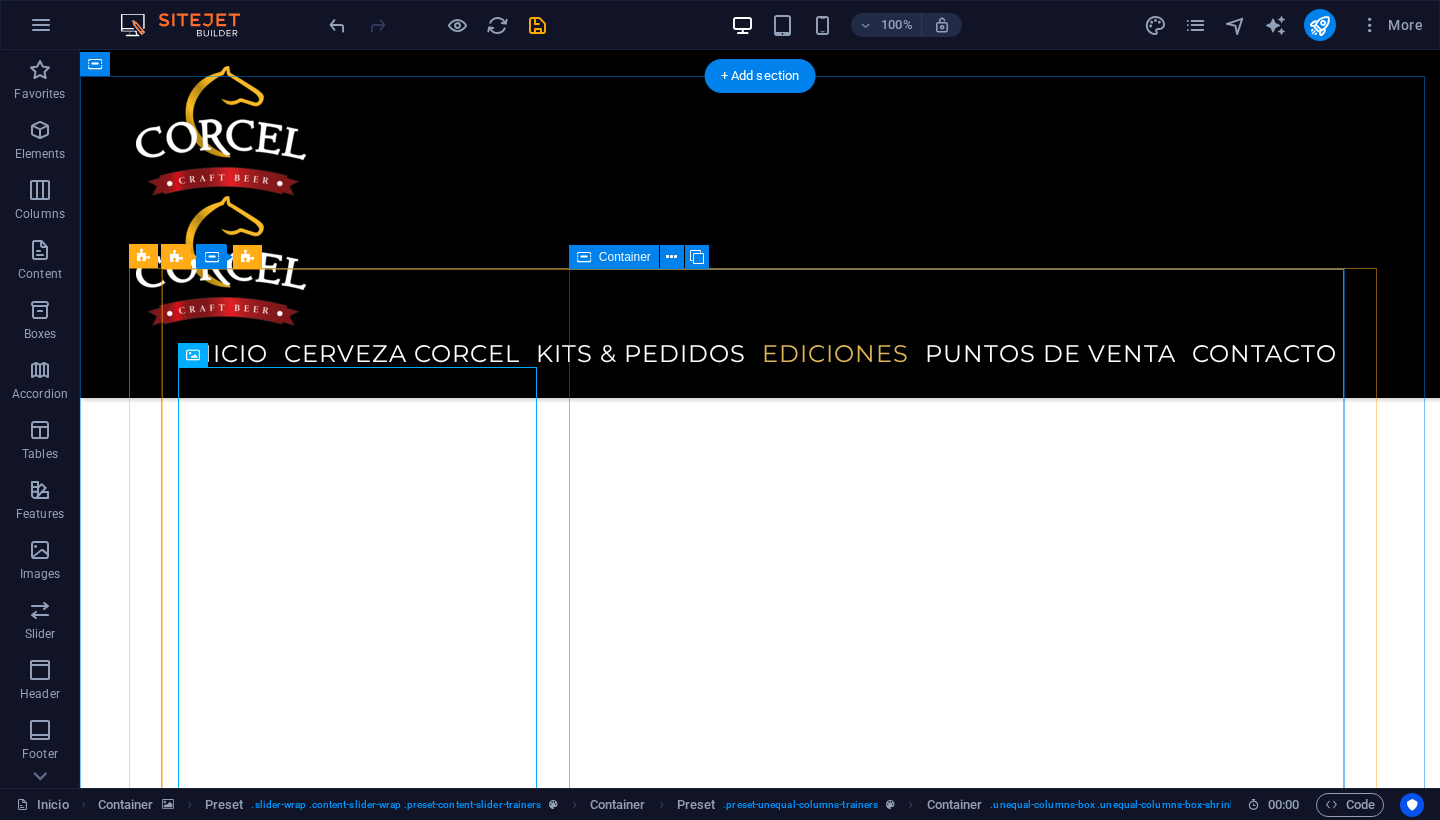 click on "IBUS" at bounding box center [760, 9493] 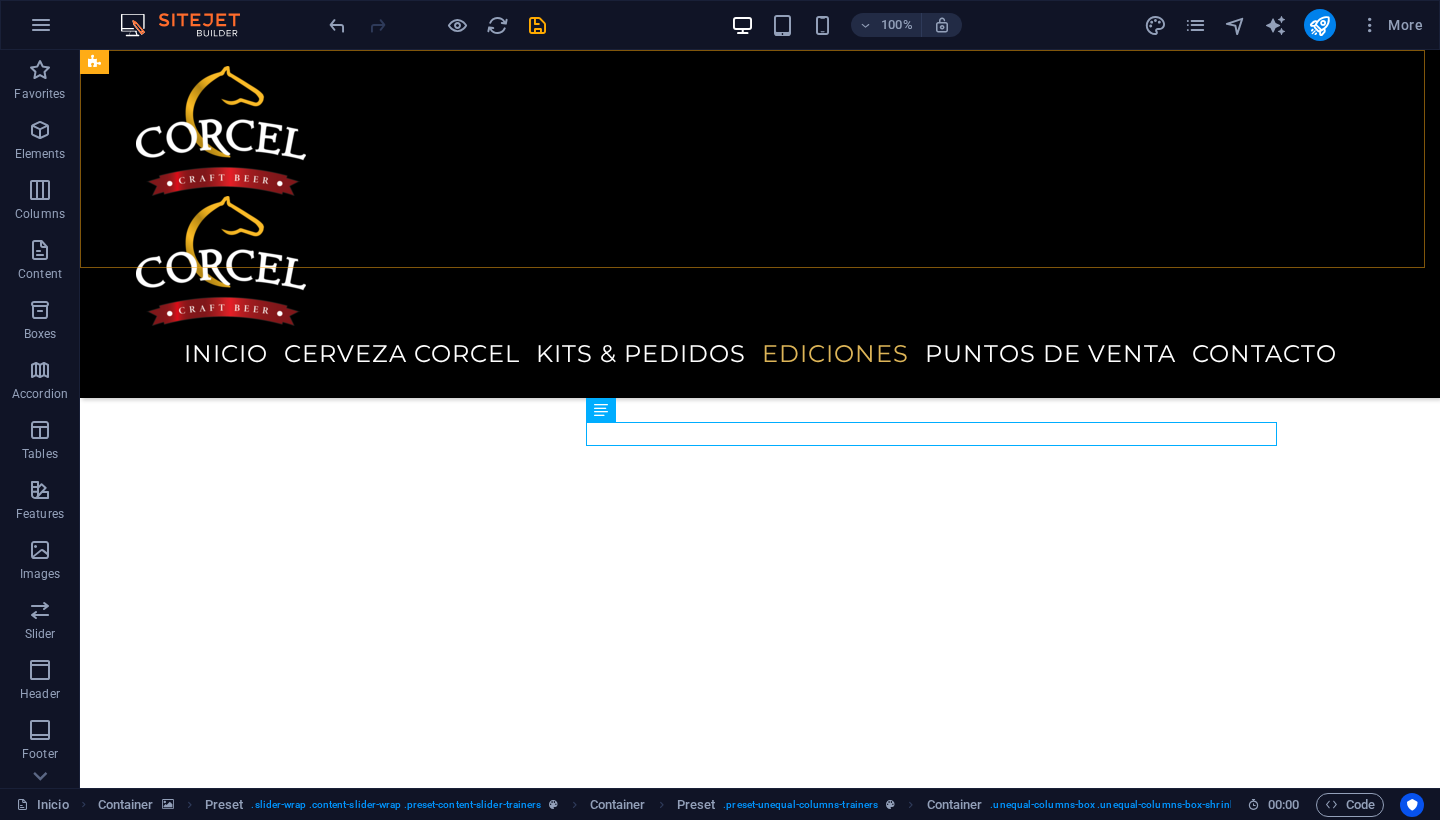scroll, scrollTop: 4385, scrollLeft: 0, axis: vertical 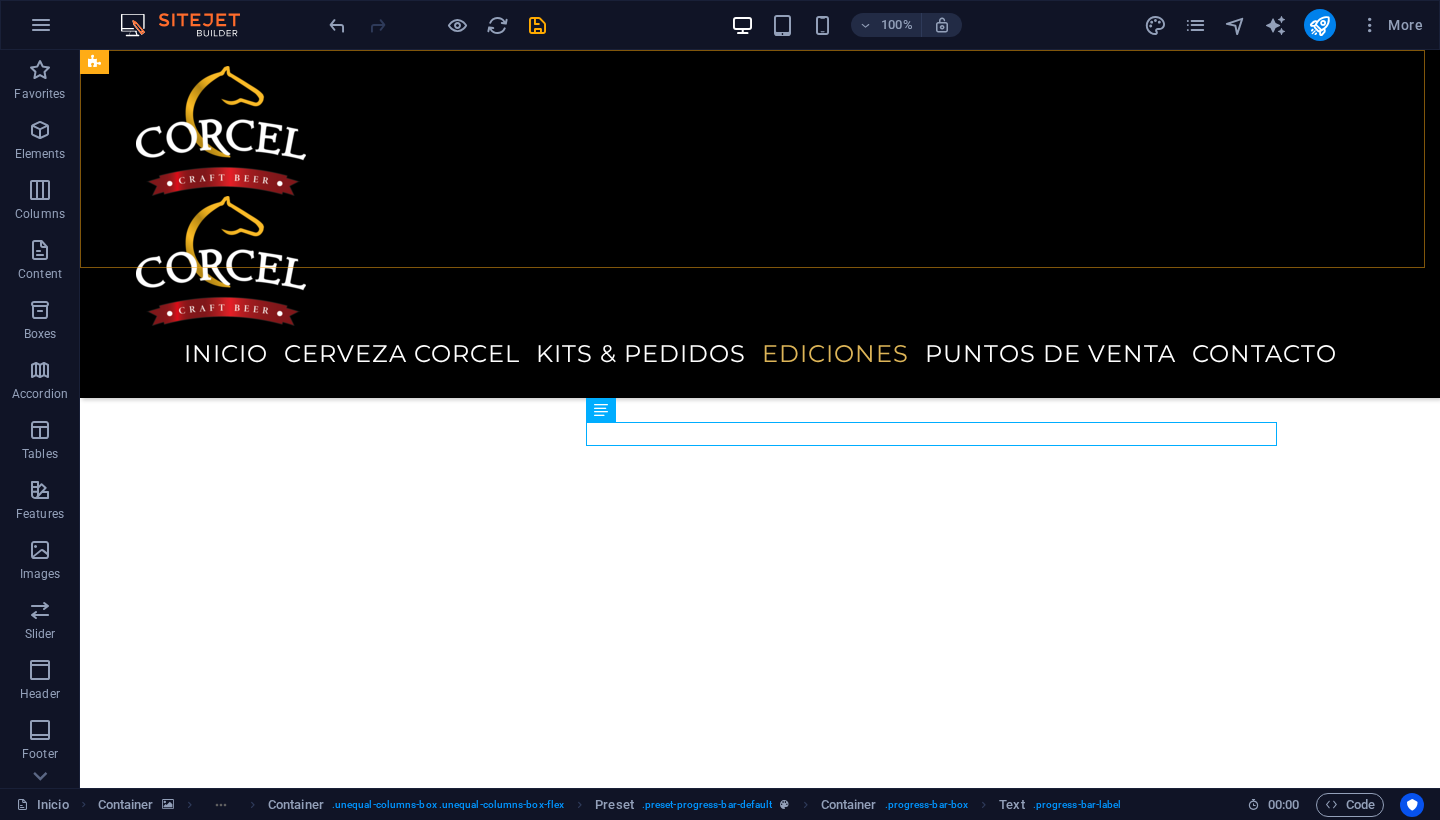 click on "Menu Inicio Cerveza corcel kits & pedidos Ediciones Puntos de venta Contacto" at bounding box center (760, 224) 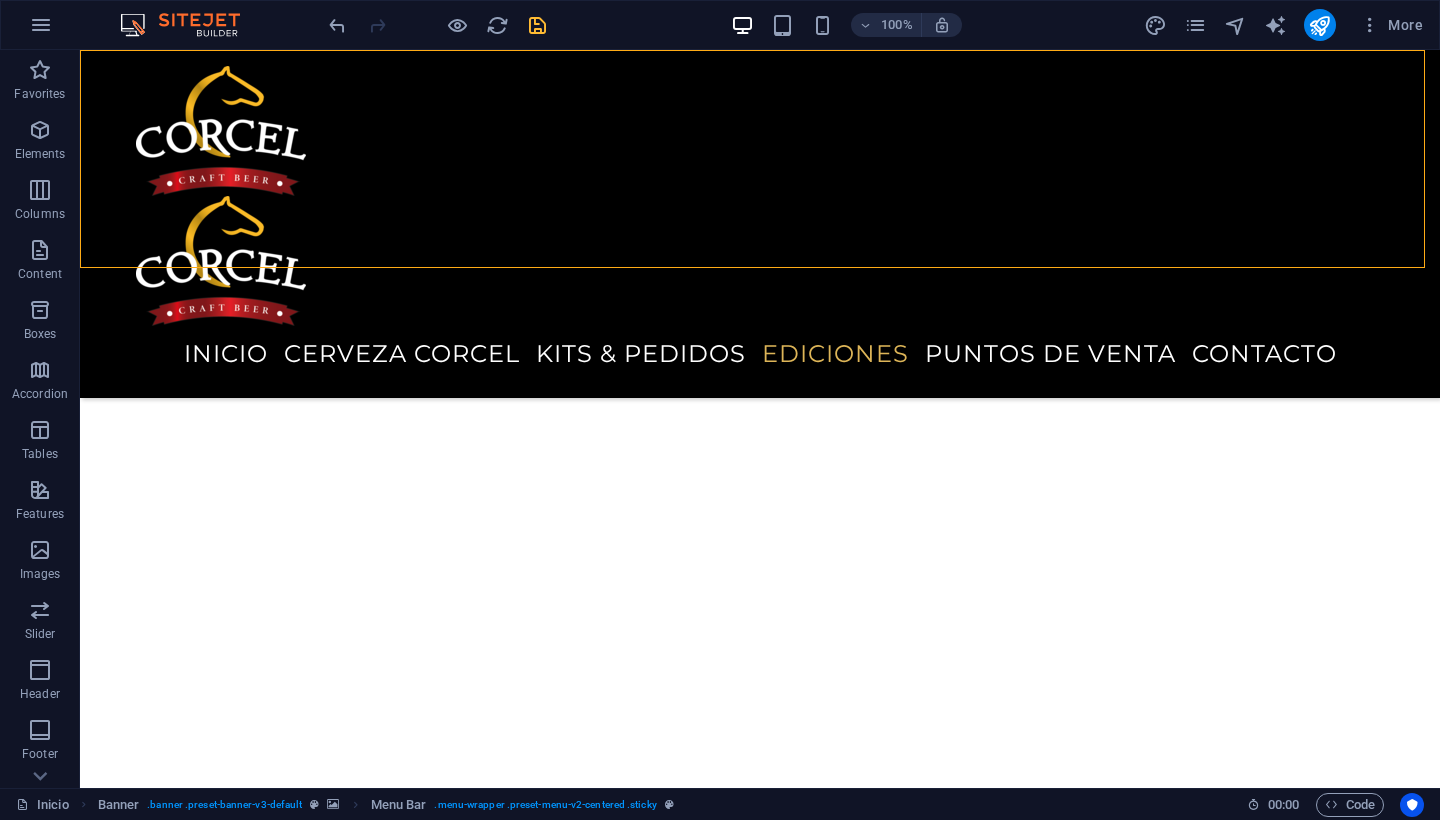 click at bounding box center [537, 25] 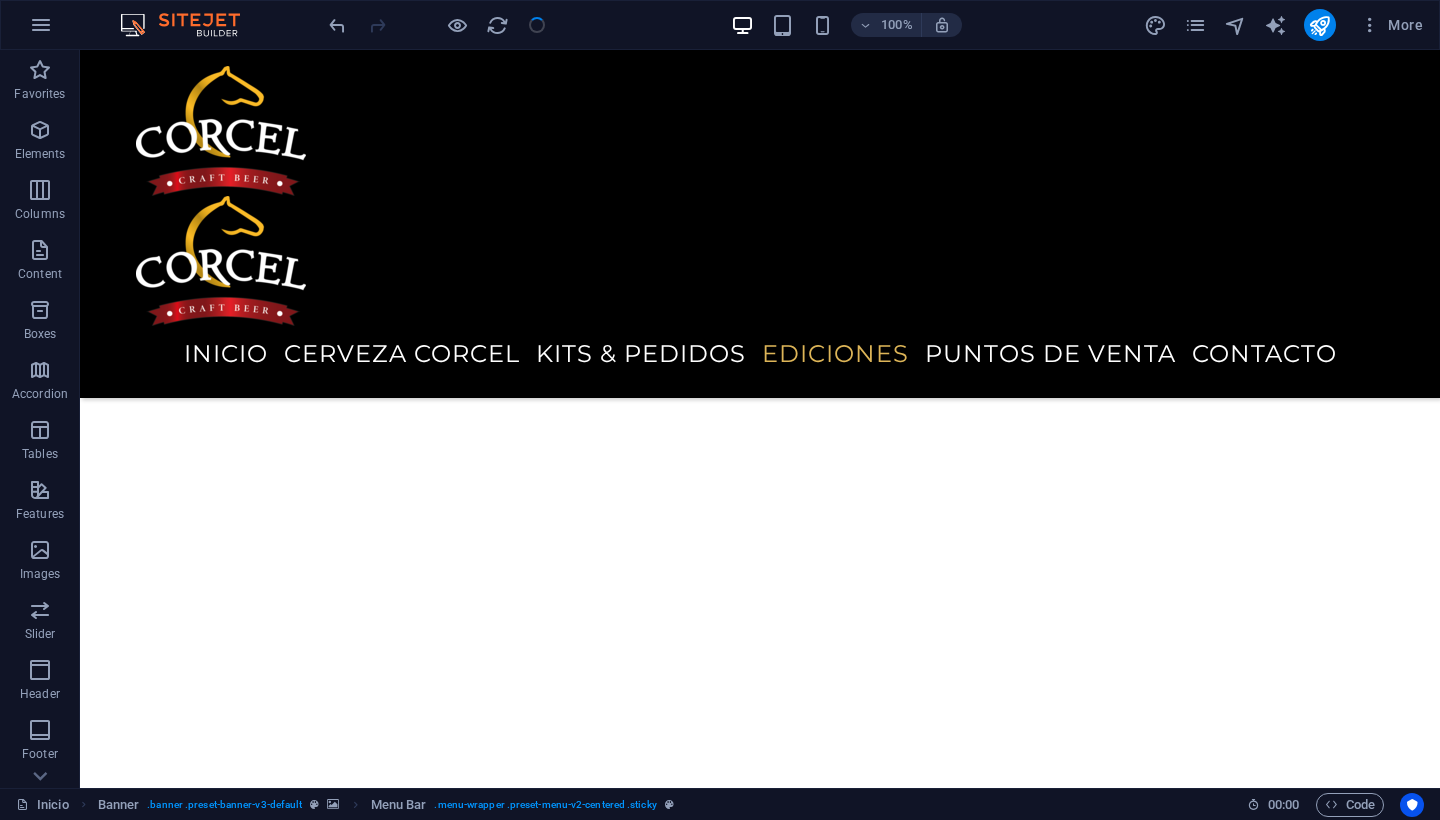 click at bounding box center (437, 25) 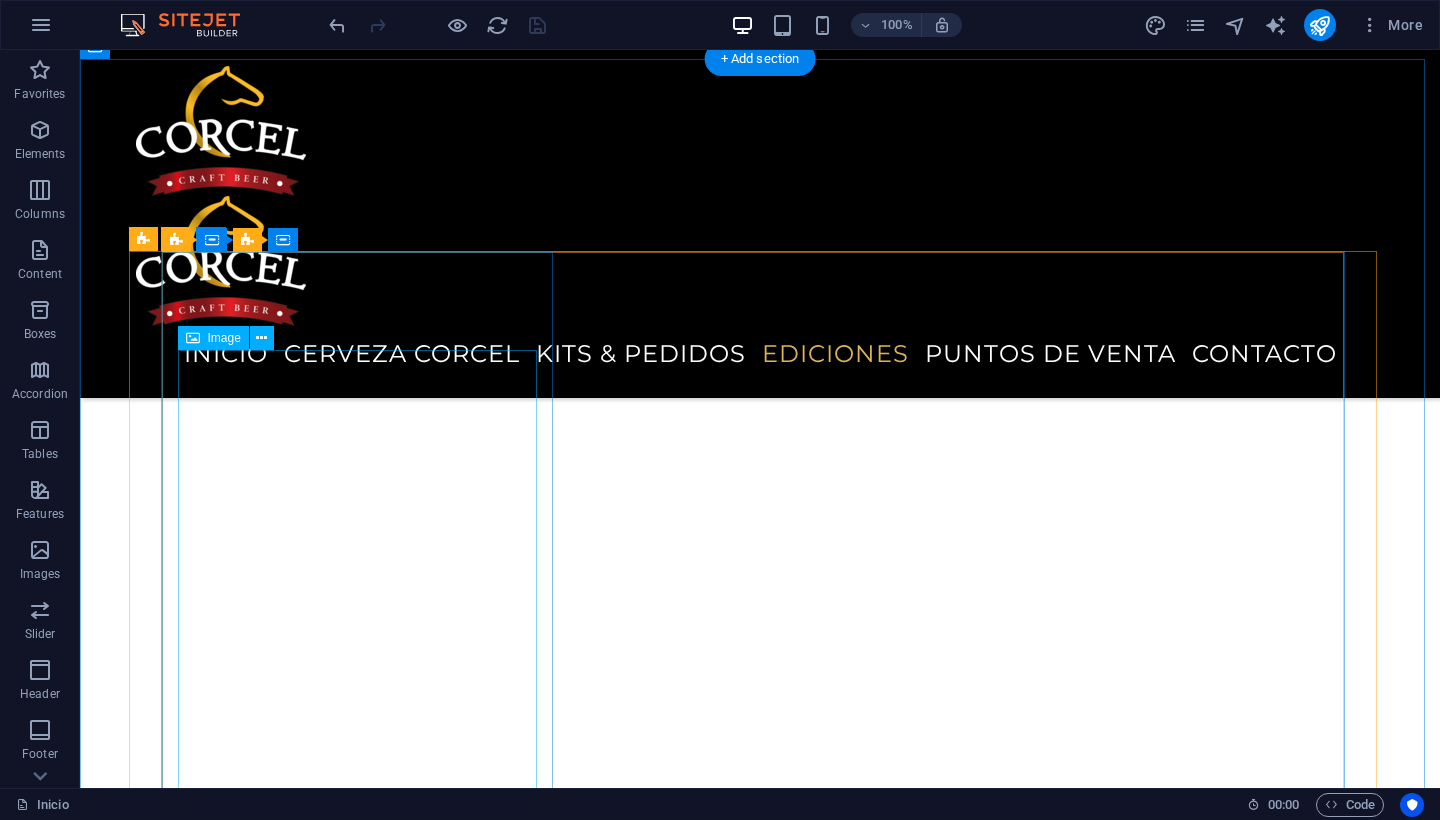 scroll, scrollTop: 4578, scrollLeft: 0, axis: vertical 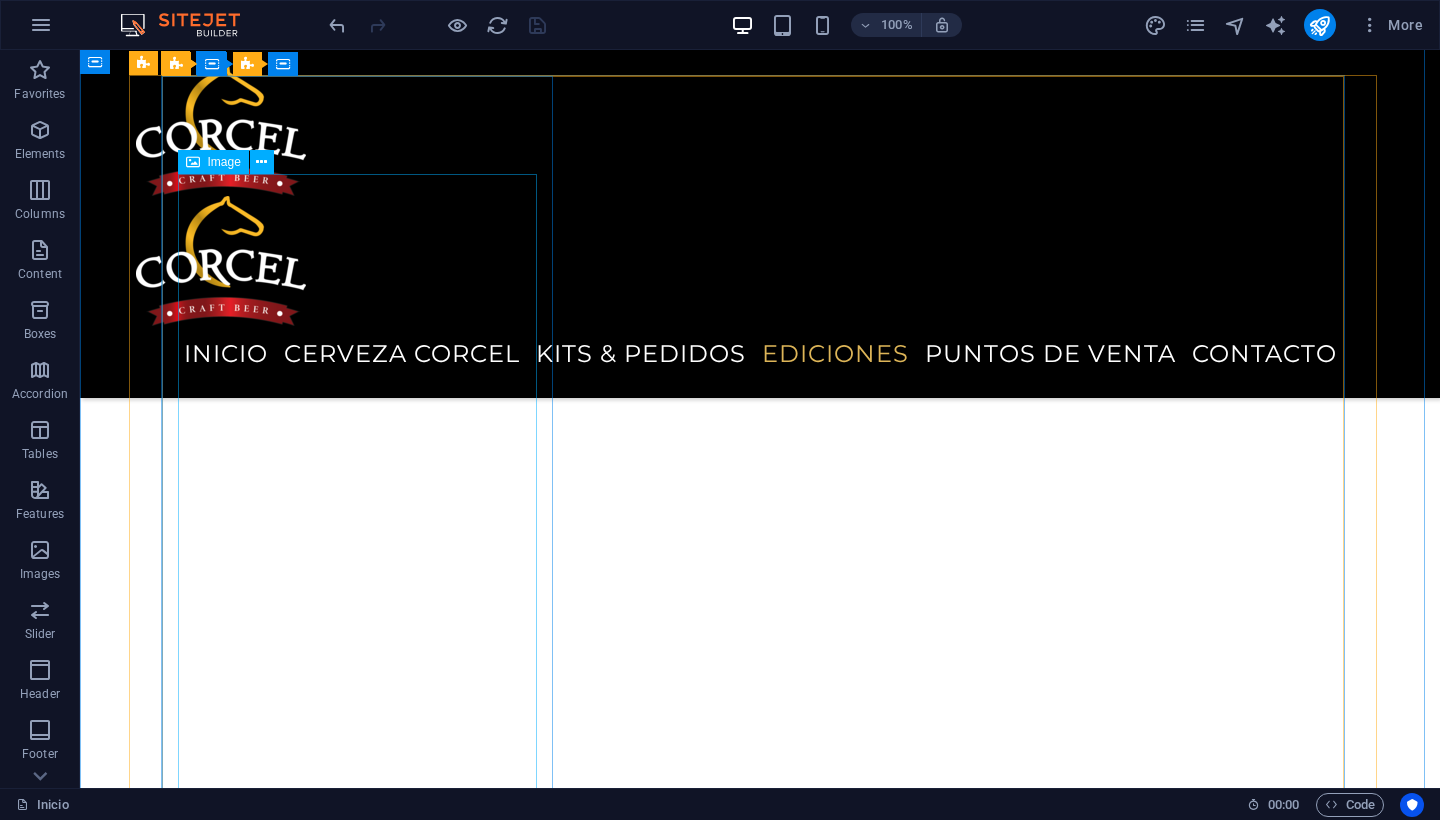 click at bounding box center (760, 8709) 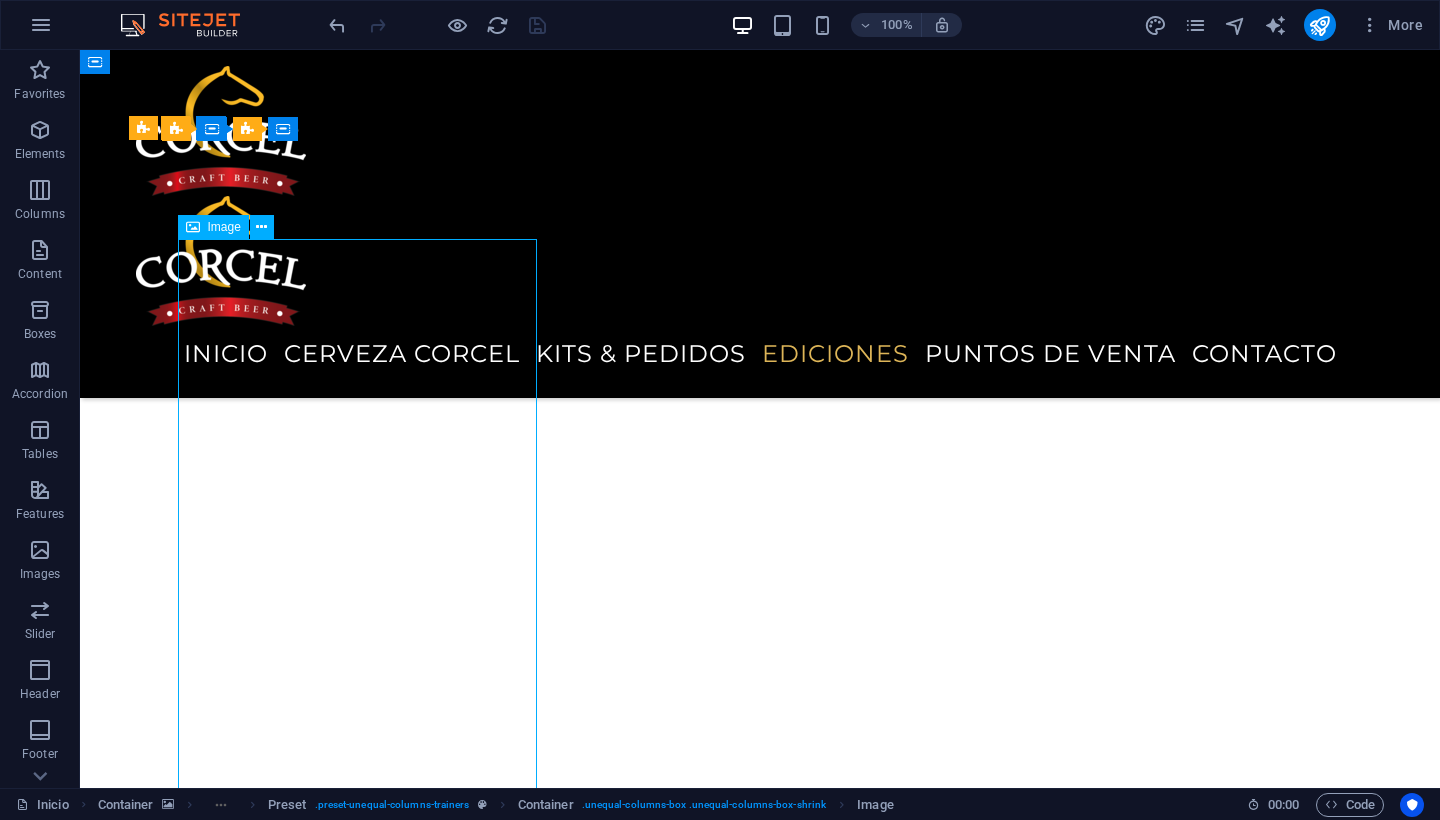 click at bounding box center [760, 8709] 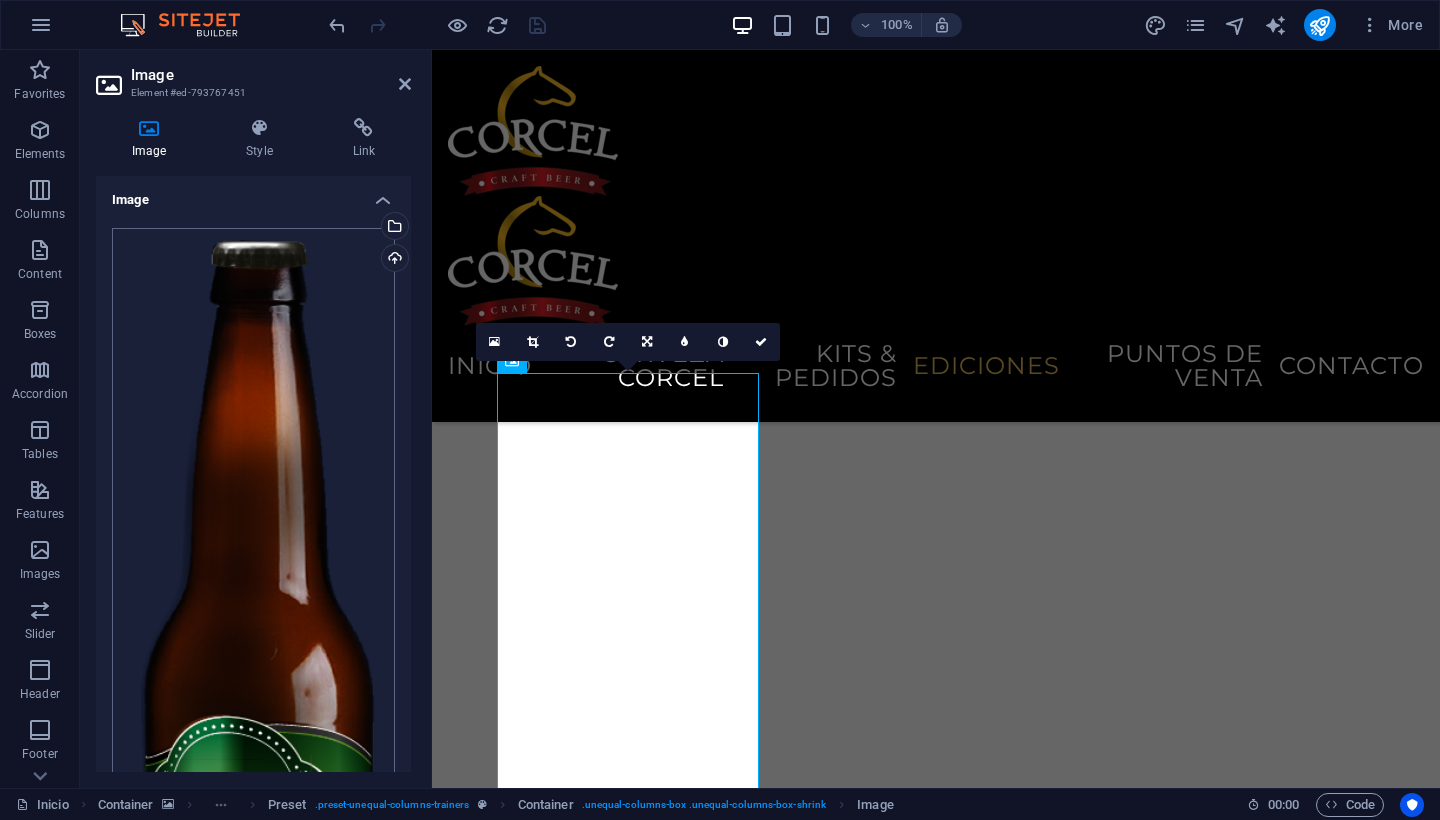 scroll, scrollTop: 787, scrollLeft: 0, axis: vertical 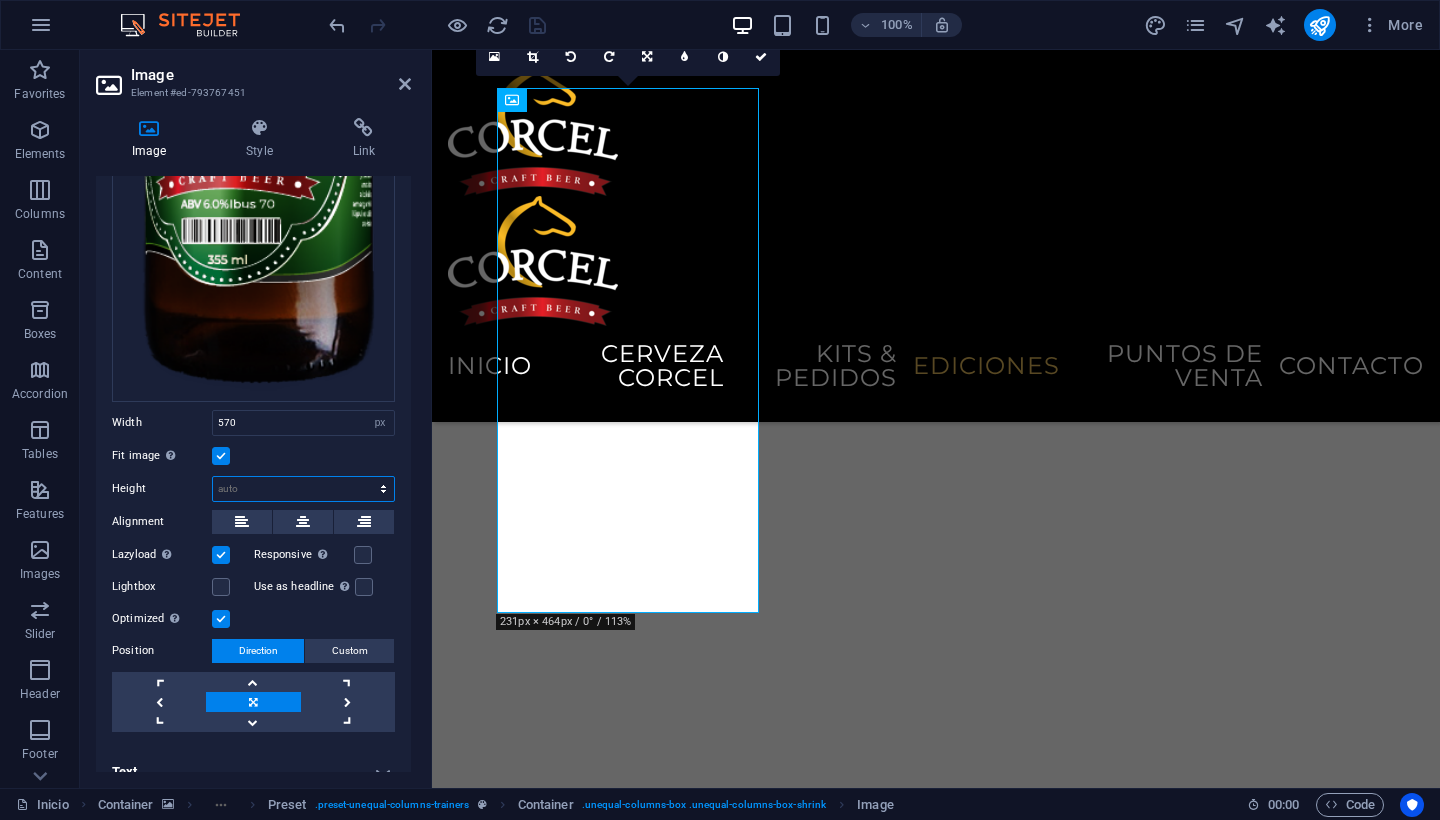 click on "Default auto px" at bounding box center [303, 489] 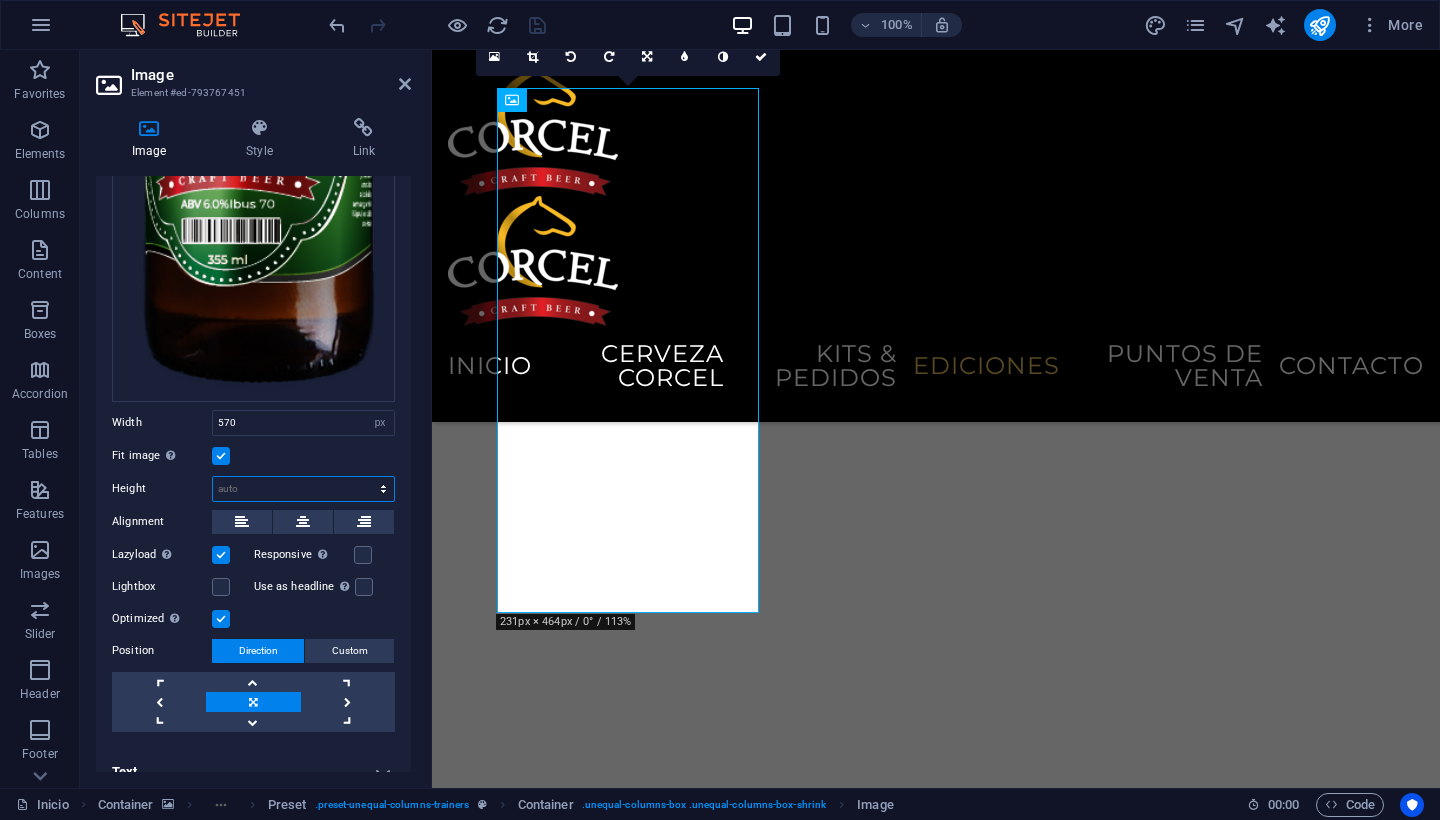 select on "px" 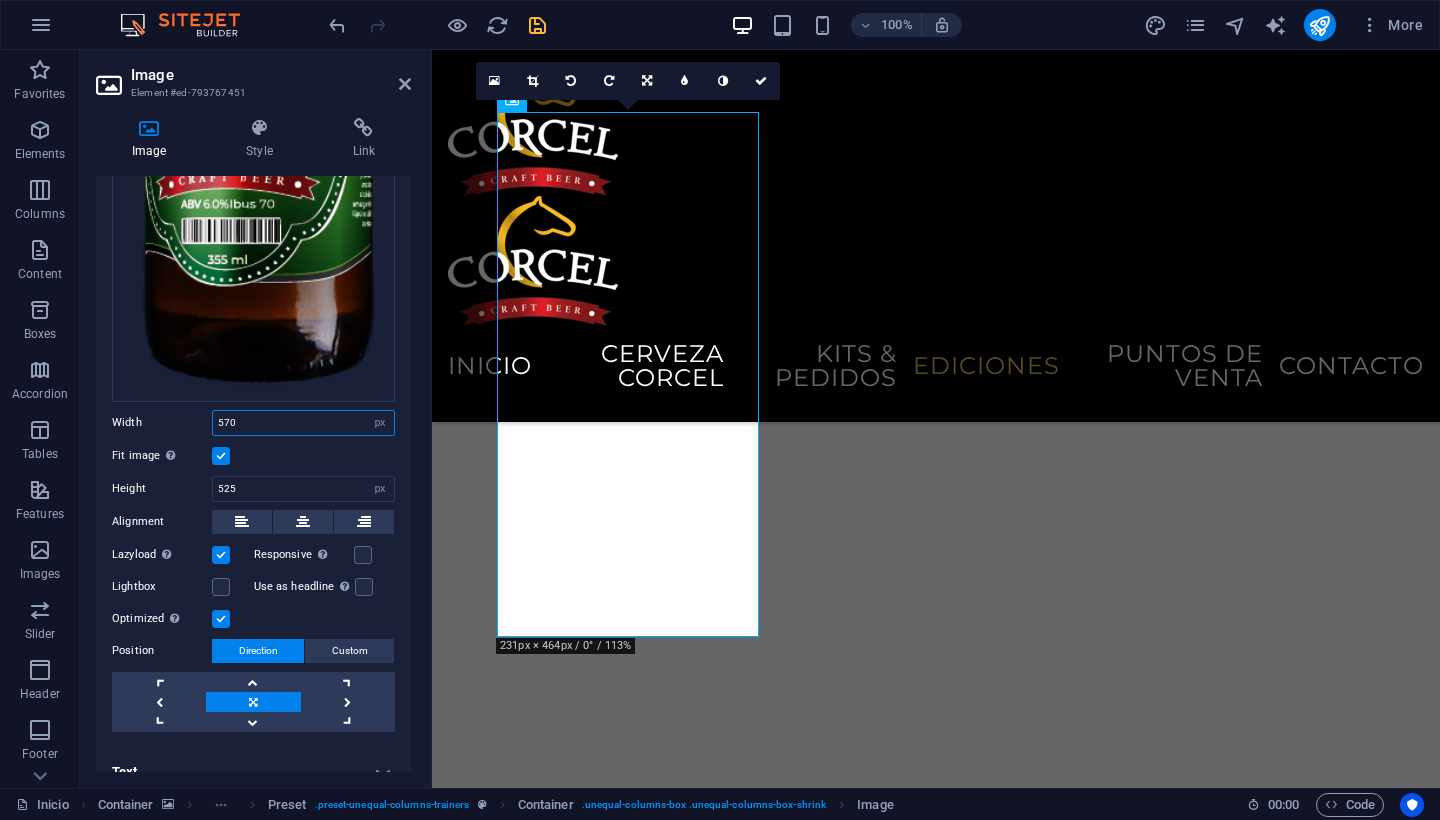click on "570" at bounding box center [303, 423] 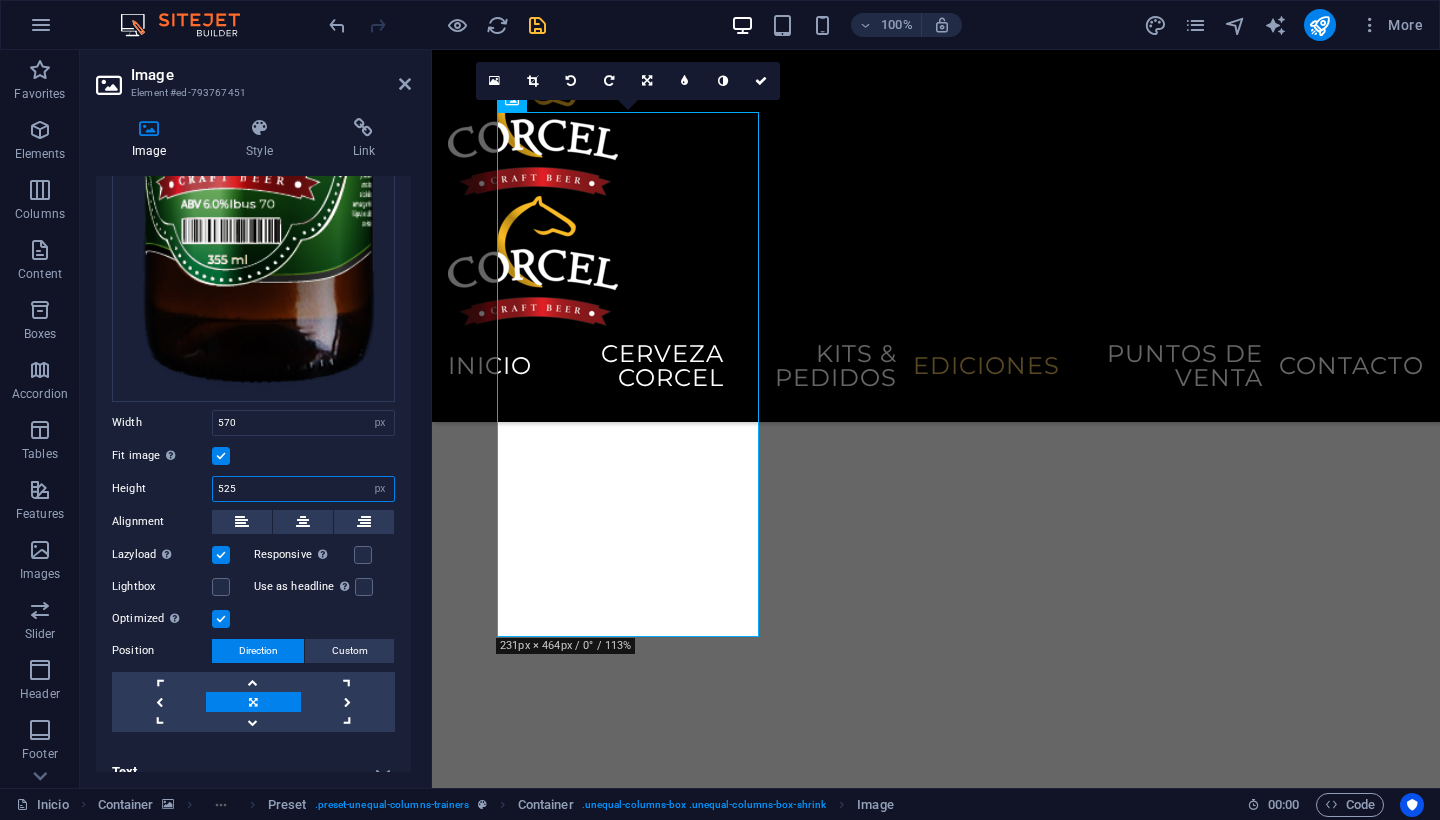 click on "525" at bounding box center (303, 489) 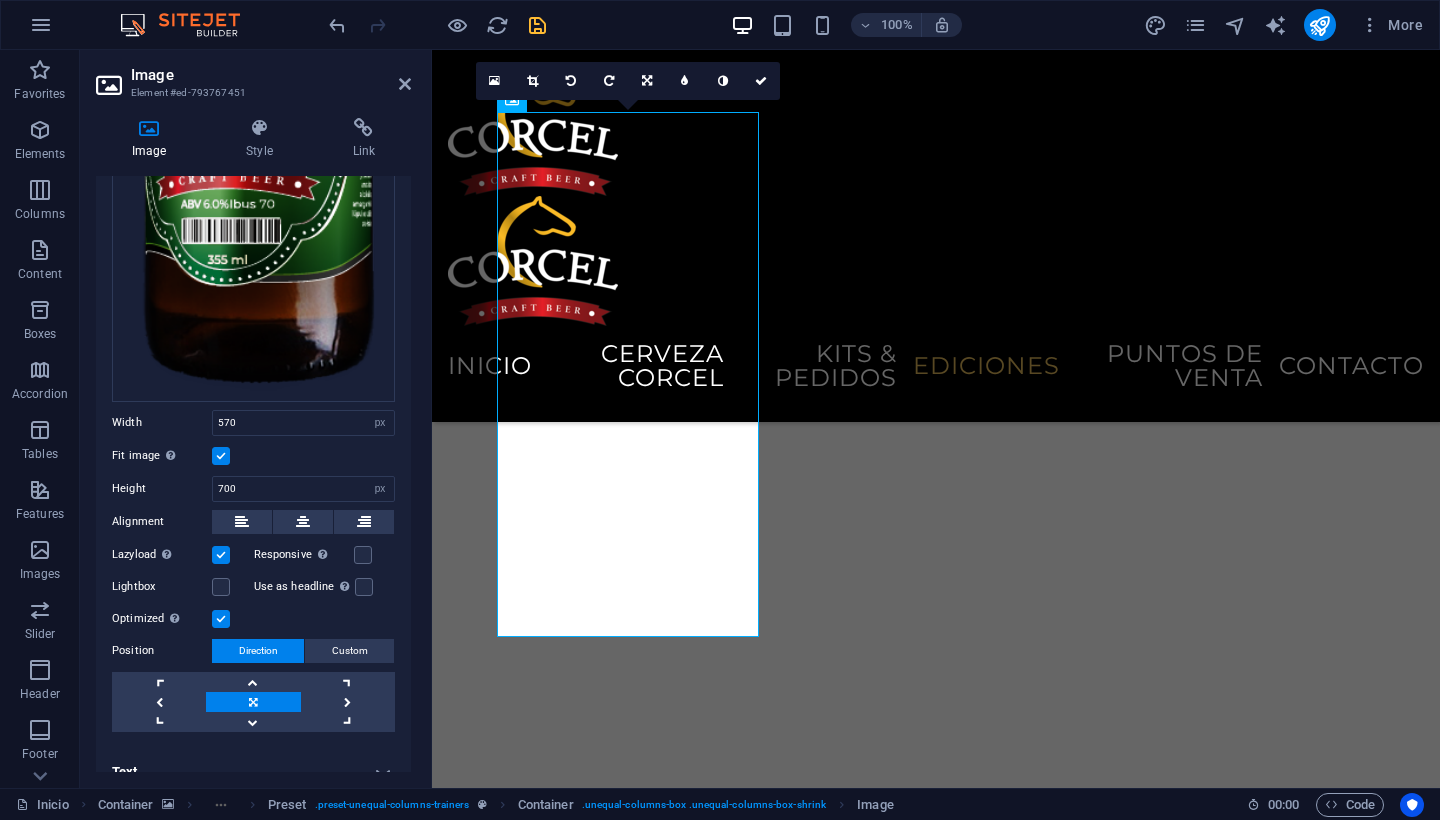 click on "Fit image Automatically fit image to a fixed width and height" at bounding box center (253, 456) 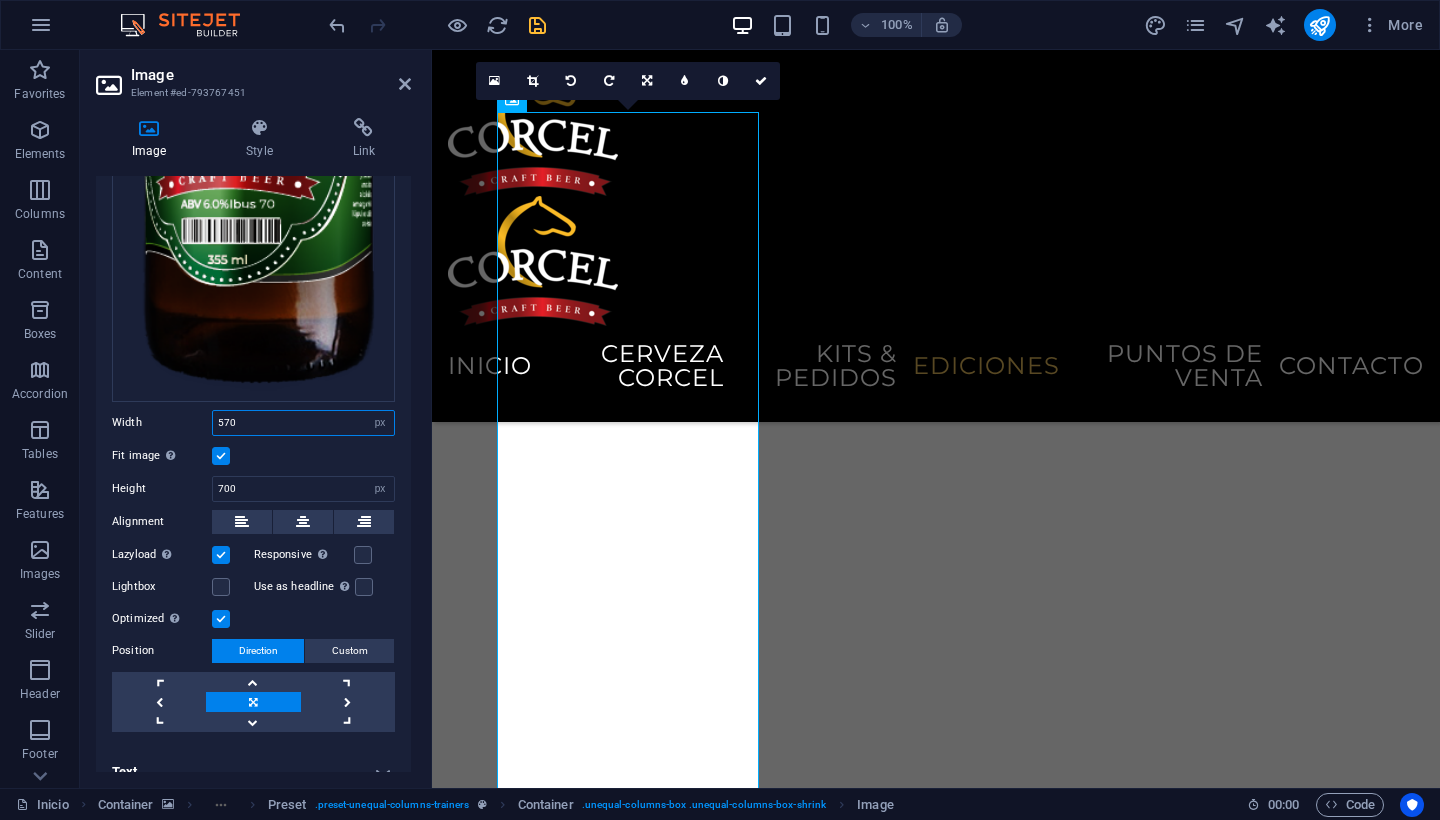 click on "570" at bounding box center [303, 423] 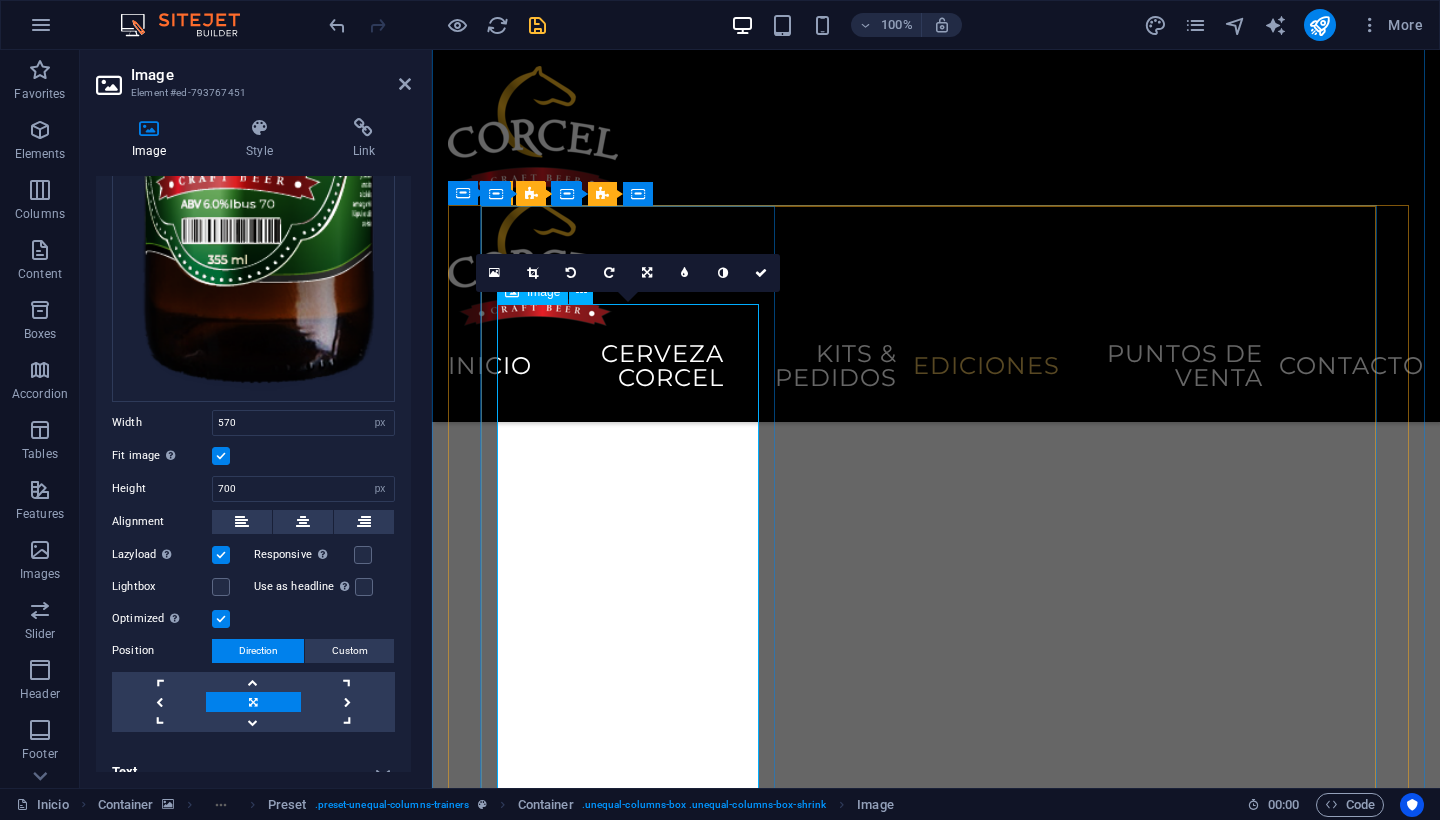 scroll, scrollTop: 4550, scrollLeft: 0, axis: vertical 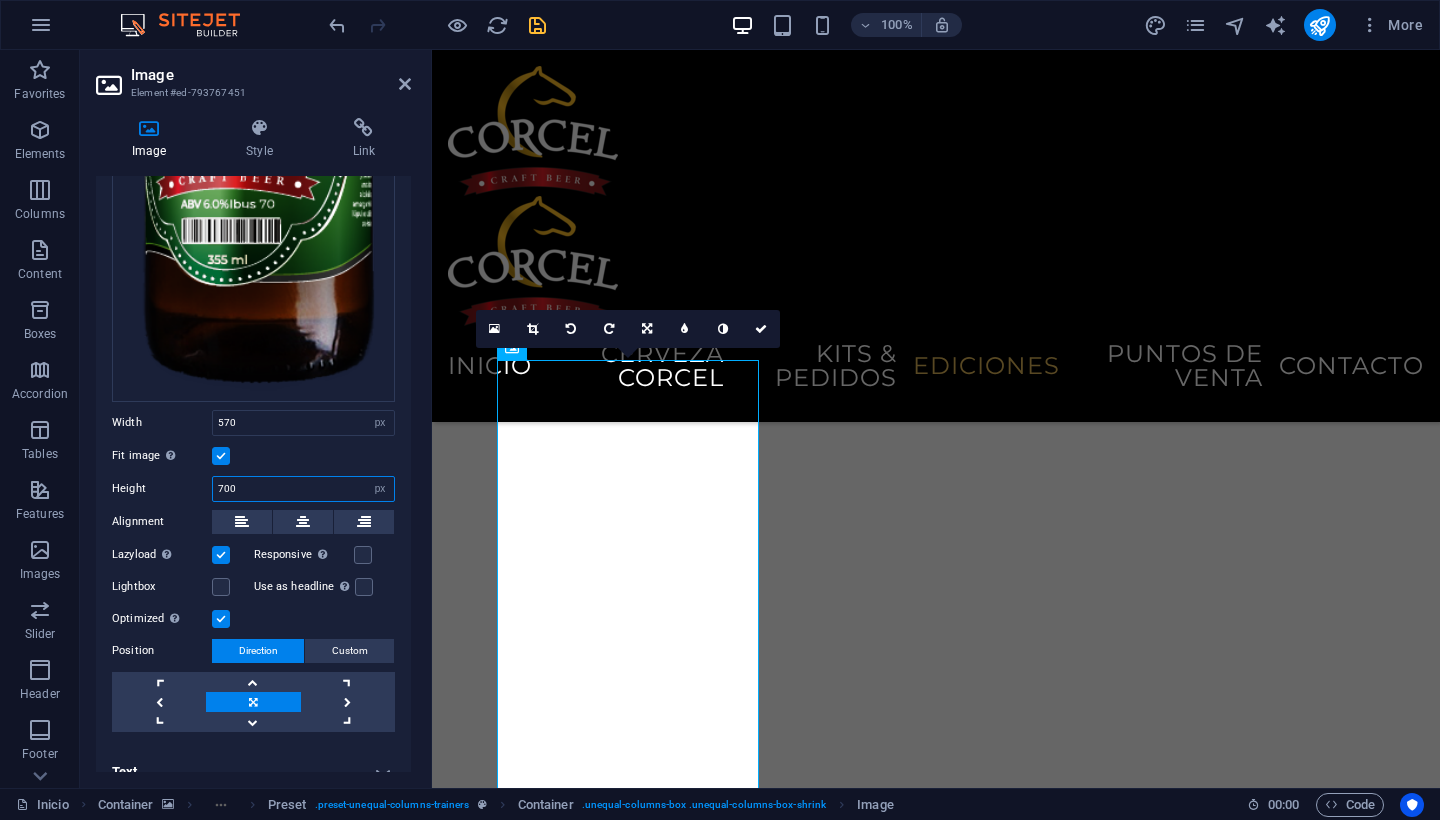 click on "700" at bounding box center (303, 489) 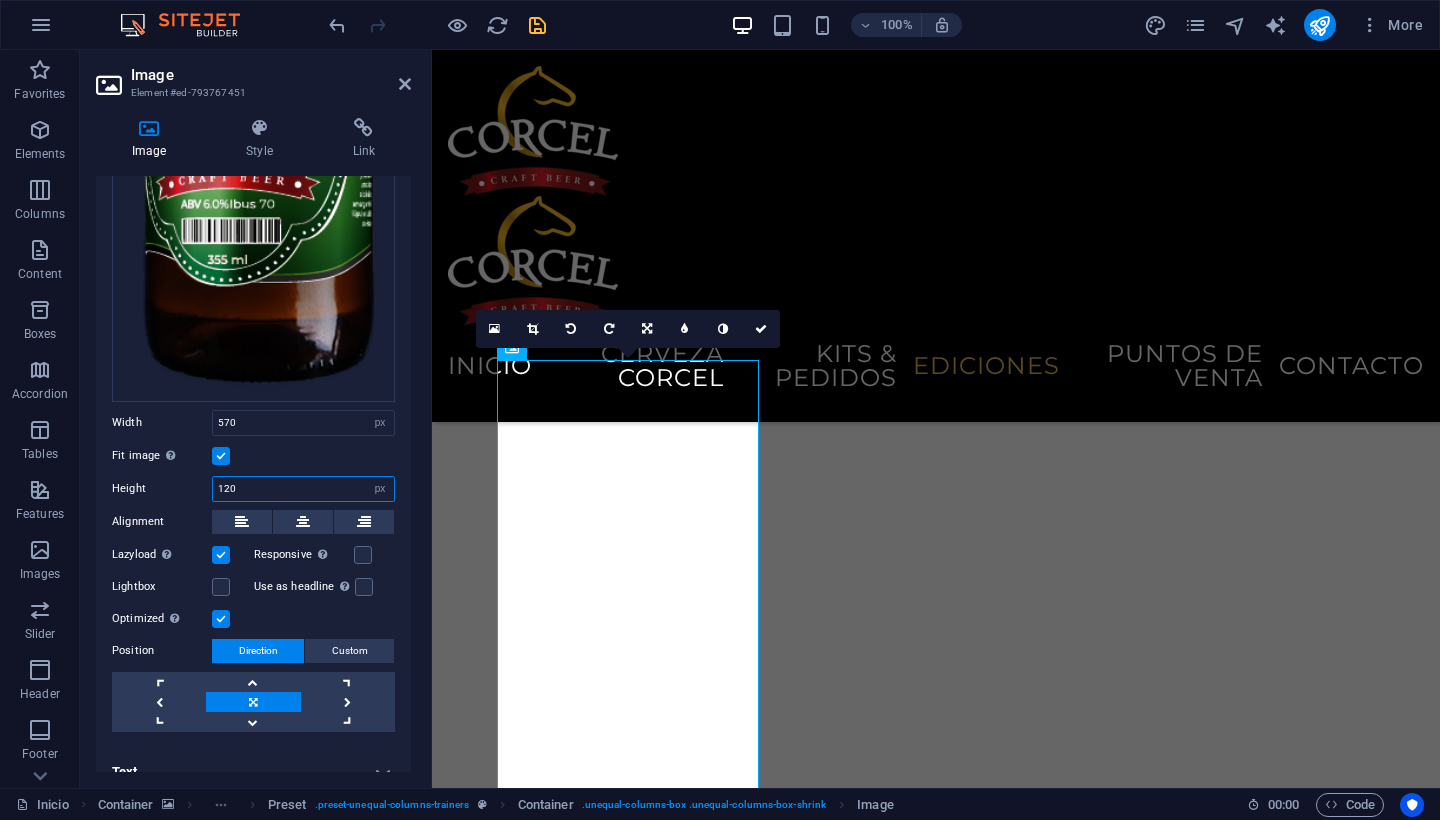 type on "120" 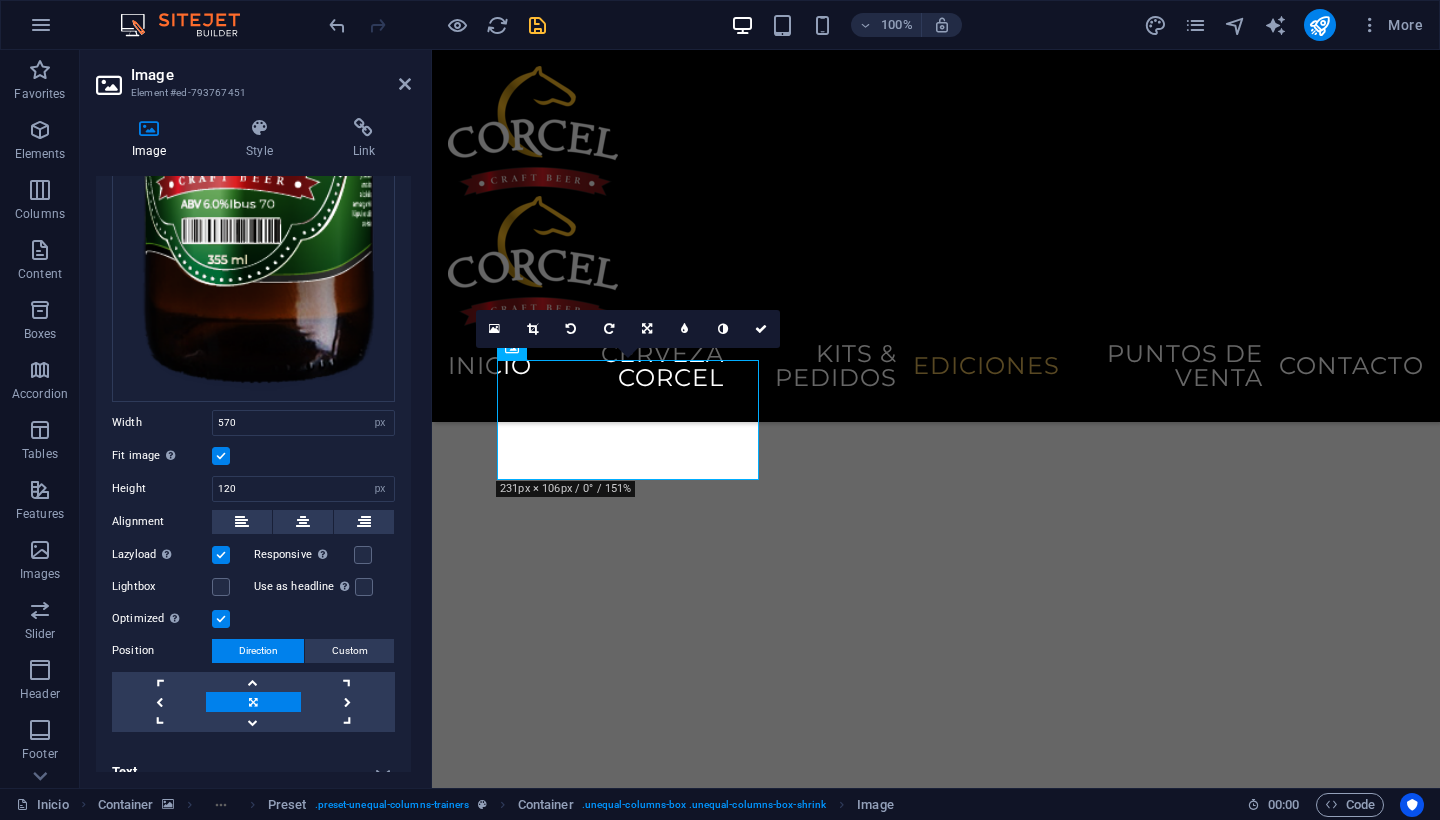 drag, startPoint x: 313, startPoint y: 454, endPoint x: 140, endPoint y: 471, distance: 173.83325 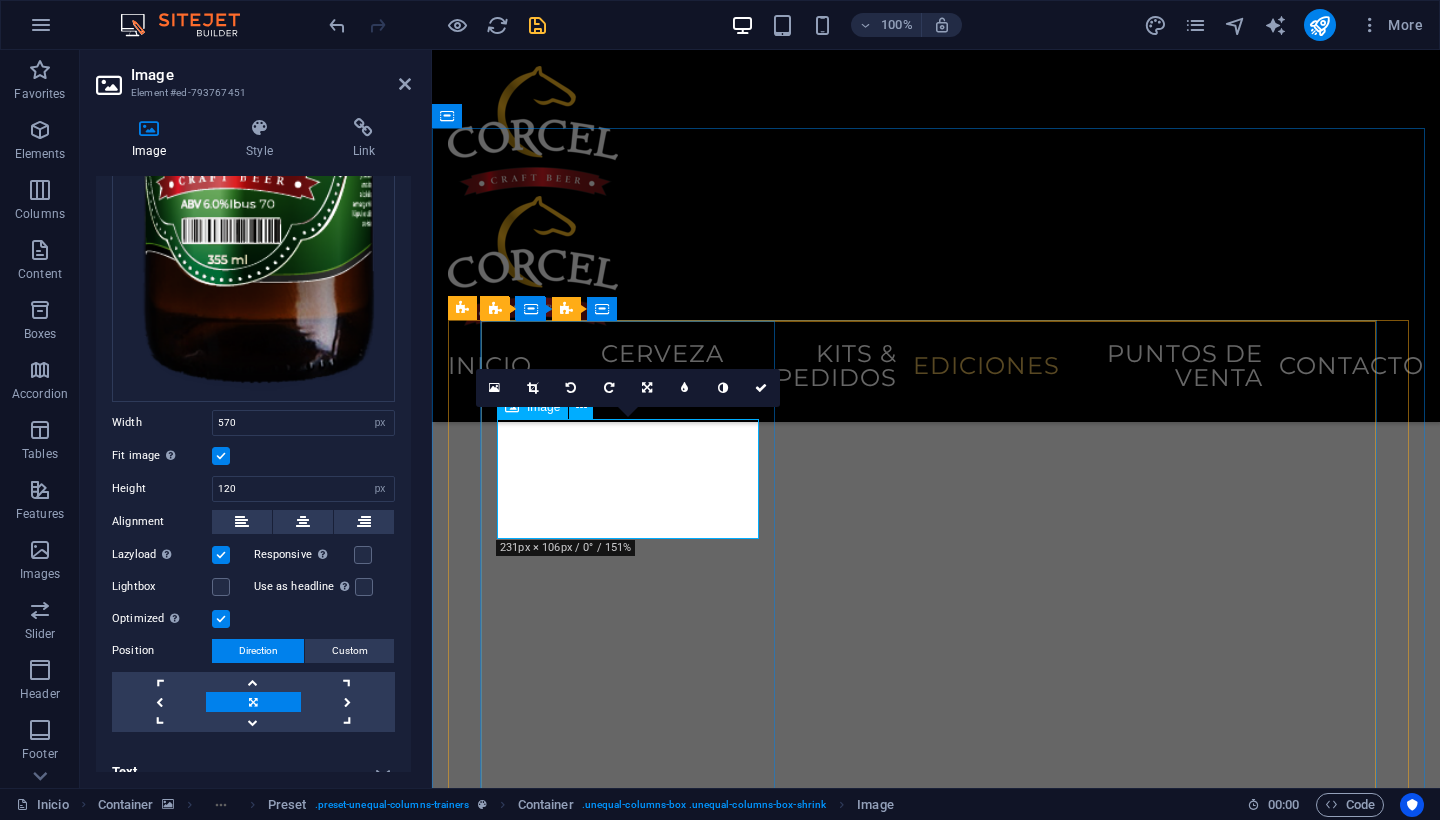 scroll, scrollTop: 4491, scrollLeft: 0, axis: vertical 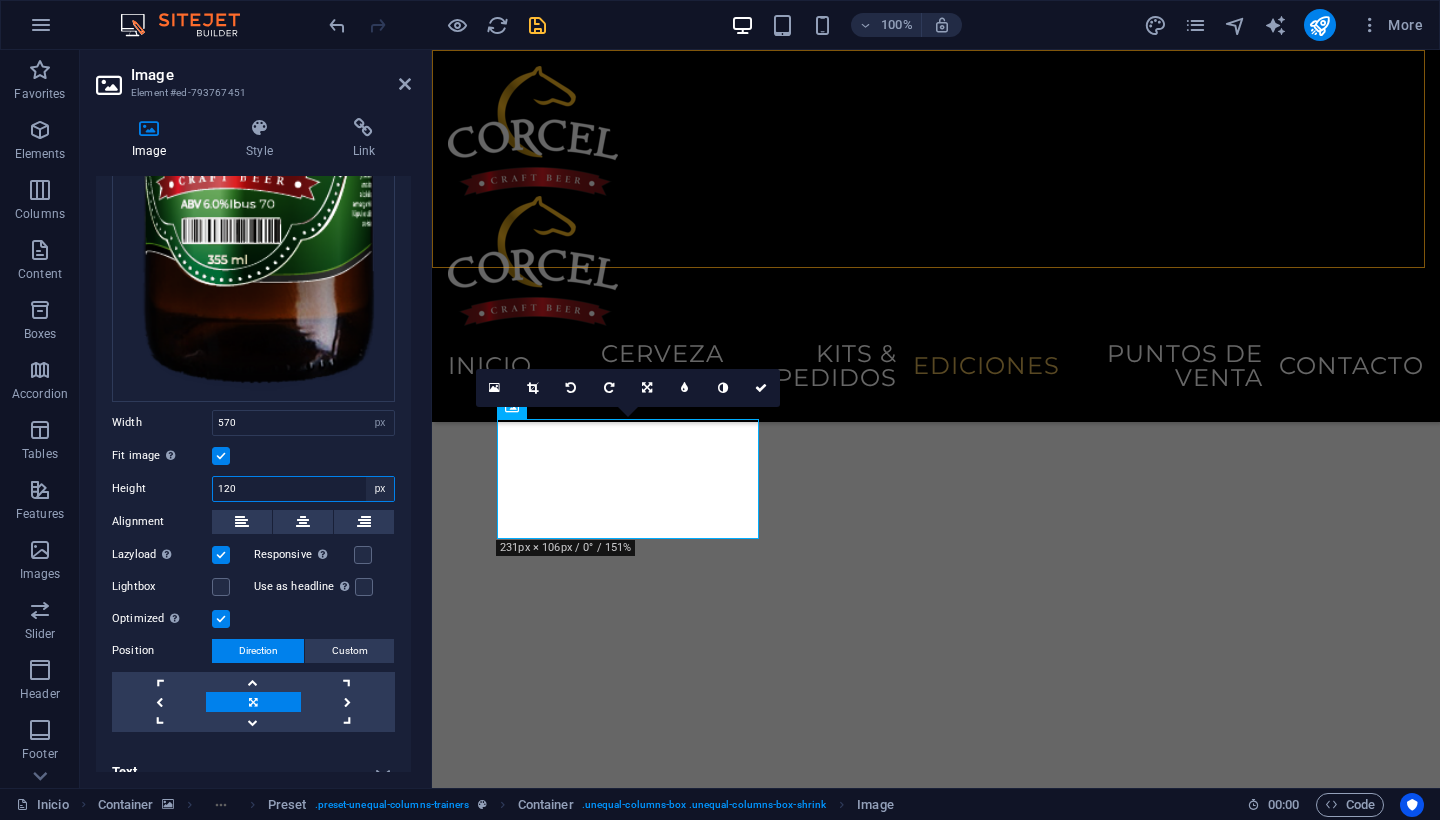 click on "Default auto px" at bounding box center (380, 489) 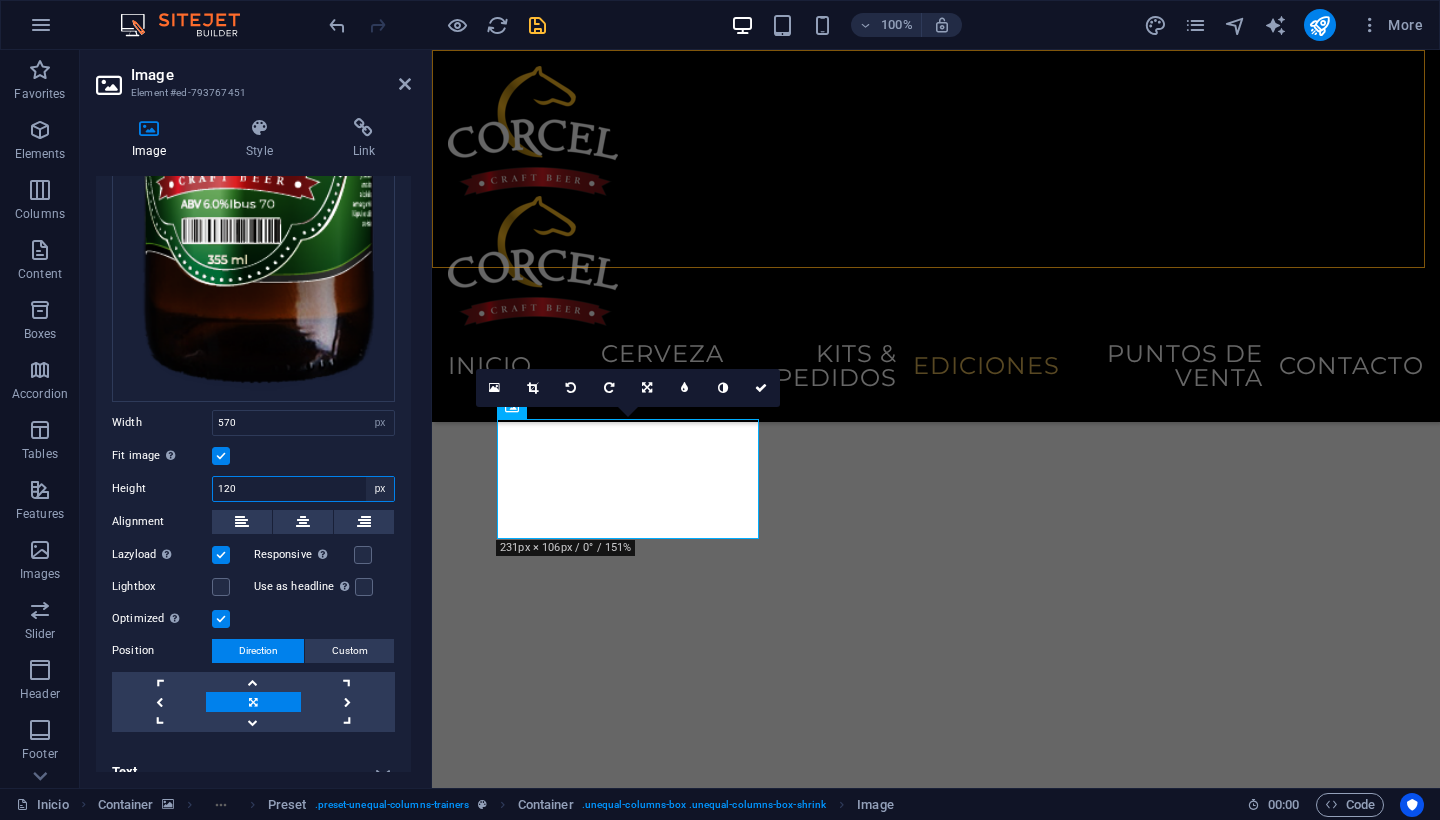 select on "auto" 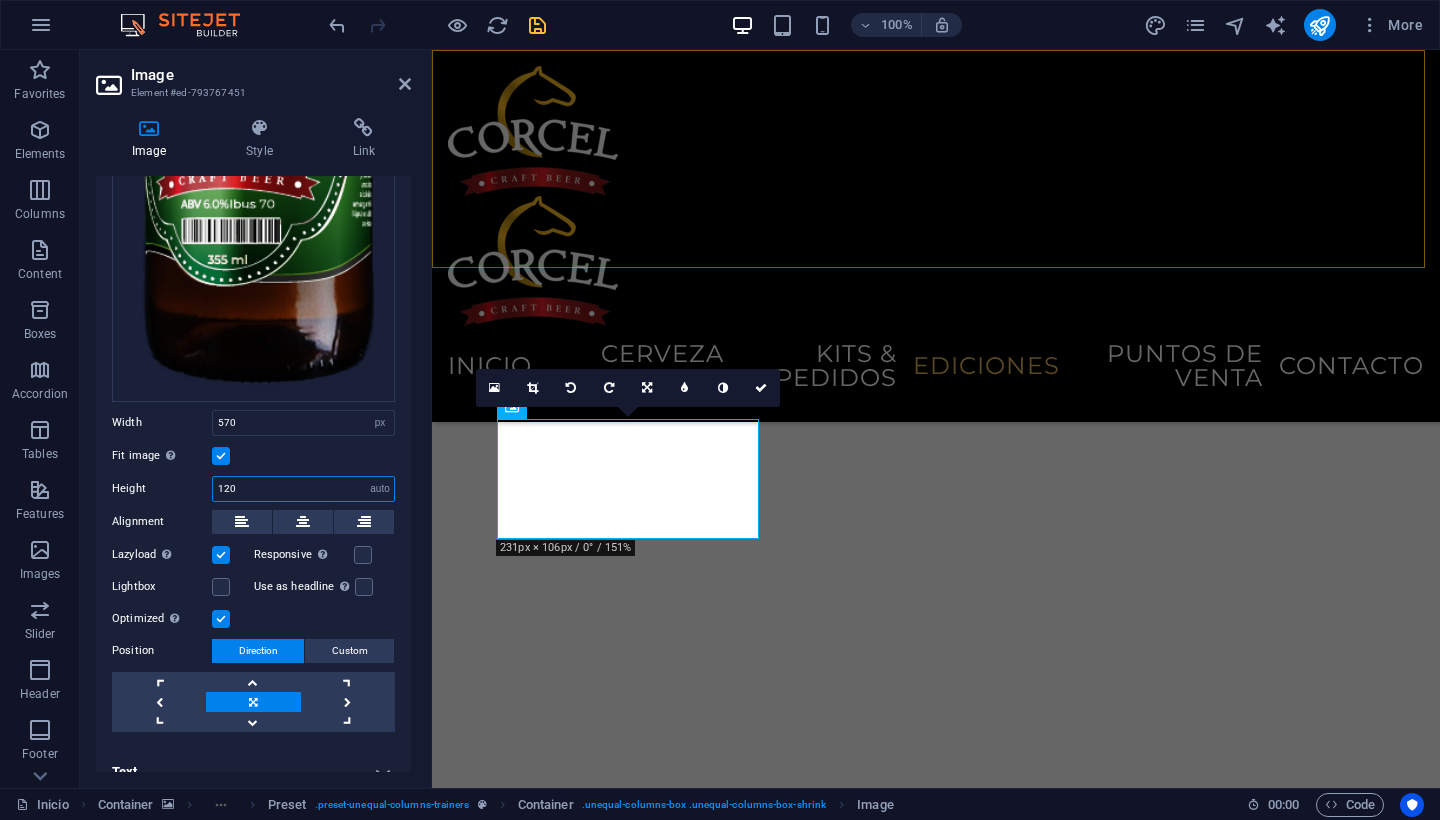 type 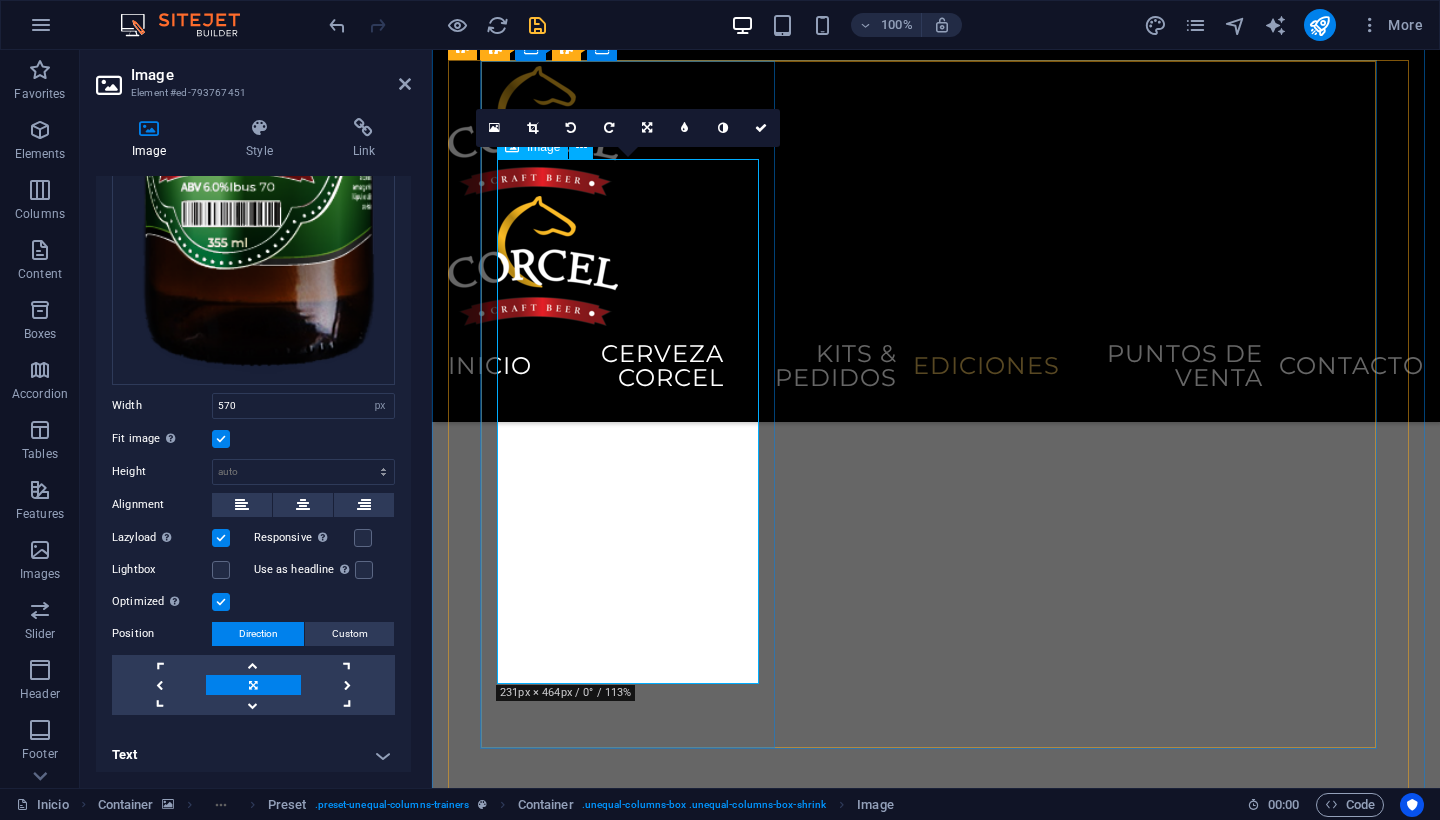 scroll, scrollTop: 787, scrollLeft: 0, axis: vertical 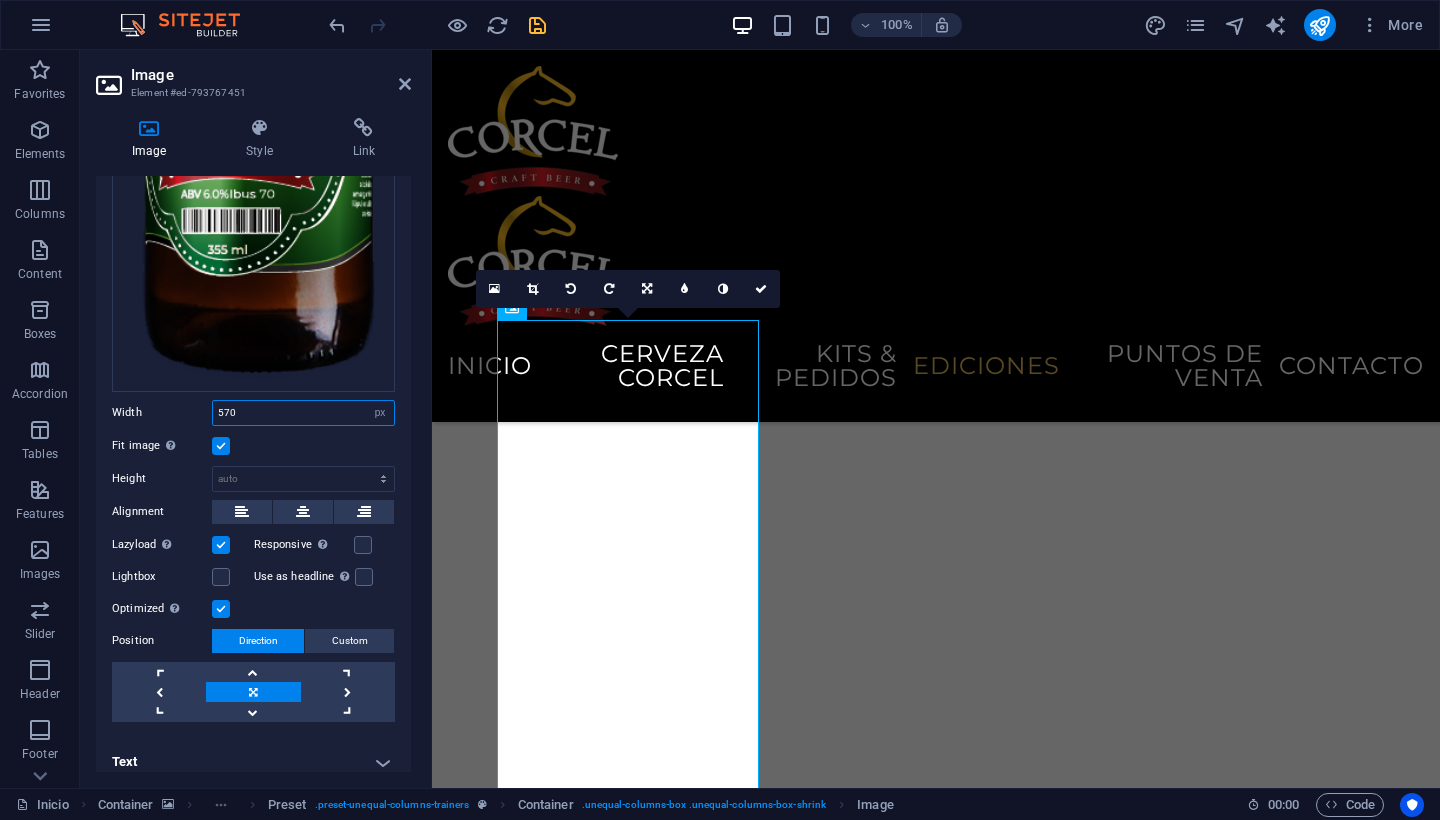click on "570" at bounding box center [303, 413] 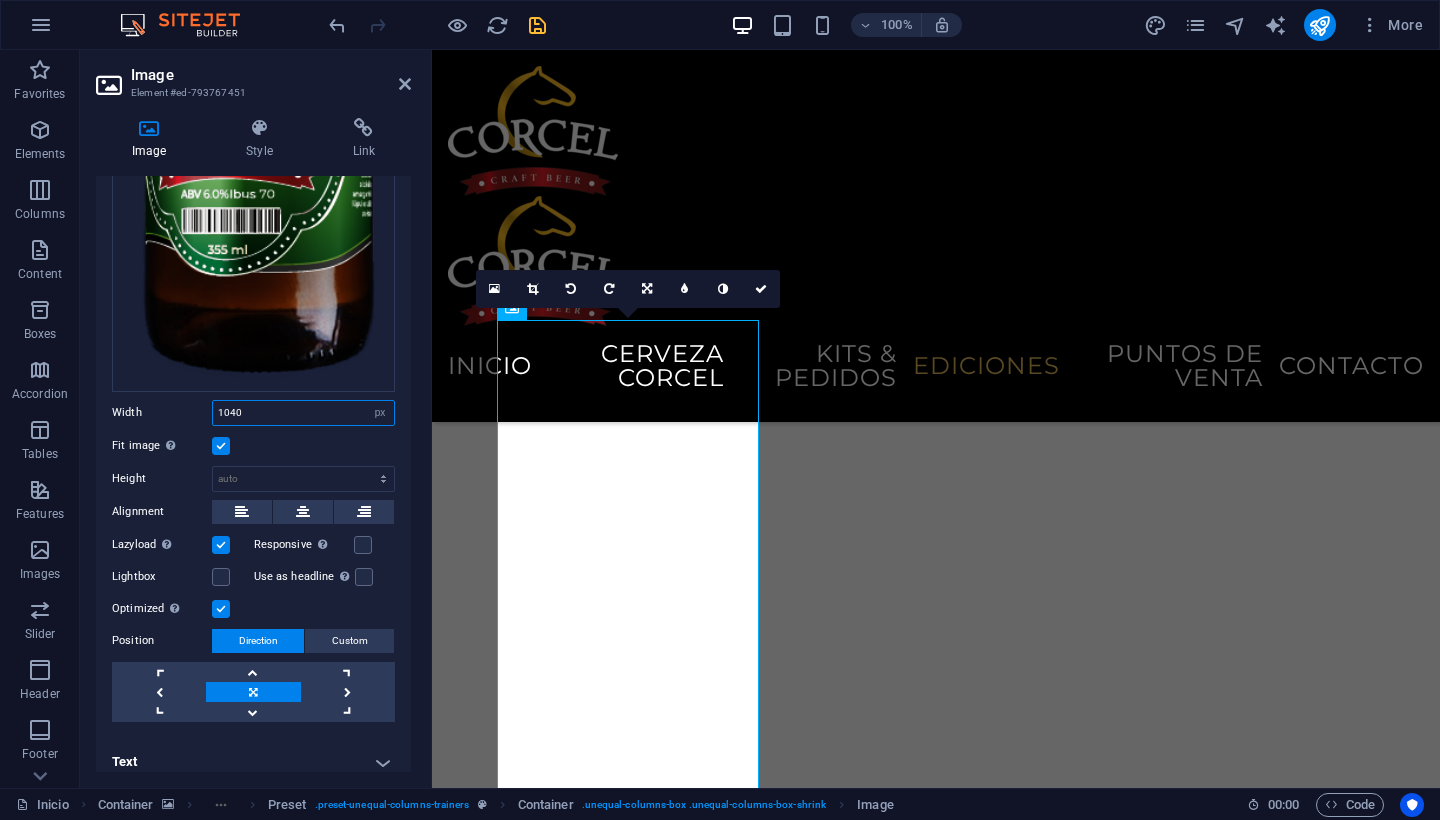 type on "1040" 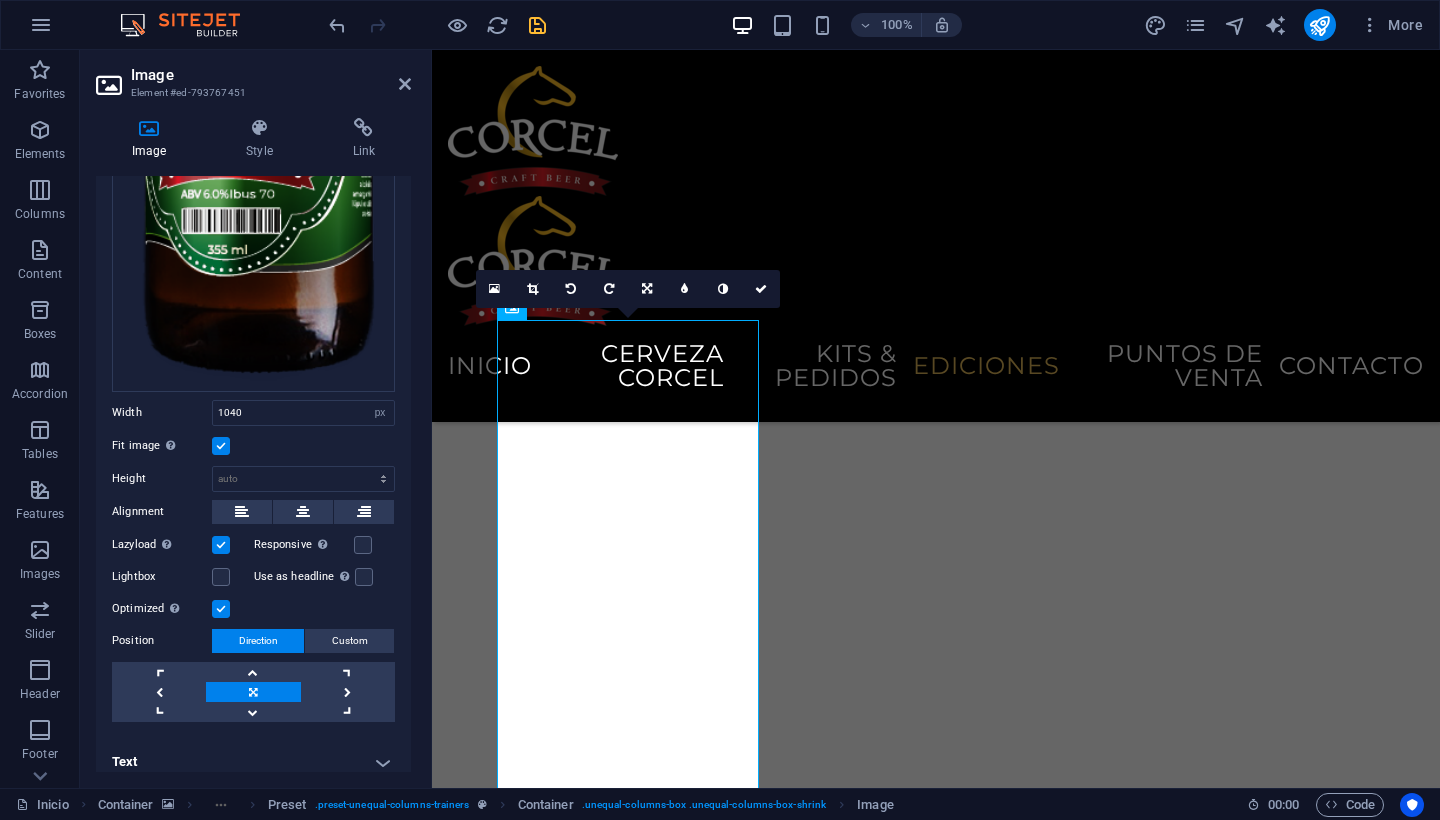click on "Fit image Automatically fit image to a fixed width and height" at bounding box center (253, 446) 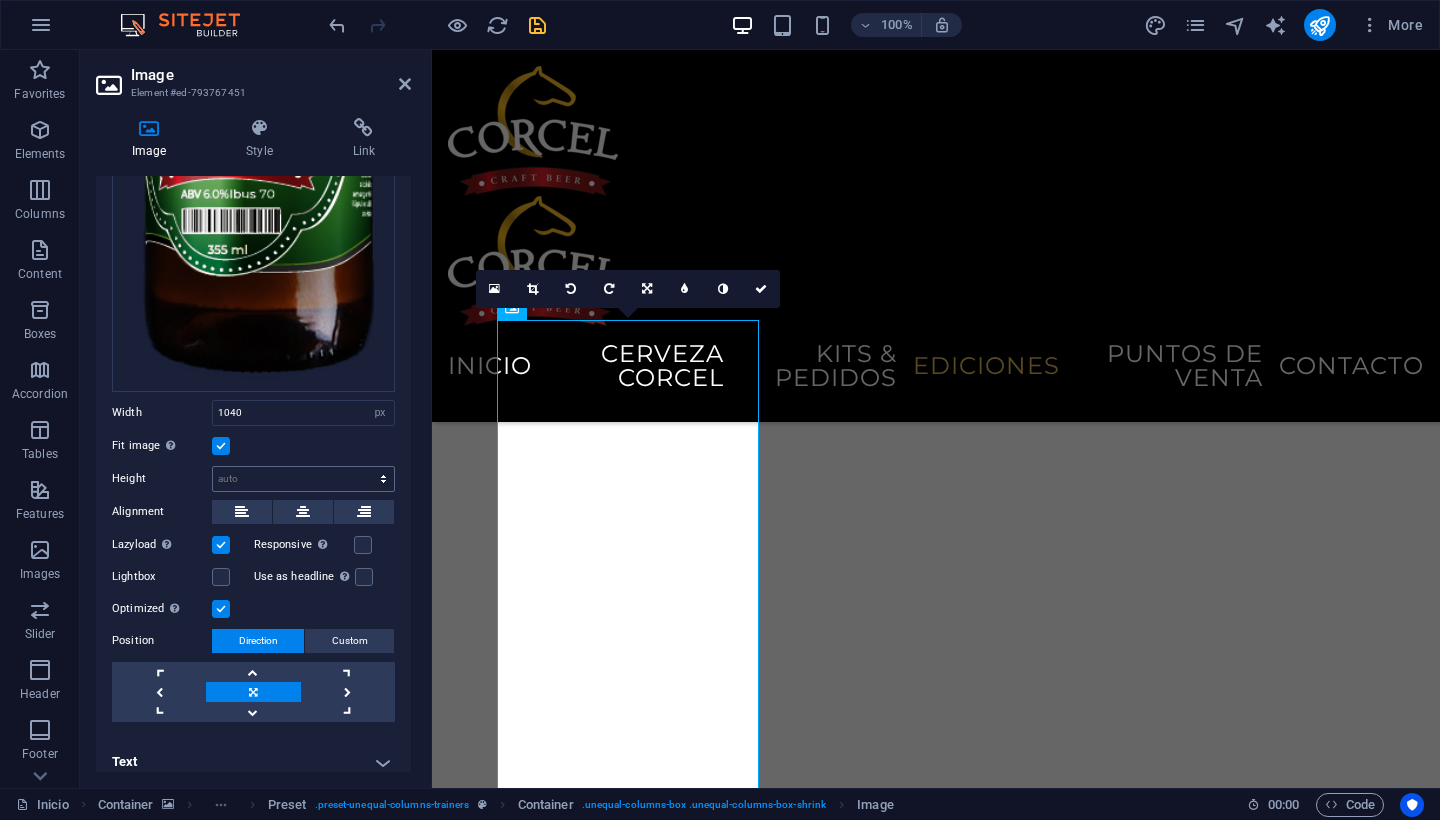 click on "Drag files here, click to choose files or select files from Files or our free stock photos & videos Select files from the file manager, stock photos, or upload file(s) Upload Width 1040 Default auto px rem % em vh vw Fit image Automatically fit image to a fixed width and height Height Default auto px Alignment Lazyload Loading images after the page loads improves page speed. Responsive Automatically load retina image and smartphone optimized sizes. Lightbox Use as headline The image will be wrapped in an H1 headline tag. Useful for giving alternative text the weight of an H1 headline, e.g. for the logo. Leave unchecked if uncertain. Optimized Images are compressed to improve page speed. Position Direction Custom X offset 50 px rem % vh vw Y offset 50 px rem % vh vw" at bounding box center (253, 81) 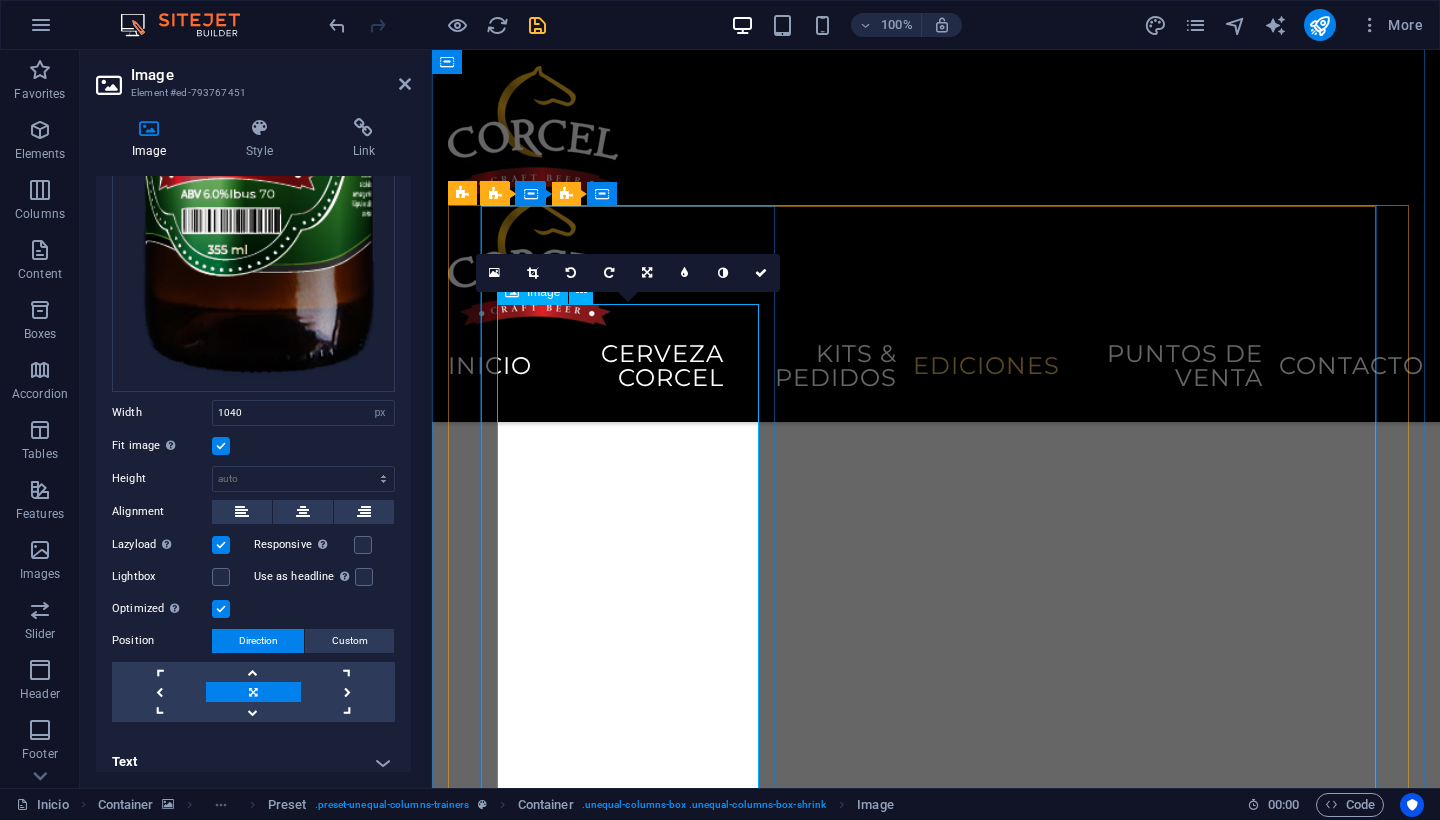 scroll, scrollTop: 4655, scrollLeft: 0, axis: vertical 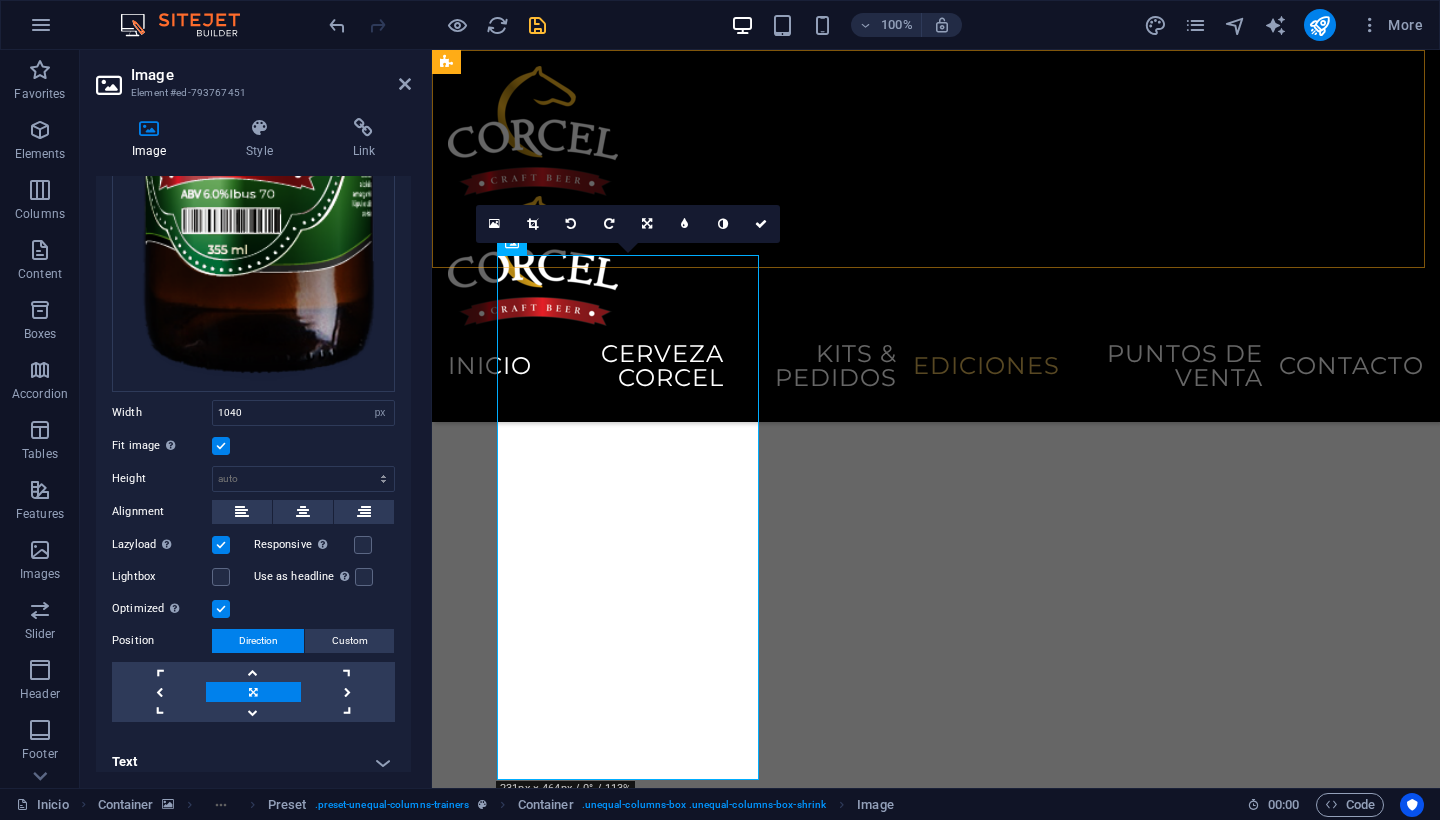 click on "Menu Inicio Cerveza corcel kits & pedidos Ediciones Puntos de venta Contacto" at bounding box center (936, 236) 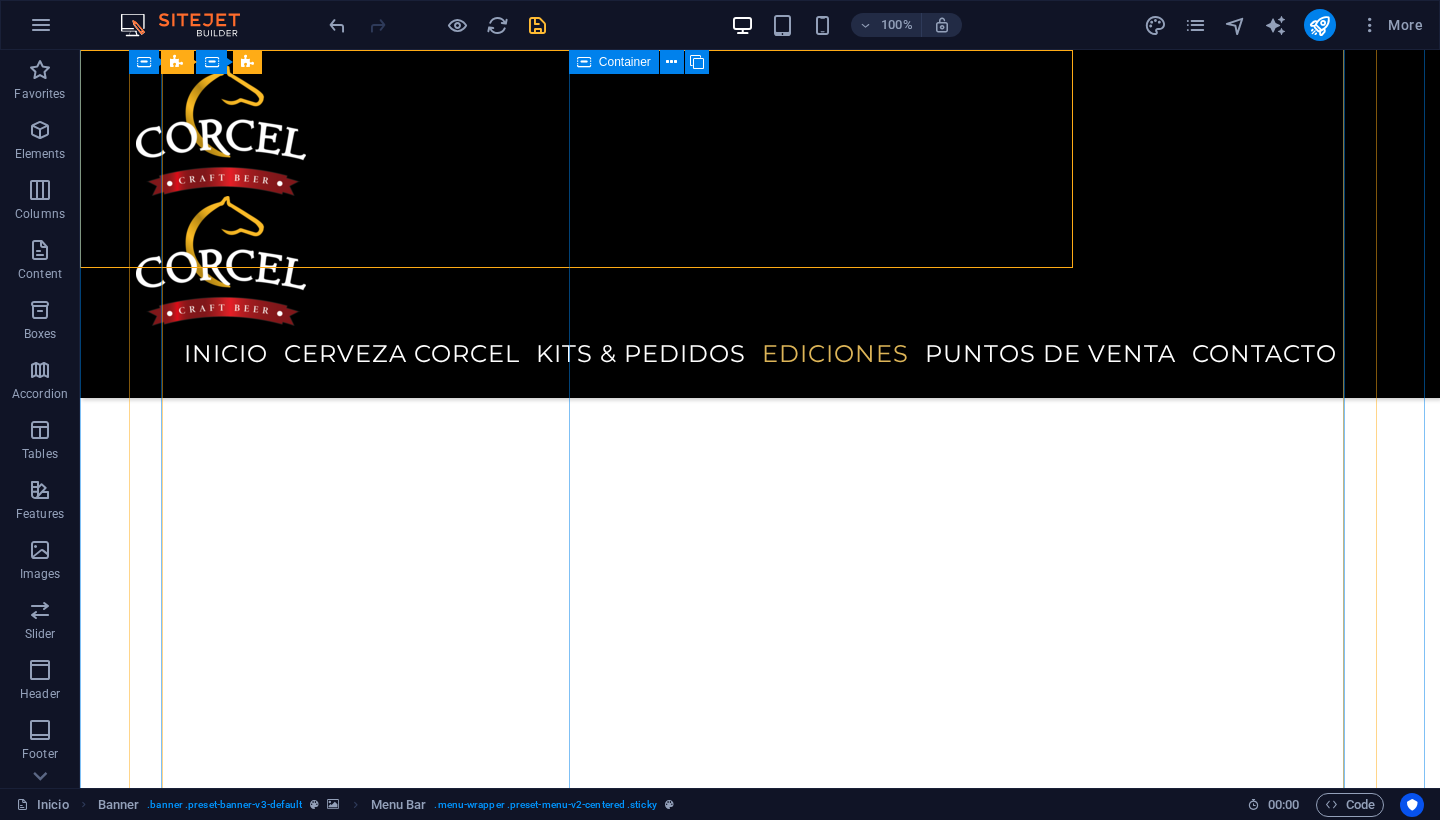 click on "Una clásica IPA Americana, de sabor fuerte y amargor seco. ABV 7%
IBUS 70
ML 90%
Lorem Ipsum 60%
Maridaje: Cortes de carne  Pasta EXISTENCIAS / PEDIDO ESPECIAL ( FABRICACIÓN)" at bounding box center (760, 10642) 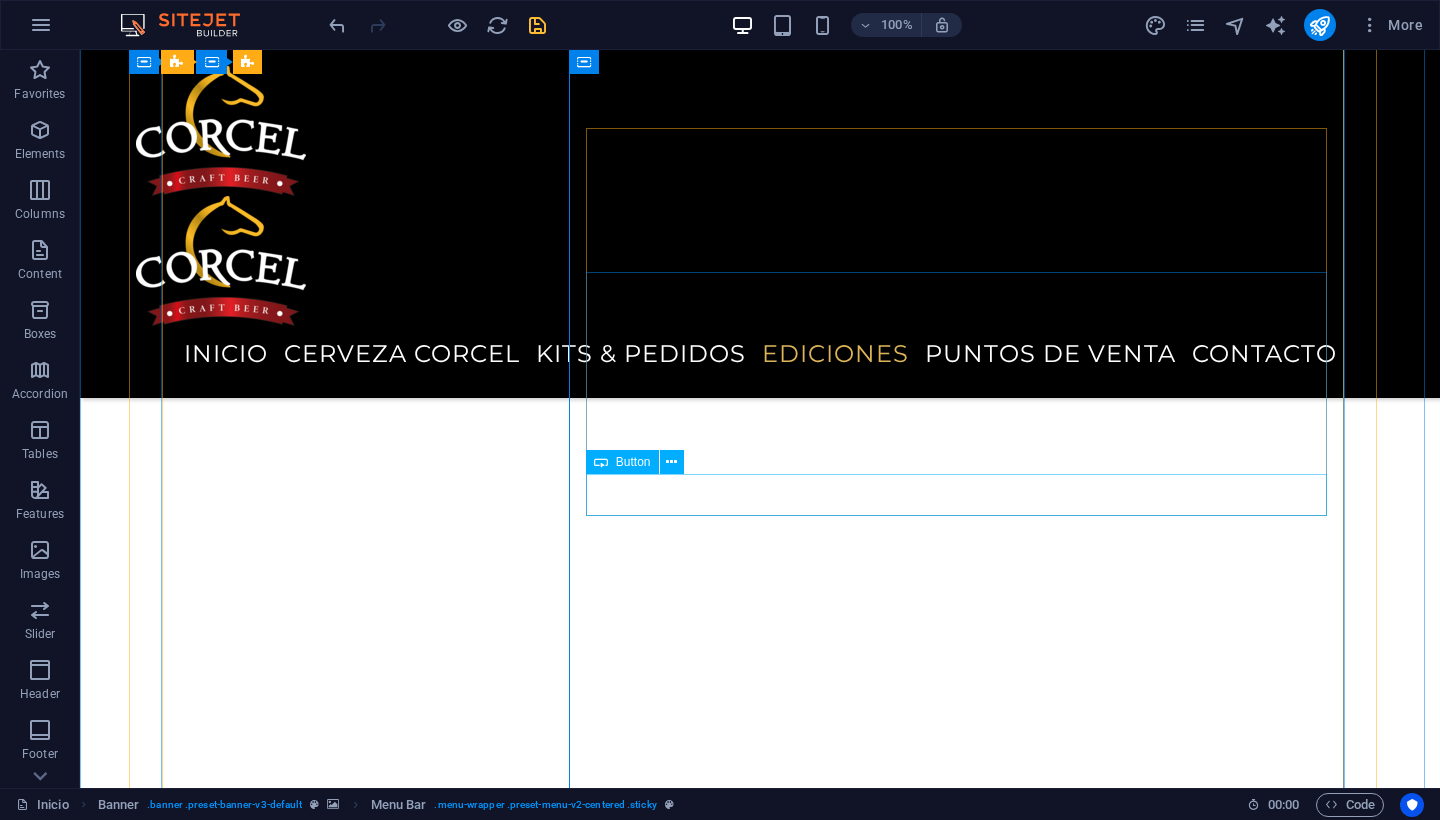 click at bounding box center (760, 10747) 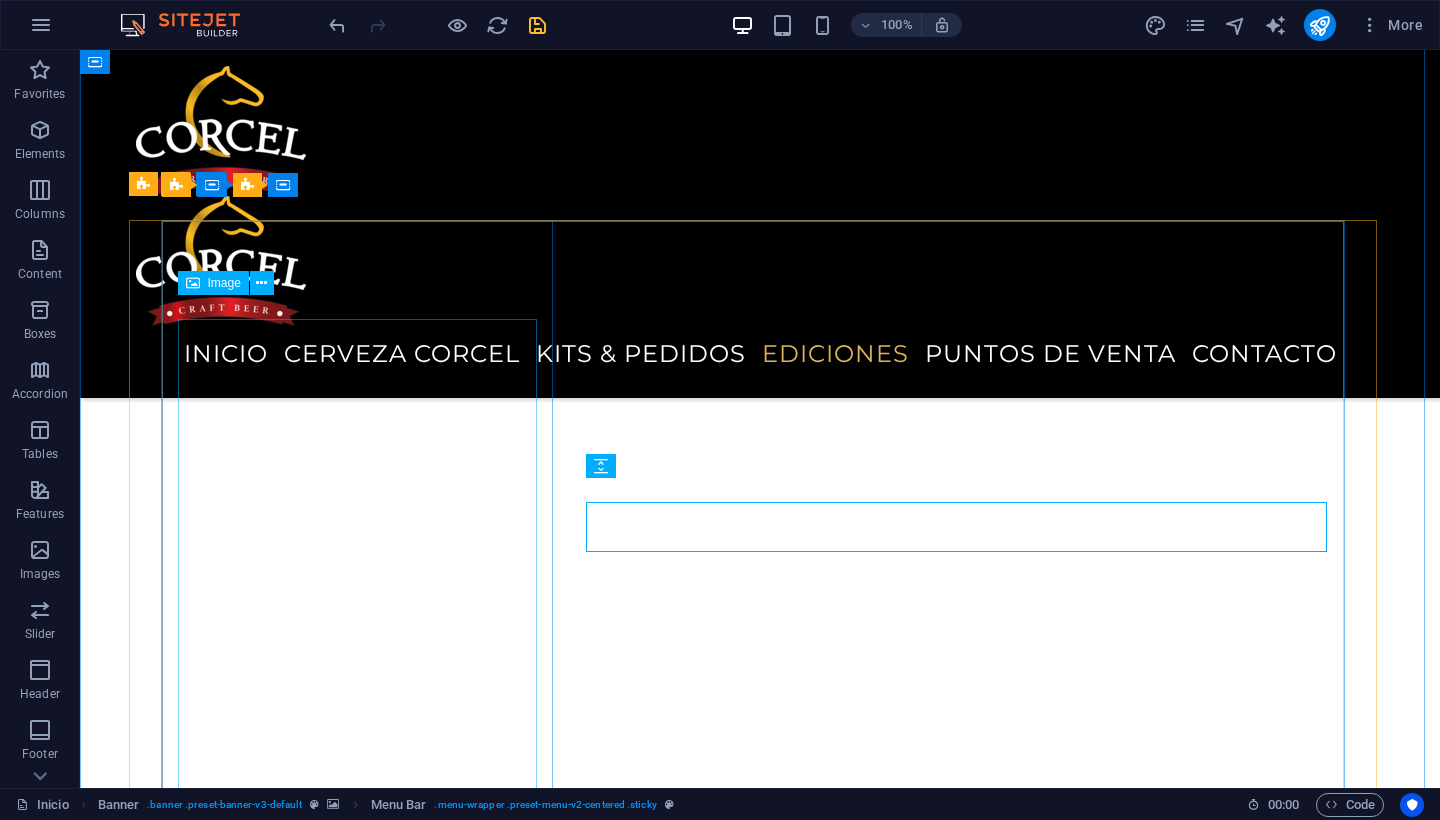 click at bounding box center [760, 9127] 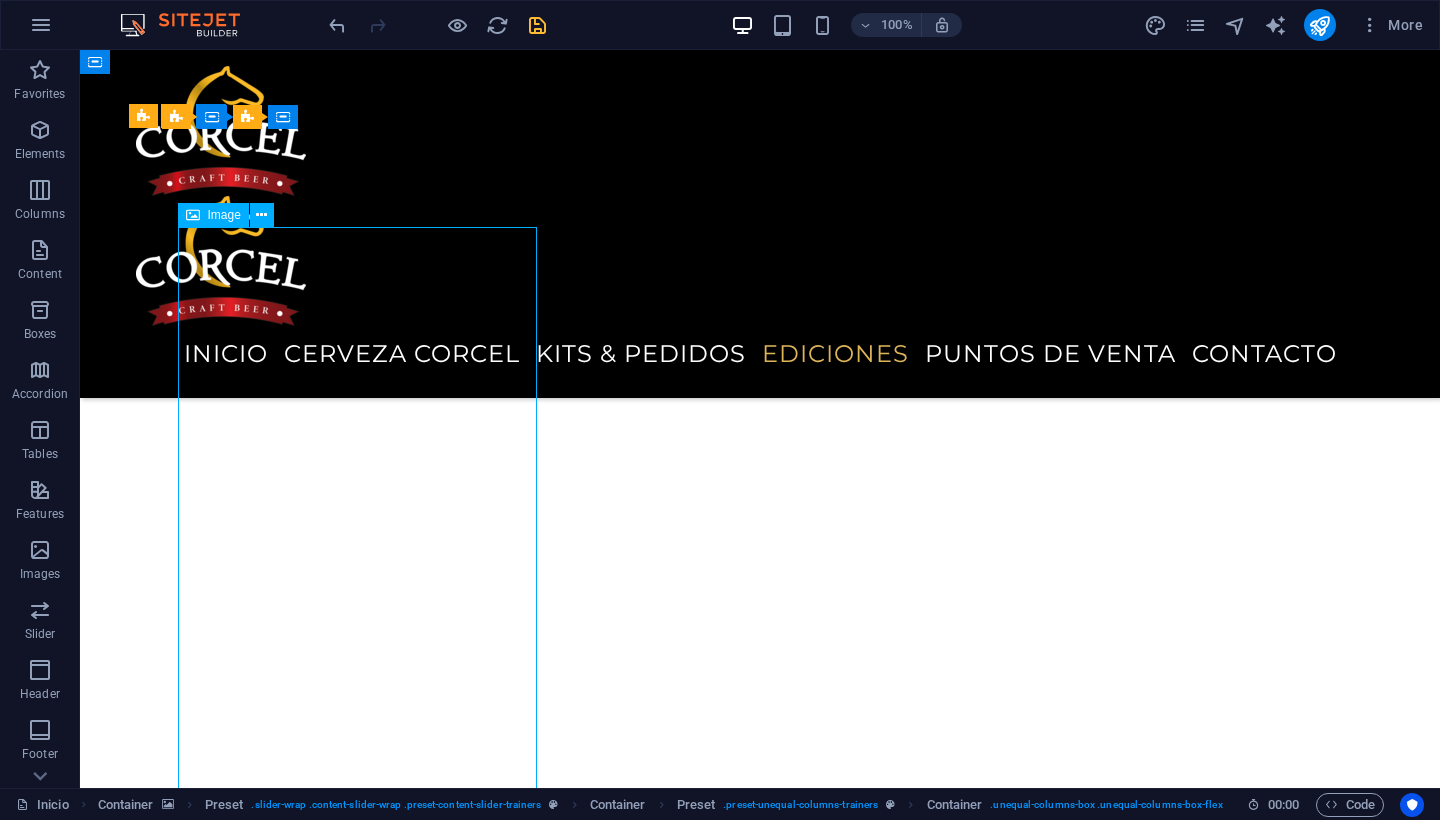 scroll, scrollTop: 4525, scrollLeft: 0, axis: vertical 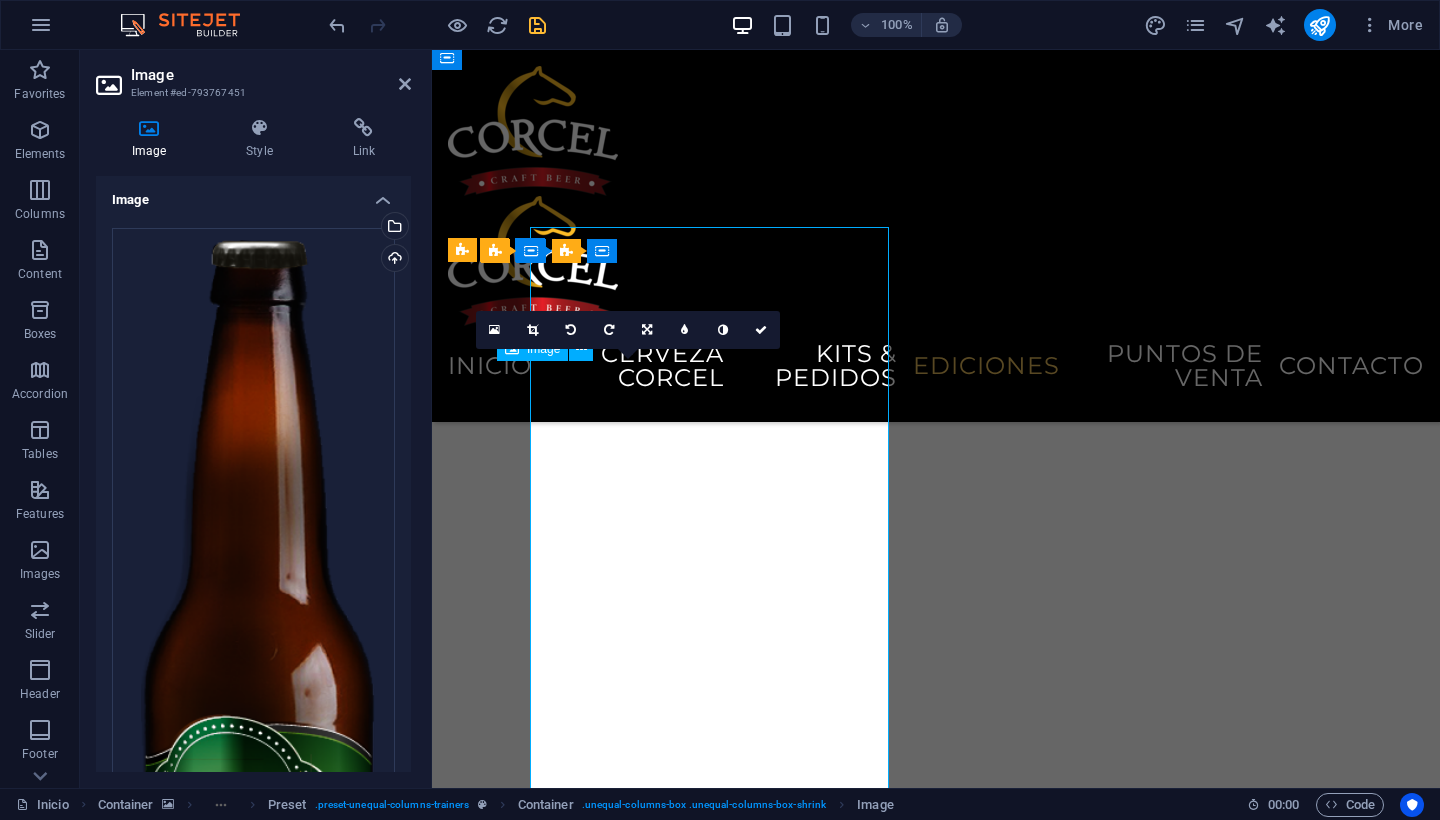 click at bounding box center [936, 7306] 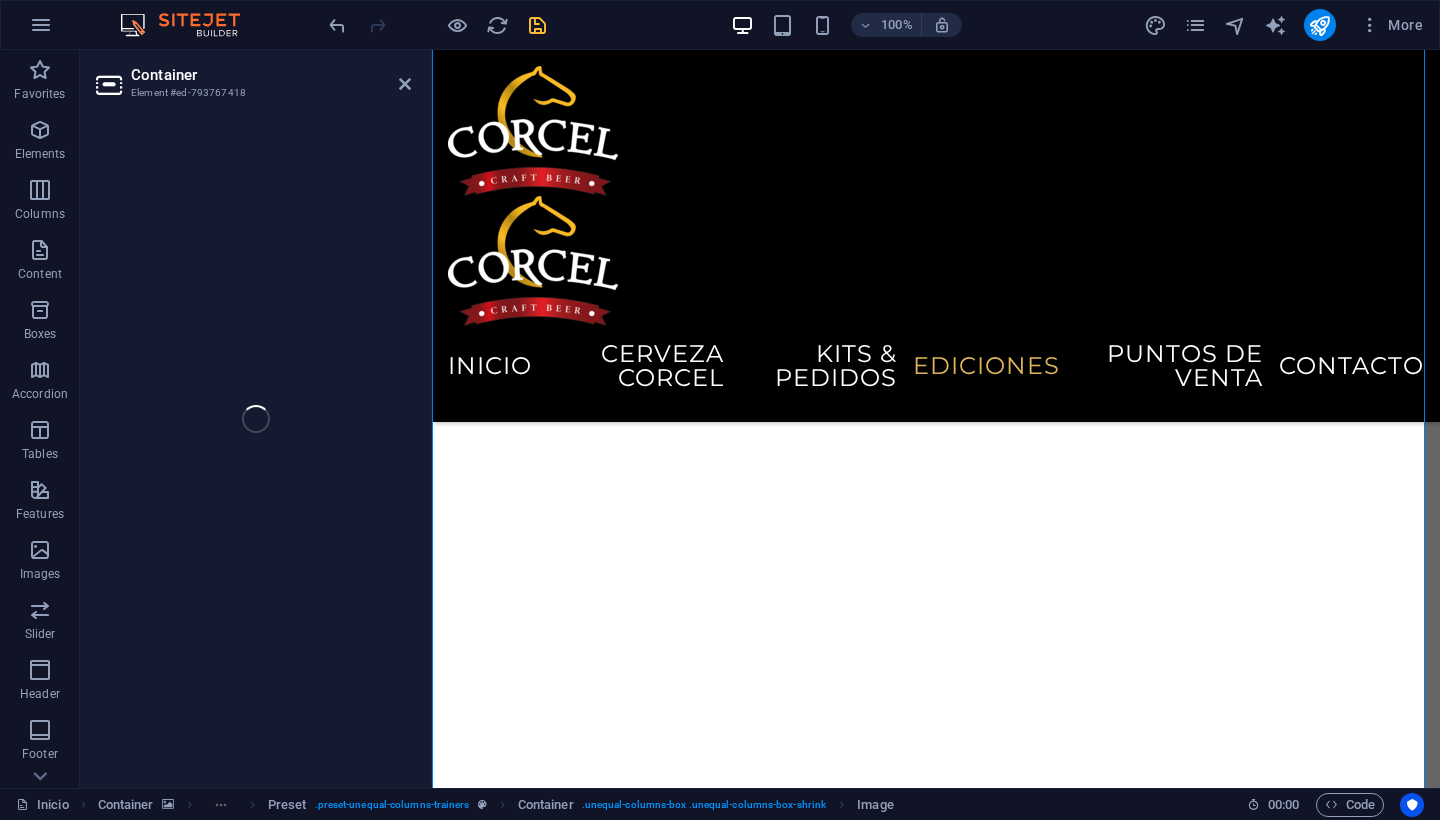 click on "Container Element #ed-793767418
Drag here to replace the existing content. Press “Ctrl” if you want to create a new element.
H1   Banner   Banner   Container   Menu Bar   Banner   Info Bar   Menu   Info Bar   Container   Text   Container   Image   Container   Text   Container   Spacer   H2   Image   Text   Container   Slider   Slider   Image   Container   Container   Preset   Text   Container   Text   Container   Container   Preset   Container   Container   Container   H3   Image   Slider   H2   Container   H2   Container   6 columns   6 columns   Price lists   Container   Container   Text   Container   H2   6 columns   6 columns   Price lists   Container   H2   6 columns   Container   H2   Container   H2   Container   Container   Container   Preset   Preset   Container   Preset   Container   Preset   Preset   Container   HTML   Preset   Container   Spacer   Container   Text   Container   Container   Text   Container   Text   Container   Text   Button   Spacer   H2   Preset   Container" at bounding box center (760, 419) 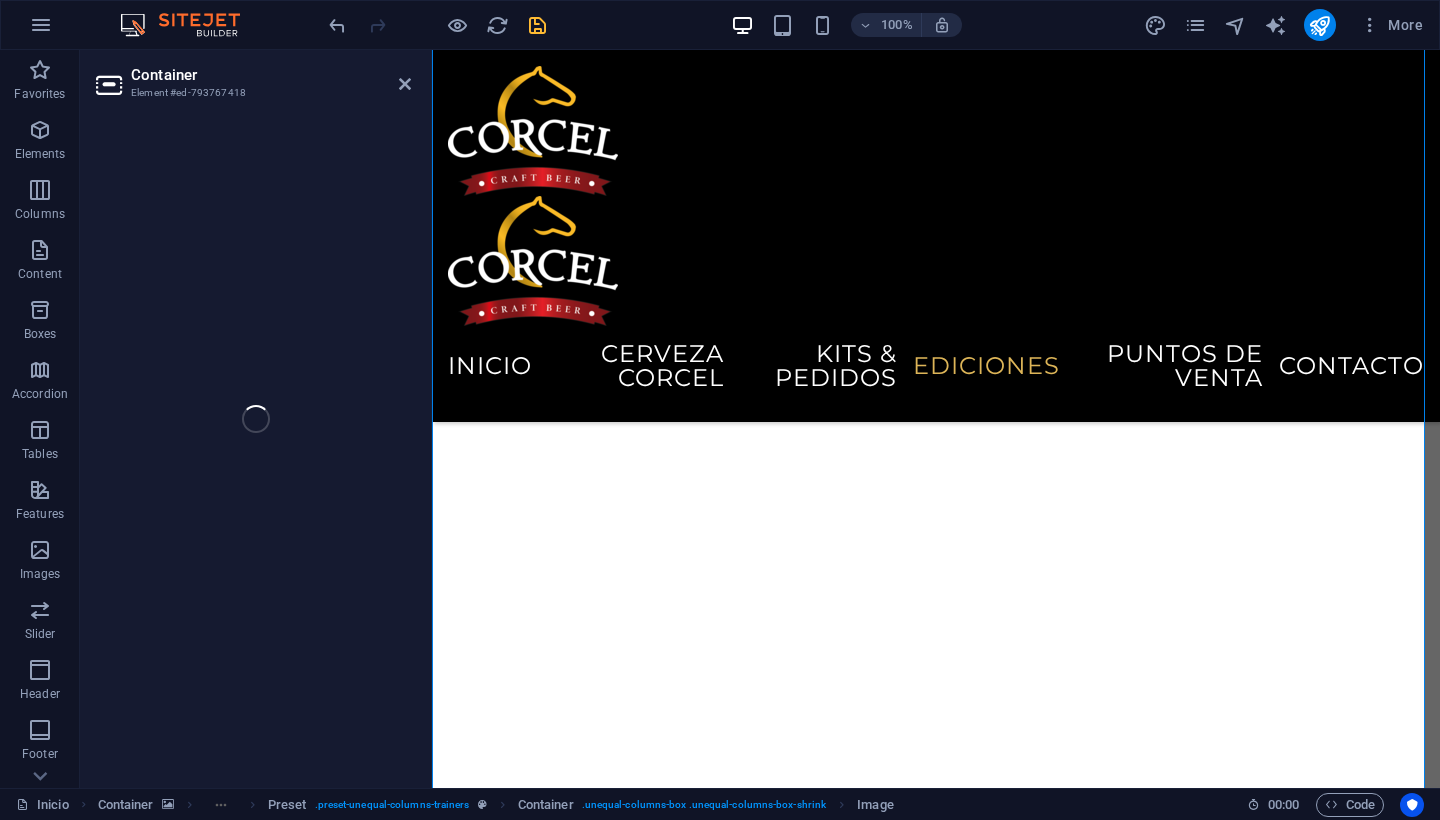 drag, startPoint x: 222, startPoint y: 209, endPoint x: 126, endPoint y: 504, distance: 310.22733 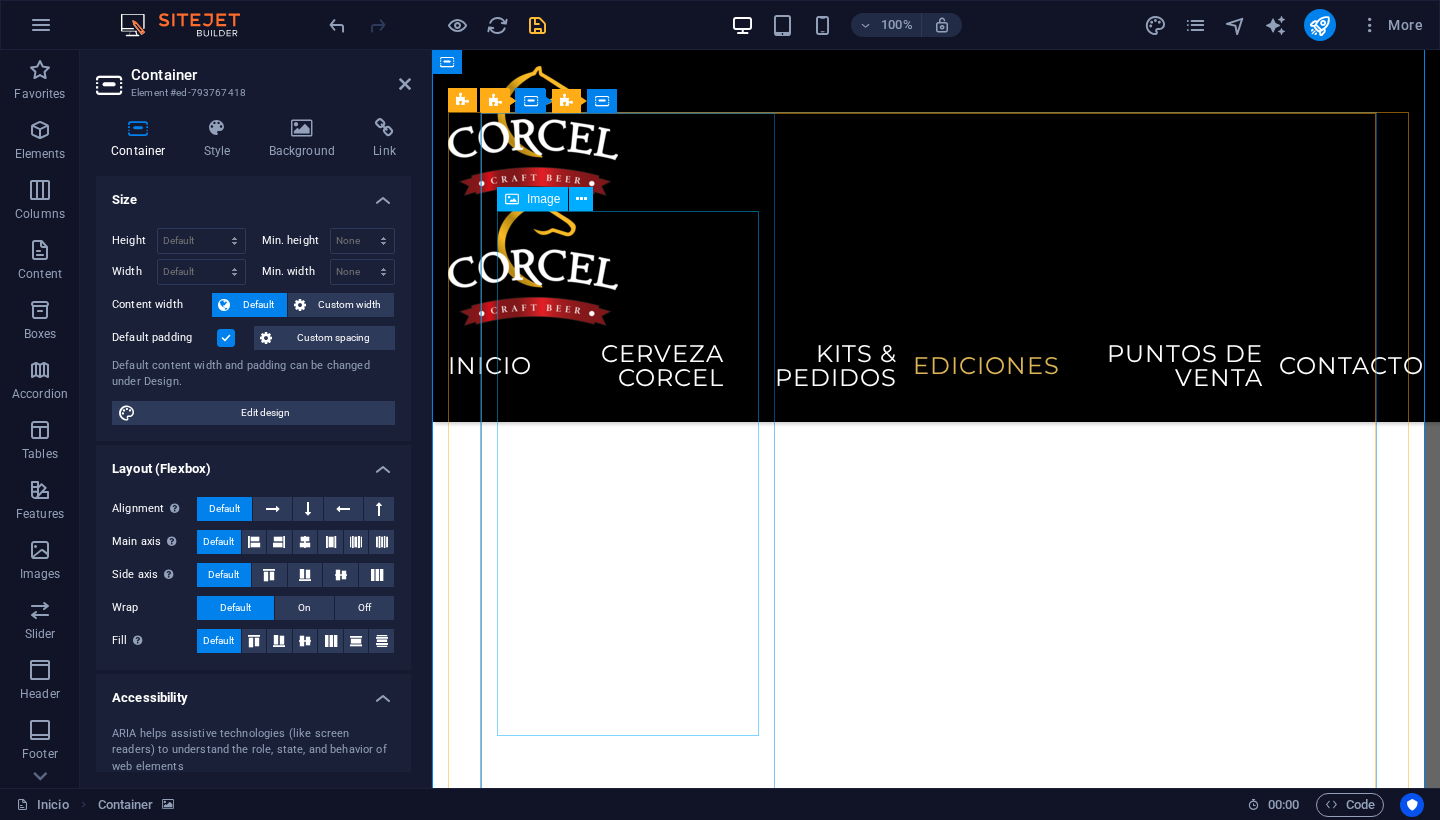 scroll, scrollTop: 4699, scrollLeft: 0, axis: vertical 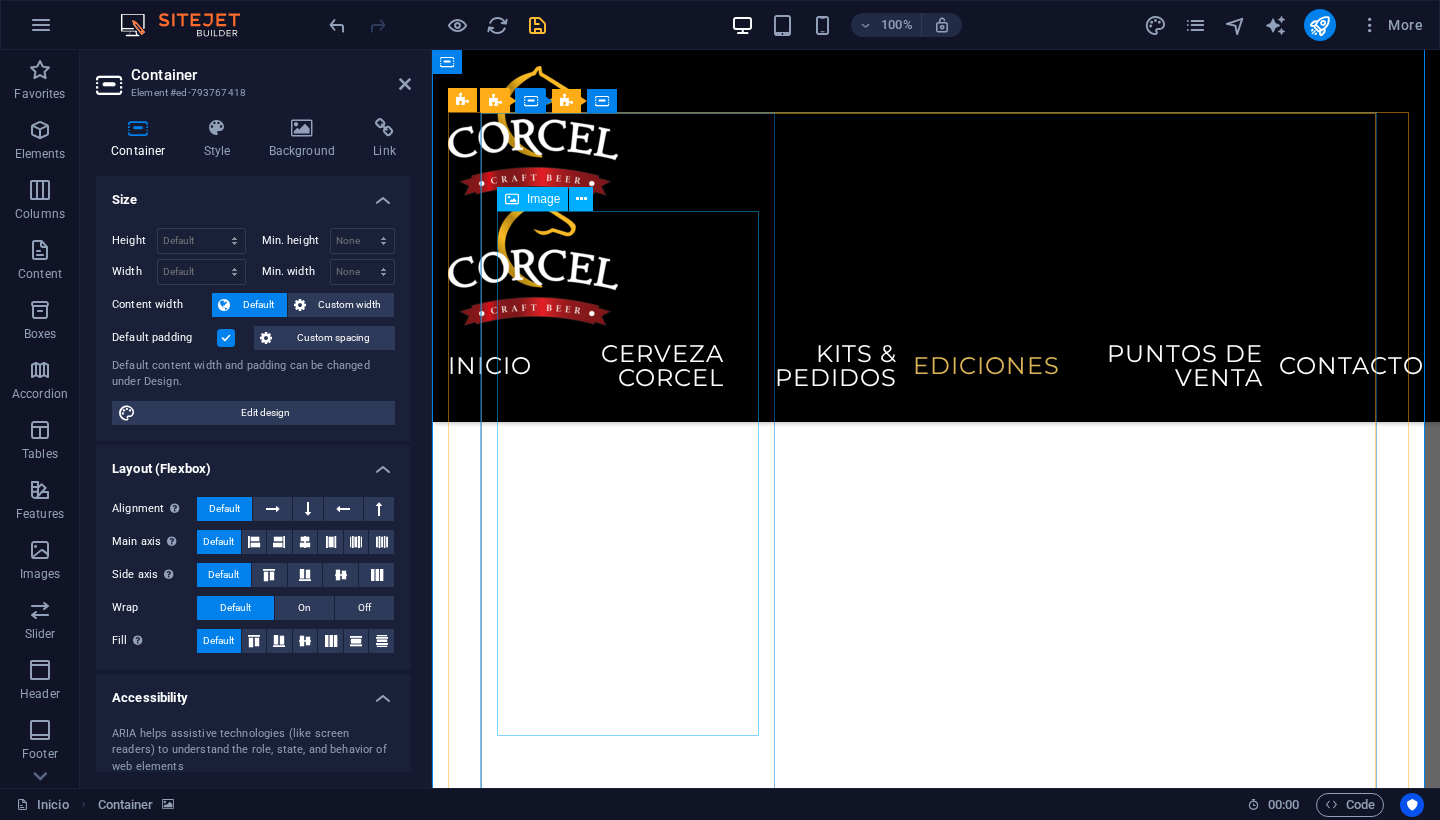 click at bounding box center (936, 9131) 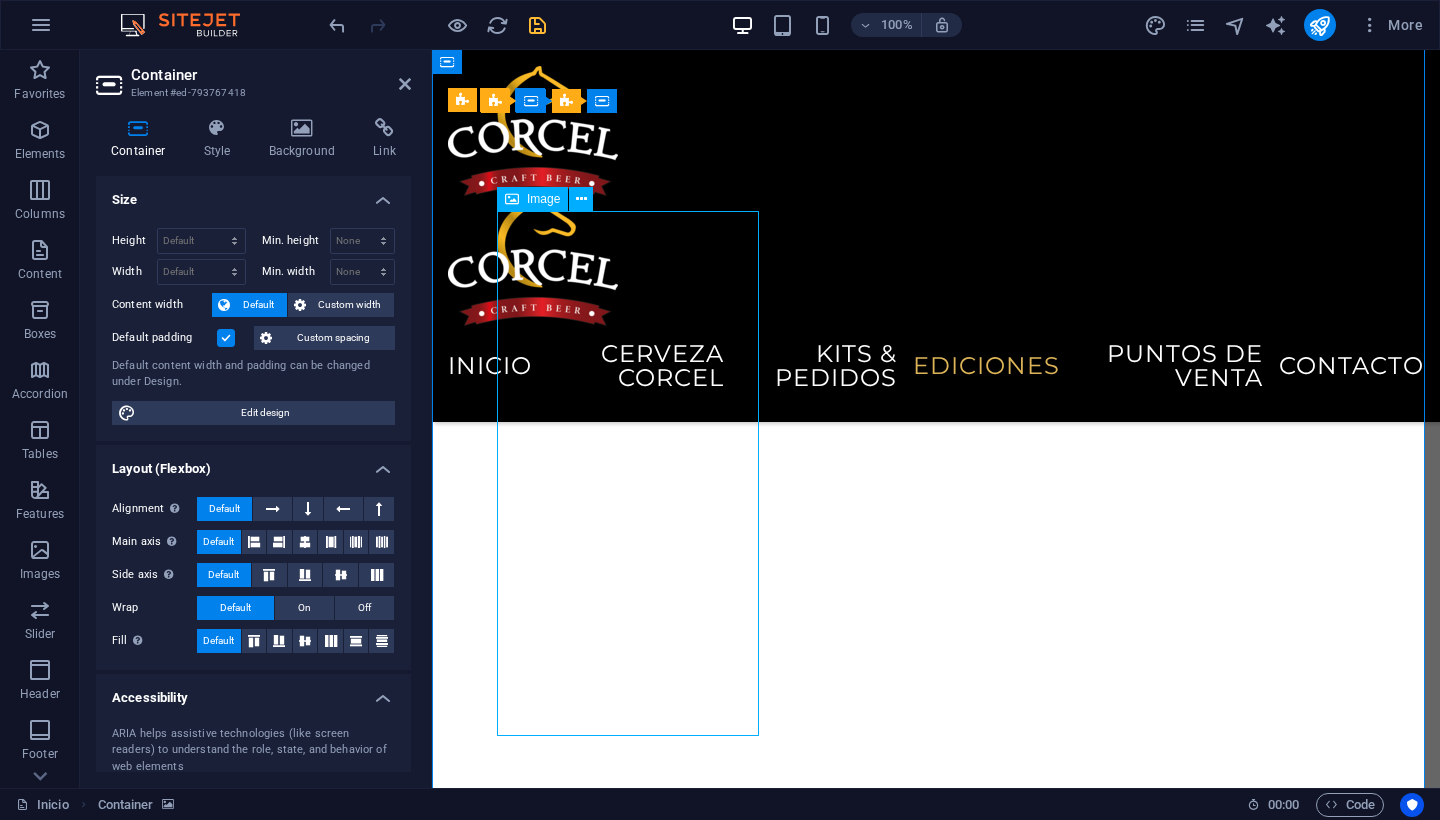 click at bounding box center [936, 9131] 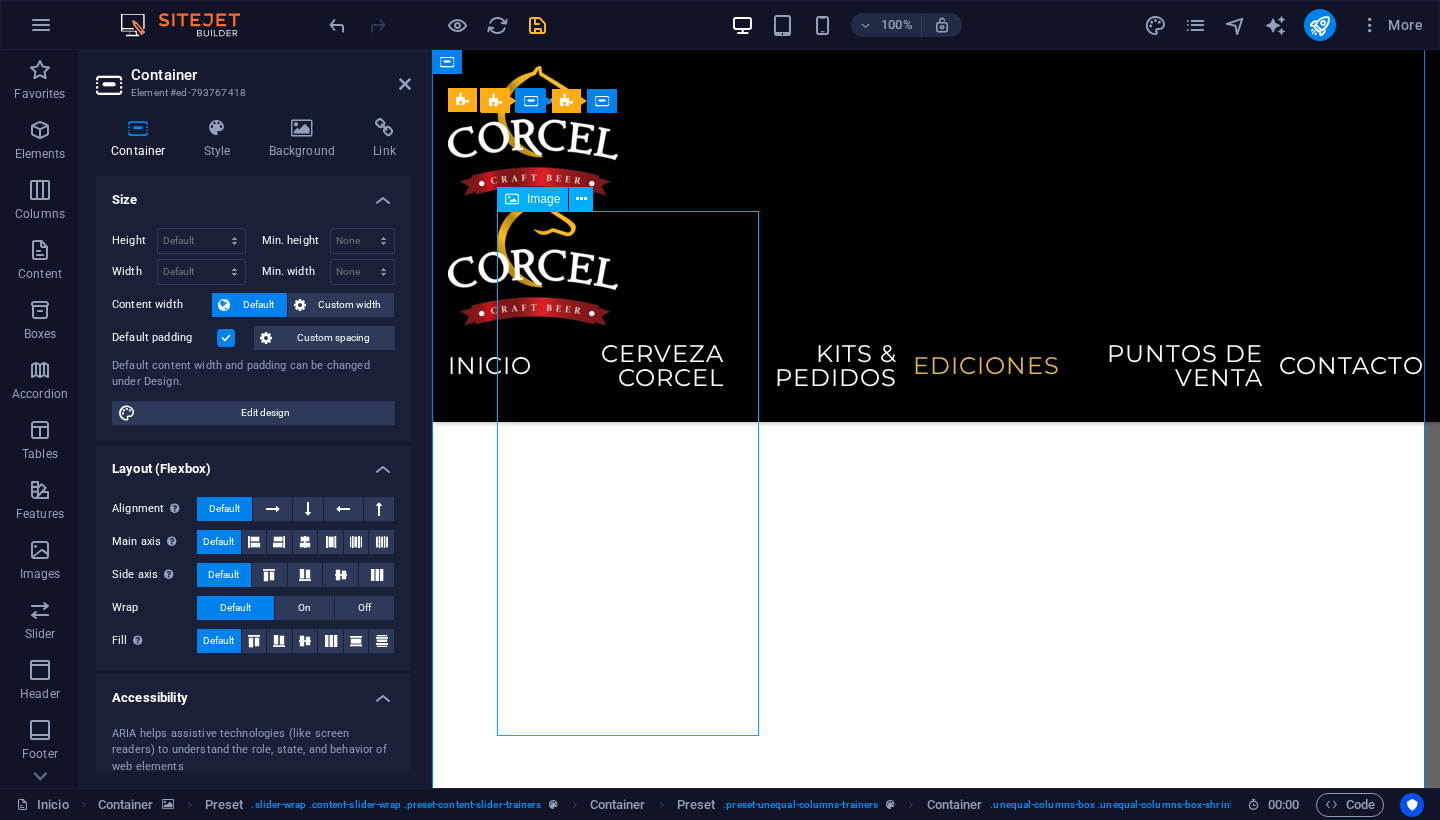 click at bounding box center [936, 9131] 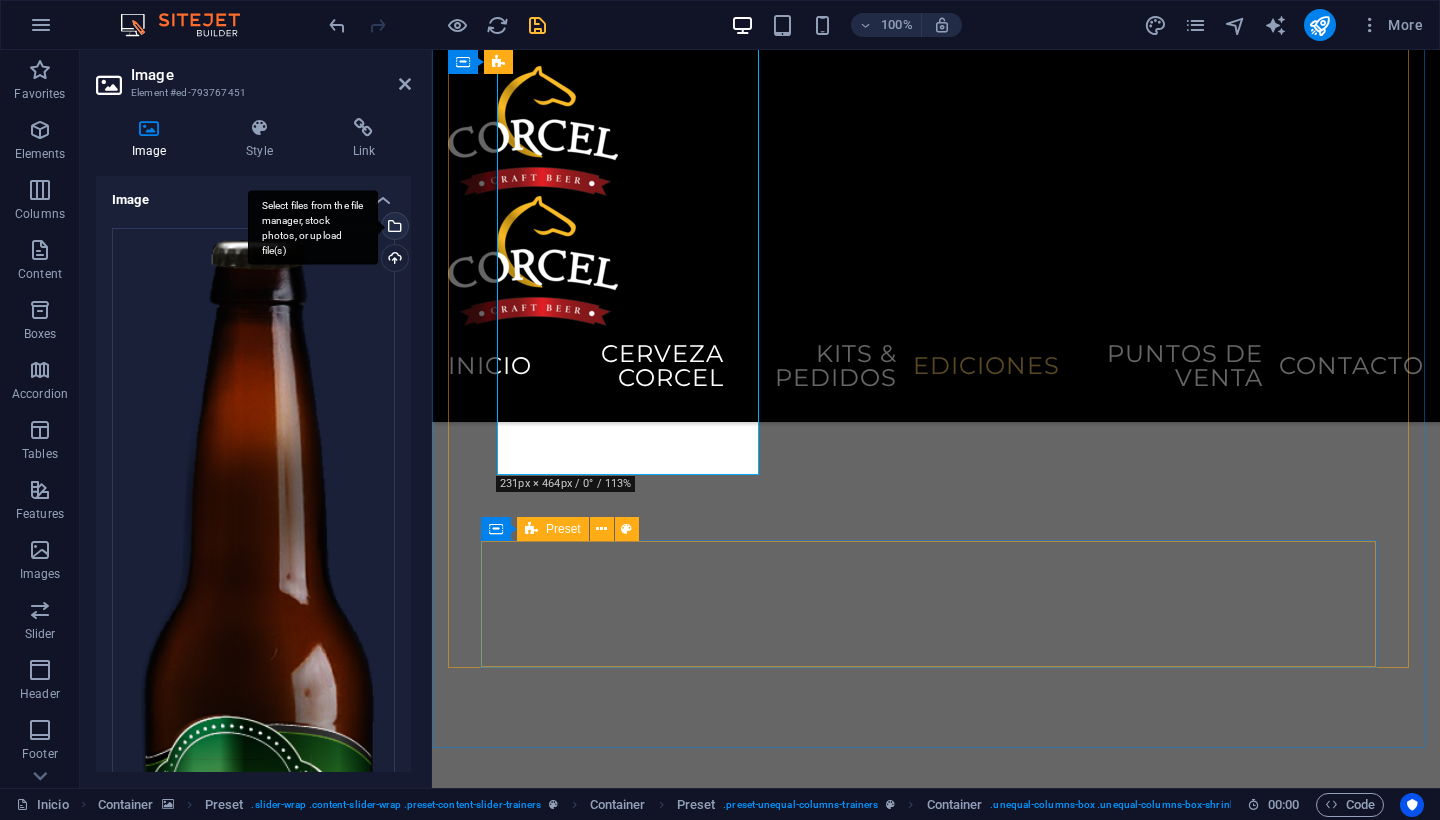 scroll, scrollTop: 4838, scrollLeft: 0, axis: vertical 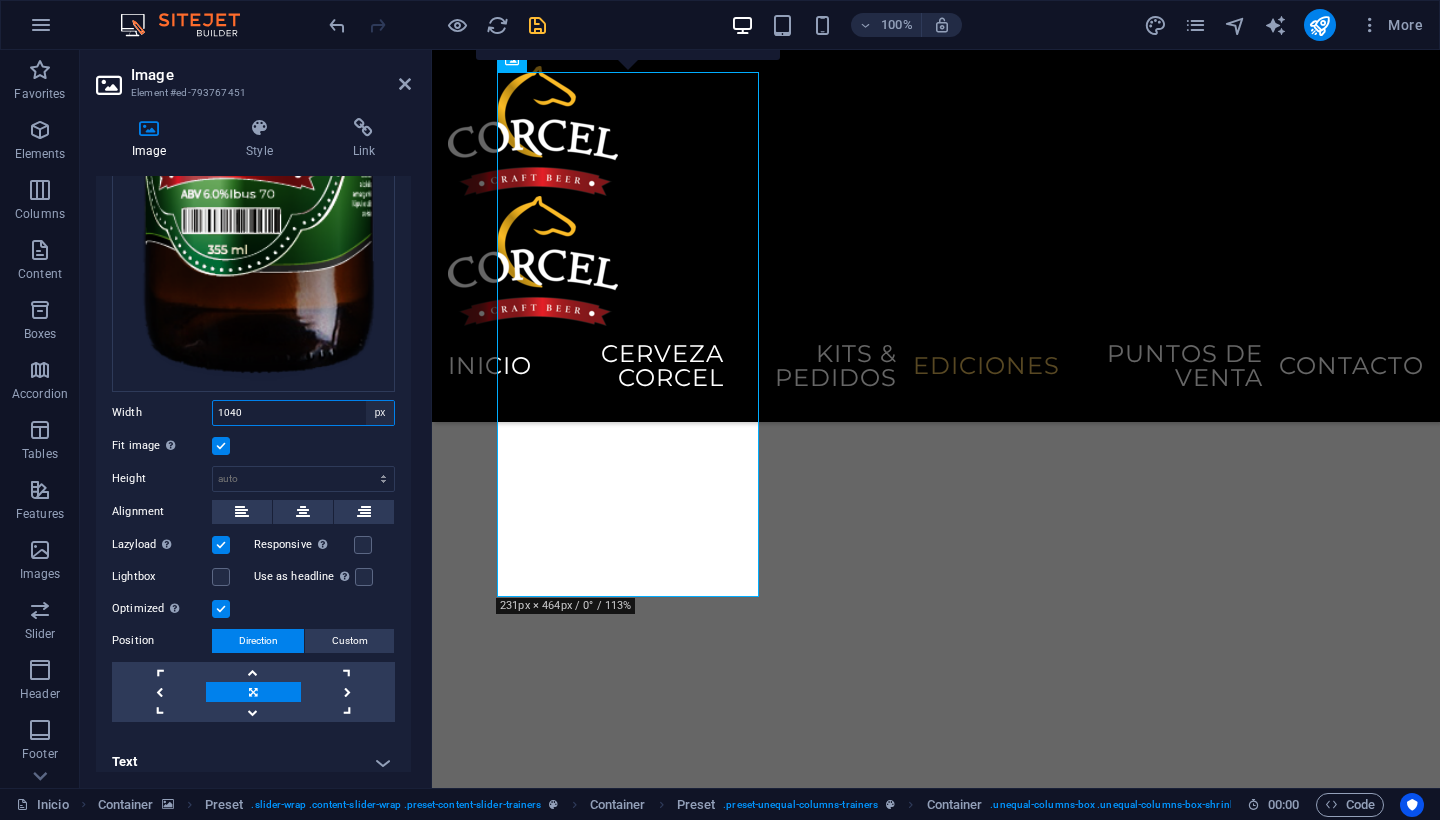 click on "Default auto px rem % em vh vw" at bounding box center [380, 413] 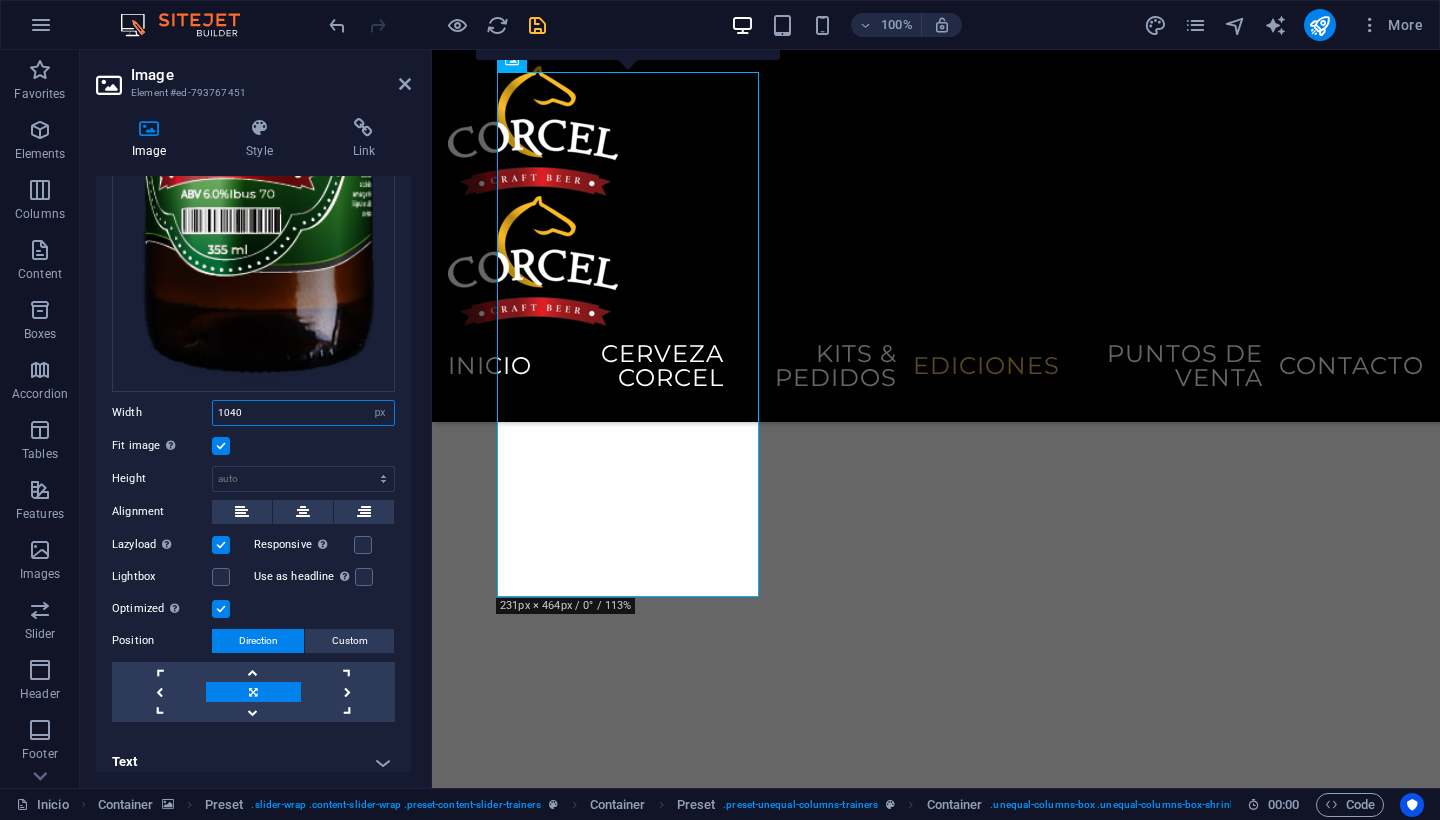 drag, startPoint x: 348, startPoint y: 392, endPoint x: 324, endPoint y: 393, distance: 24.020824 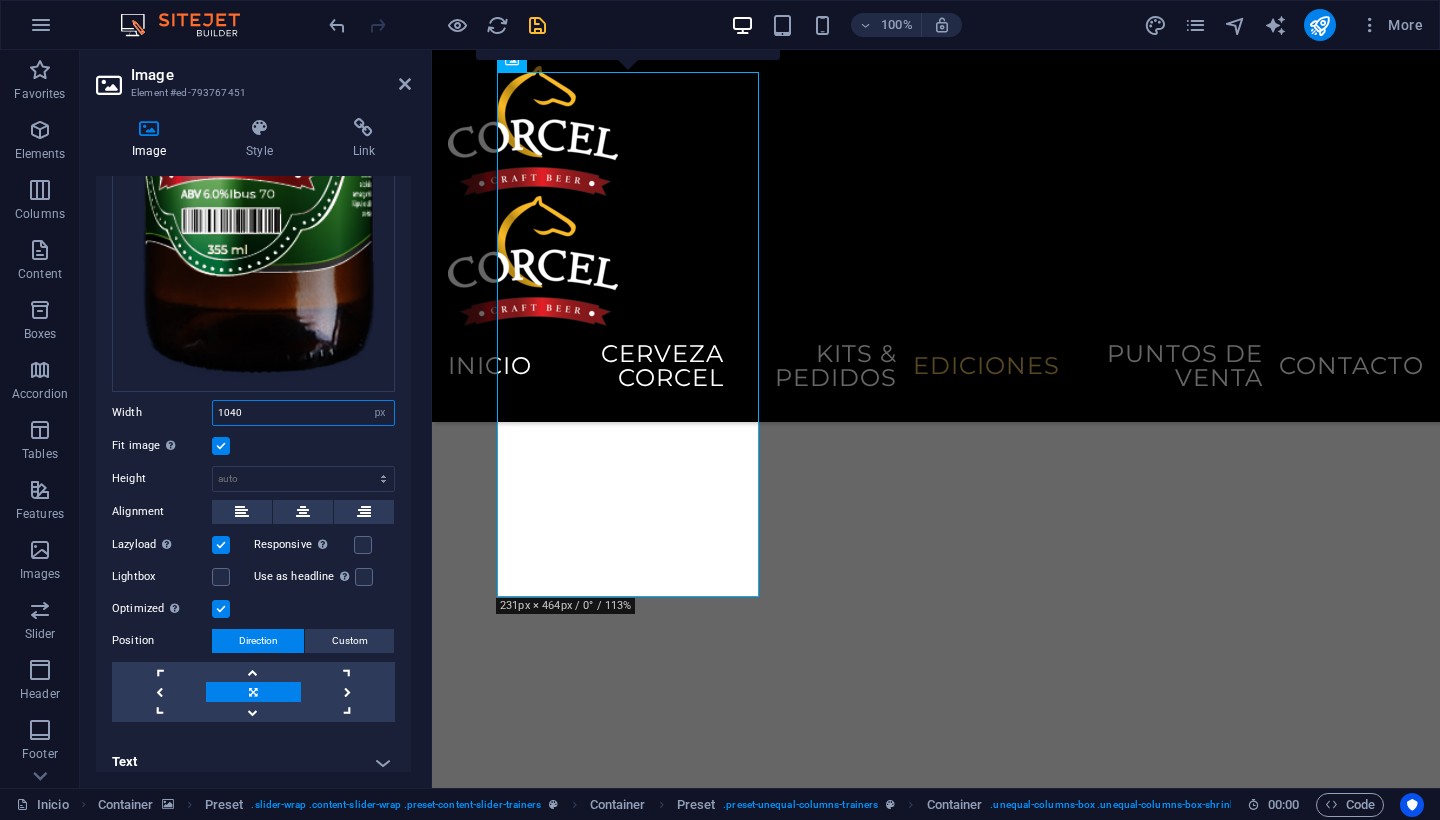 click on "1040" at bounding box center (303, 413) 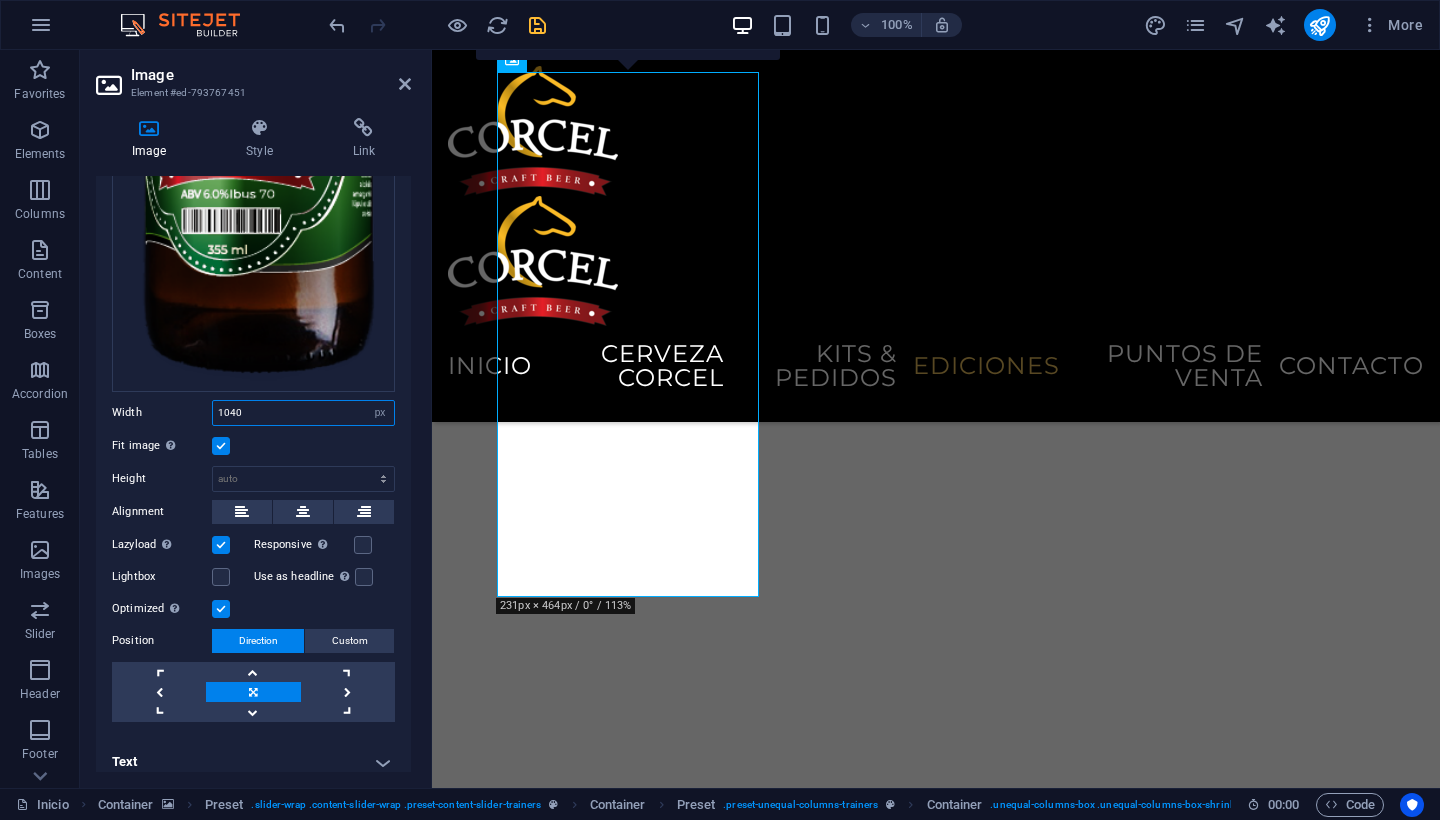 drag, startPoint x: 249, startPoint y: 399, endPoint x: 202, endPoint y: 399, distance: 47 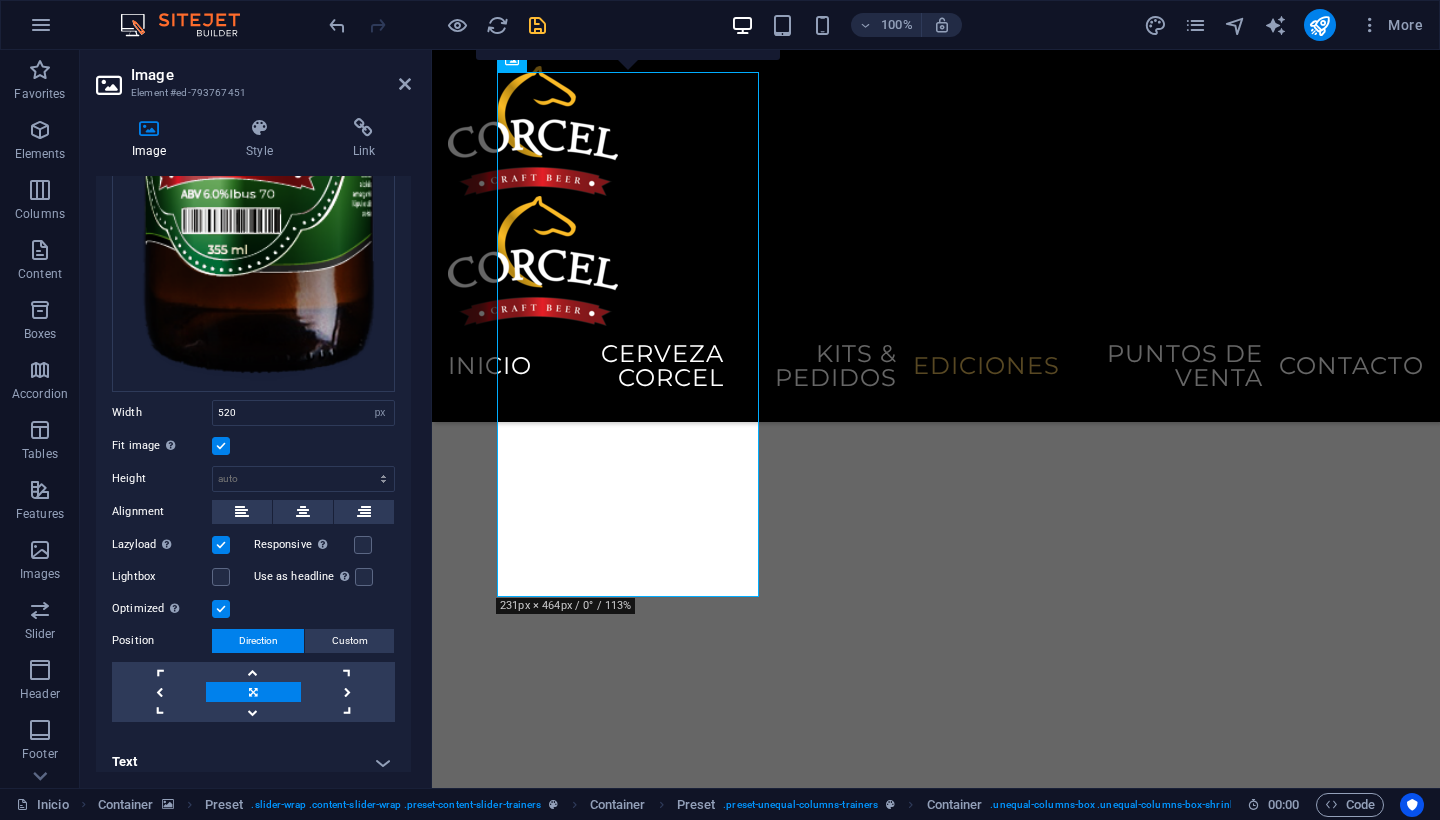 click on "Image Style Link Image Drag files here, click to choose files or select files from Files or our free stock photos & videos Select files from the file manager, stock photos, or upload file(s) Upload Width 520 Default auto px rem % em vh vw Fit image Automatically fit image to a fixed width and height Height Default auto px Alignment Lazyload Loading images after the page loads improves page speed. Responsive Automatically load retina image and smartphone optimized sizes. Lightbox Use as headline The image will be wrapped in an H1 headline tag. Useful for giving alternative text the weight of an H1 headline, e.g. for the logo. Leave unchecked if uncertain. Optimized Images are compressed to improve page speed. Position Direction Custom X offset 50 px rem % vh vw Y offset 50 px rem % vh vw Text Float No float Image left Image right Determine how text should behave around the image. Text Alternative text Image caption Paragraph Format Normal Heading 1 Heading 2 Heading 3 Heading 4 Heading 5 Heading 6 Code Arial 8" at bounding box center (253, 445) 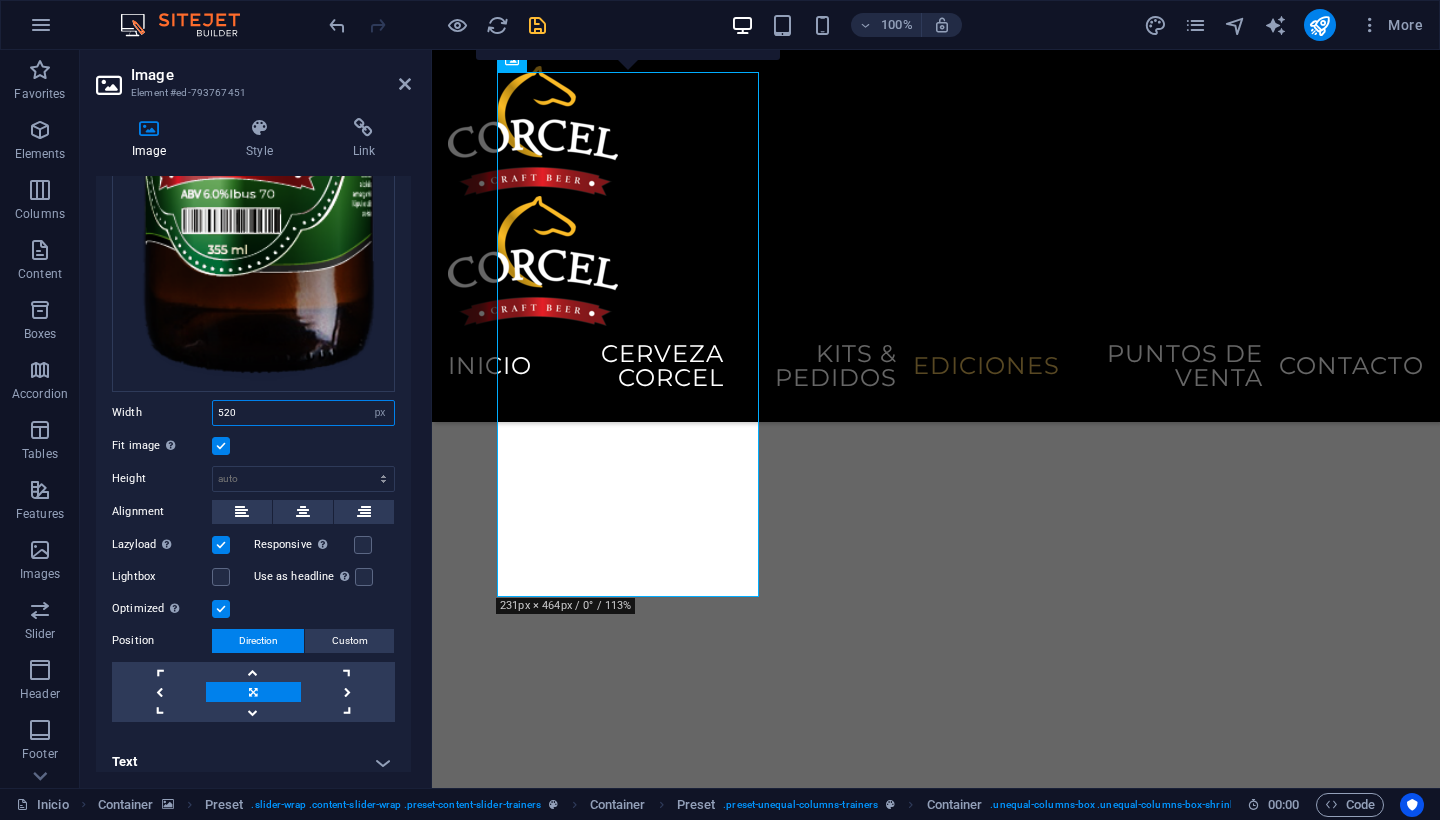 click on "520" at bounding box center [303, 413] 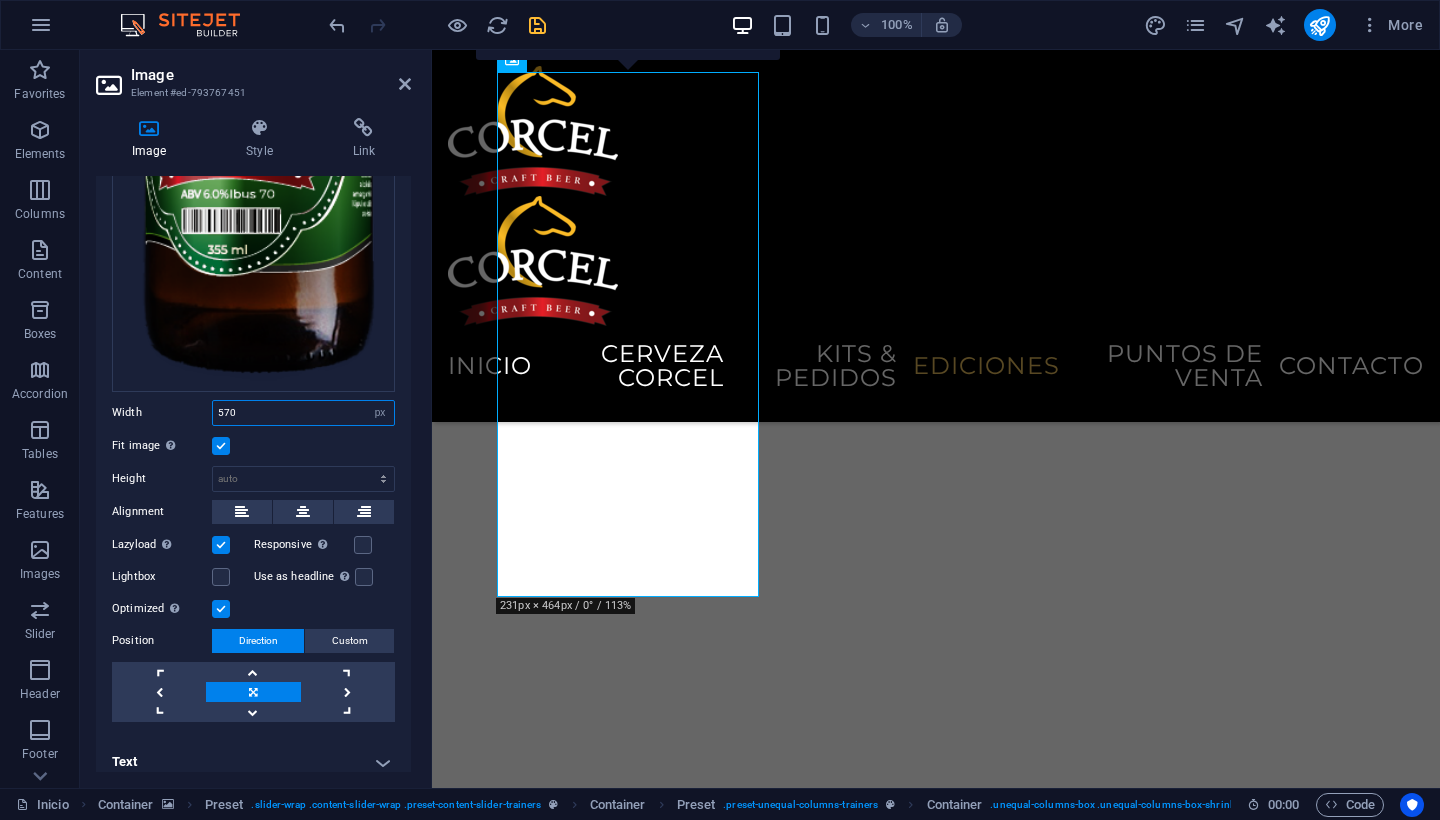 type on "570" 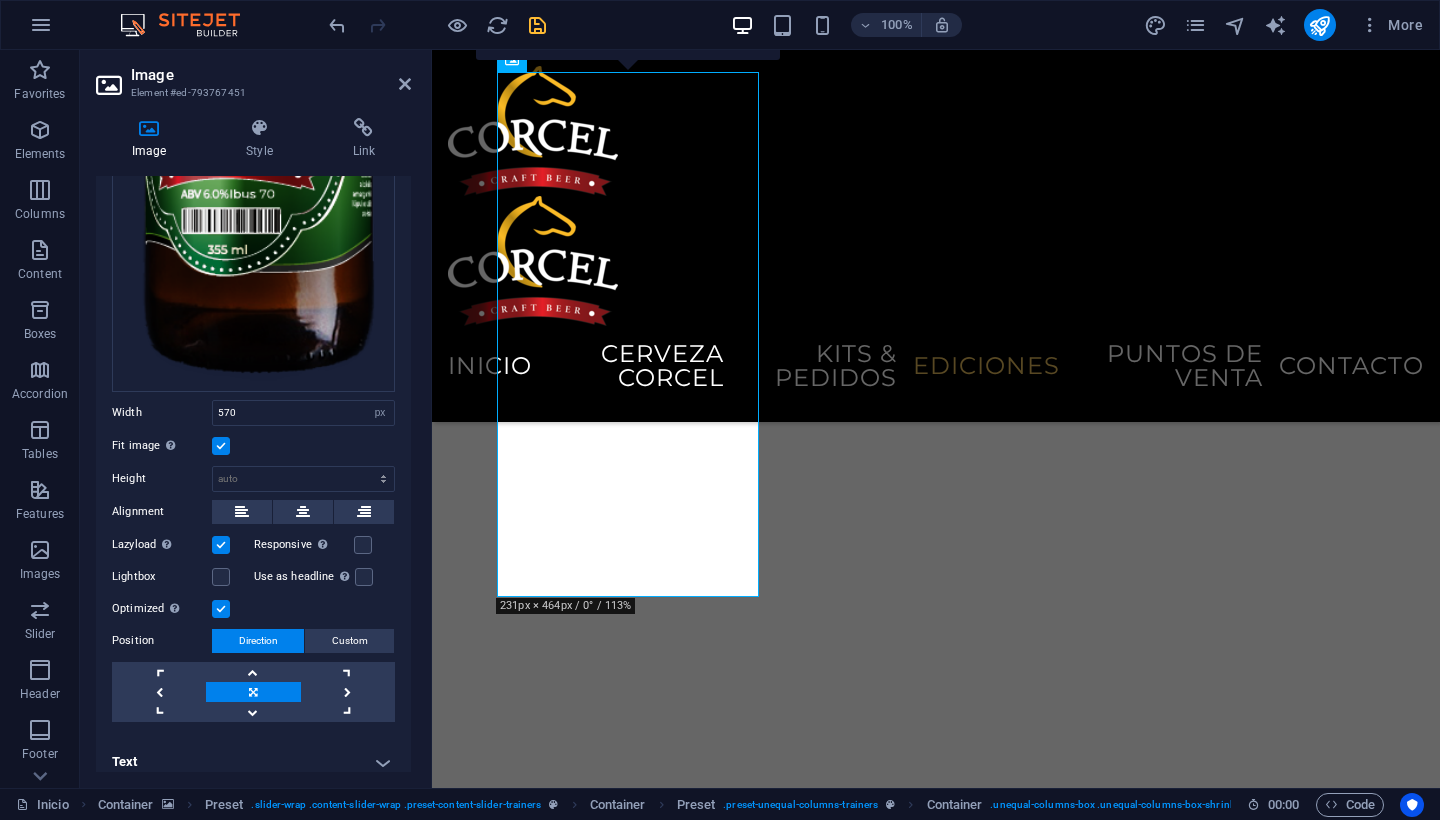 click on "Image Style Link Image Drag files here, click to choose files or select files from Files or our free stock photos & videos Select files from the file manager, stock photos, or upload file(s) Upload Width 570 Default auto px rem % em vh vw Fit image Automatically fit image to a fixed width and height Height Default auto px Alignment Lazyload Loading images after the page loads improves page speed. Responsive Automatically load retina image and smartphone optimized sizes. Lightbox Use as headline The image will be wrapped in an H1 headline tag. Useful for giving alternative text the weight of an H1 headline, e.g. for the logo. Leave unchecked if uncertain. Optimized Images are compressed to improve page speed. Position Direction Custom X offset 50 px rem % vh vw Y offset 50 px rem % vh vw Text Float No float Image left Image right Determine how text should behave around the image. Text Alternative text Image caption Paragraph Format Normal Heading 1 Heading 2 Heading 3 Heading 4 Heading 5 Heading 6 Code Arial 8" at bounding box center [253, 445] 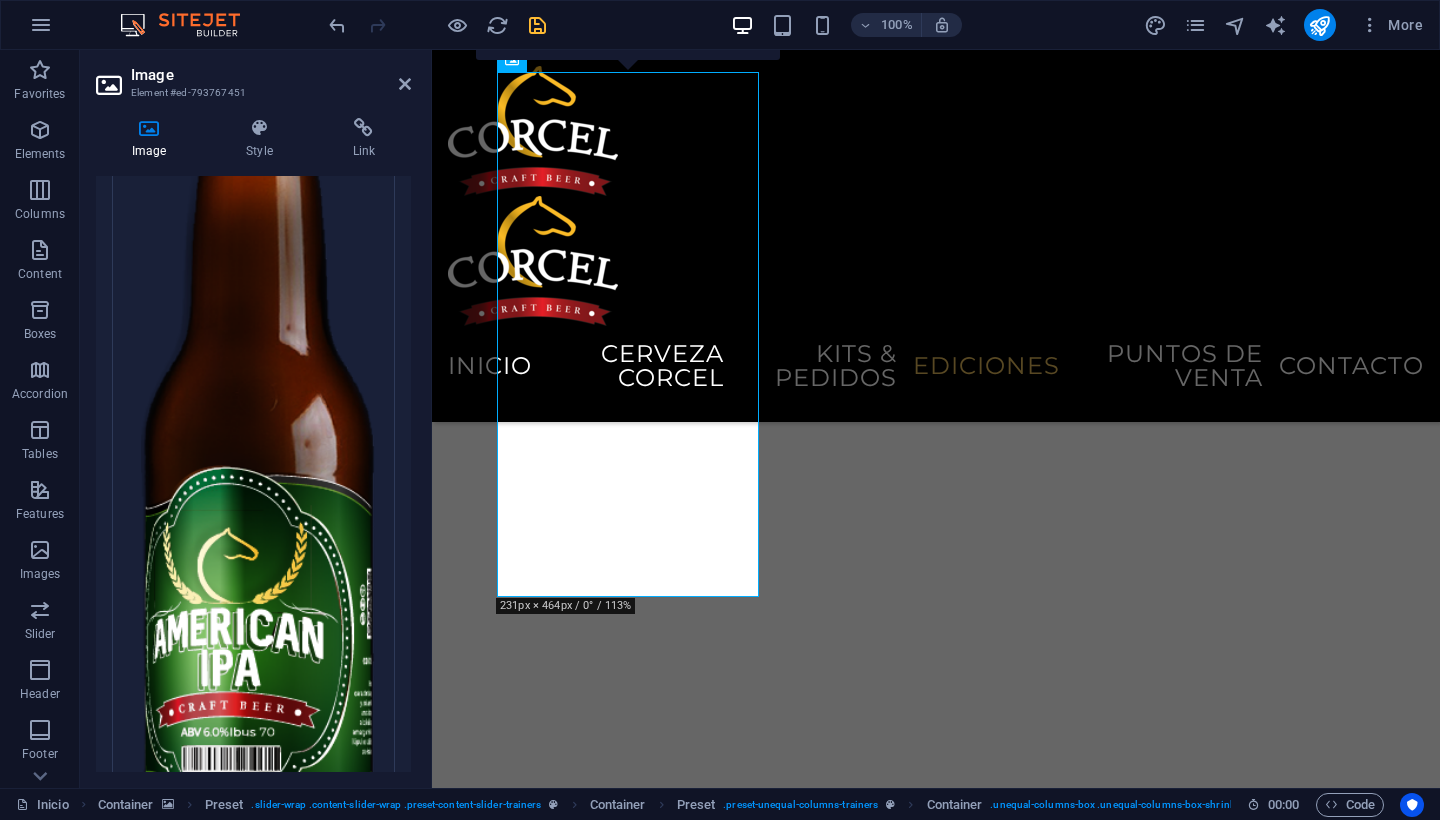 scroll, scrollTop: 248, scrollLeft: 0, axis: vertical 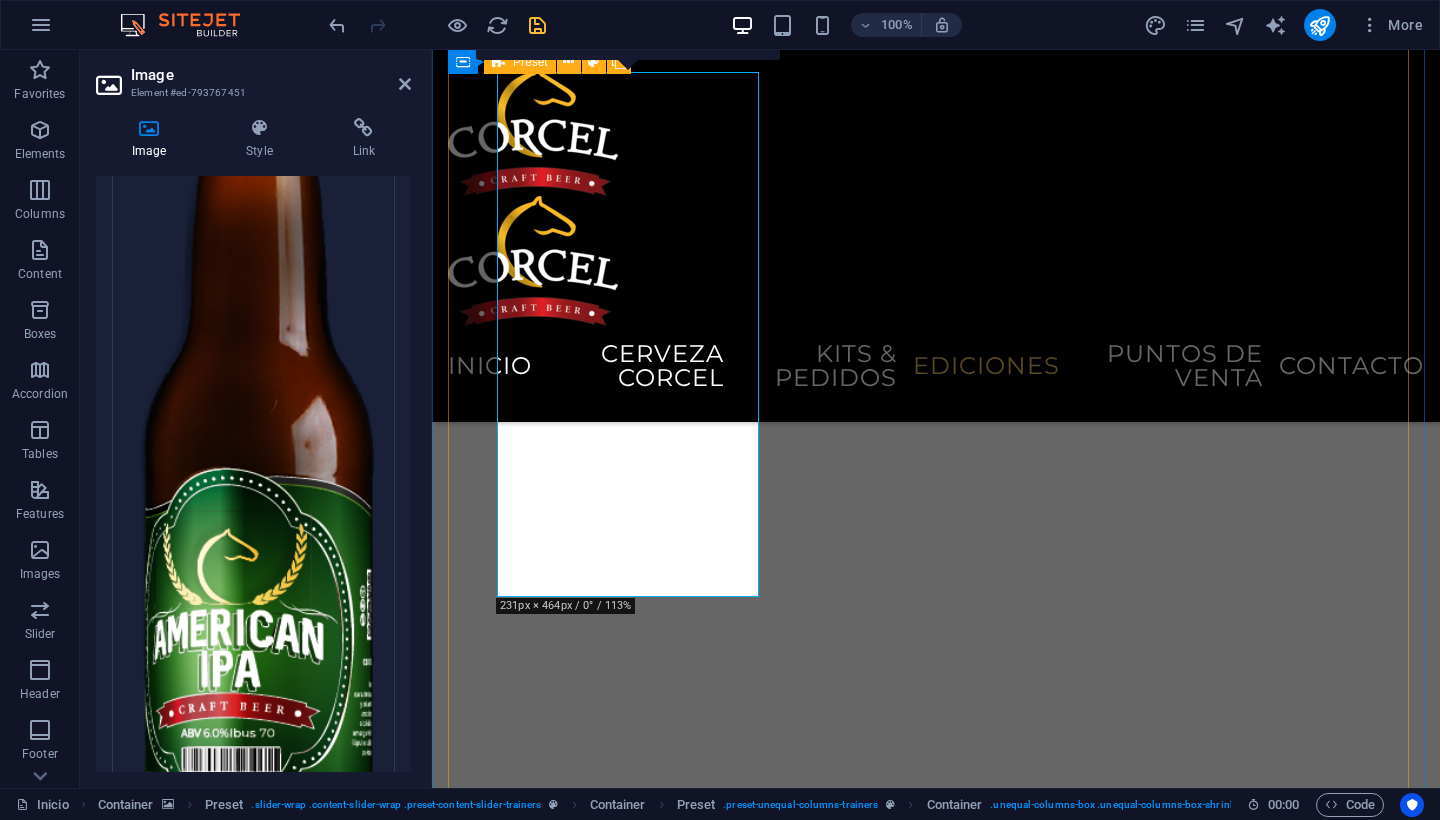 click on "AMERICAN IPA Prod 26 Una clásica IPA Americana, de sabor fuerte y amargor seco. ABV 7%
IBUS 70
ML 90%
Lorem Ipsum 60%
Maridaje: Cortes de carne  Pasta EXISTENCIAS / PEDIDO ESPECIAL ( FABRICACIÓN) Drop content here or  Add elements  Paste clipboard" at bounding box center [936, 8933] 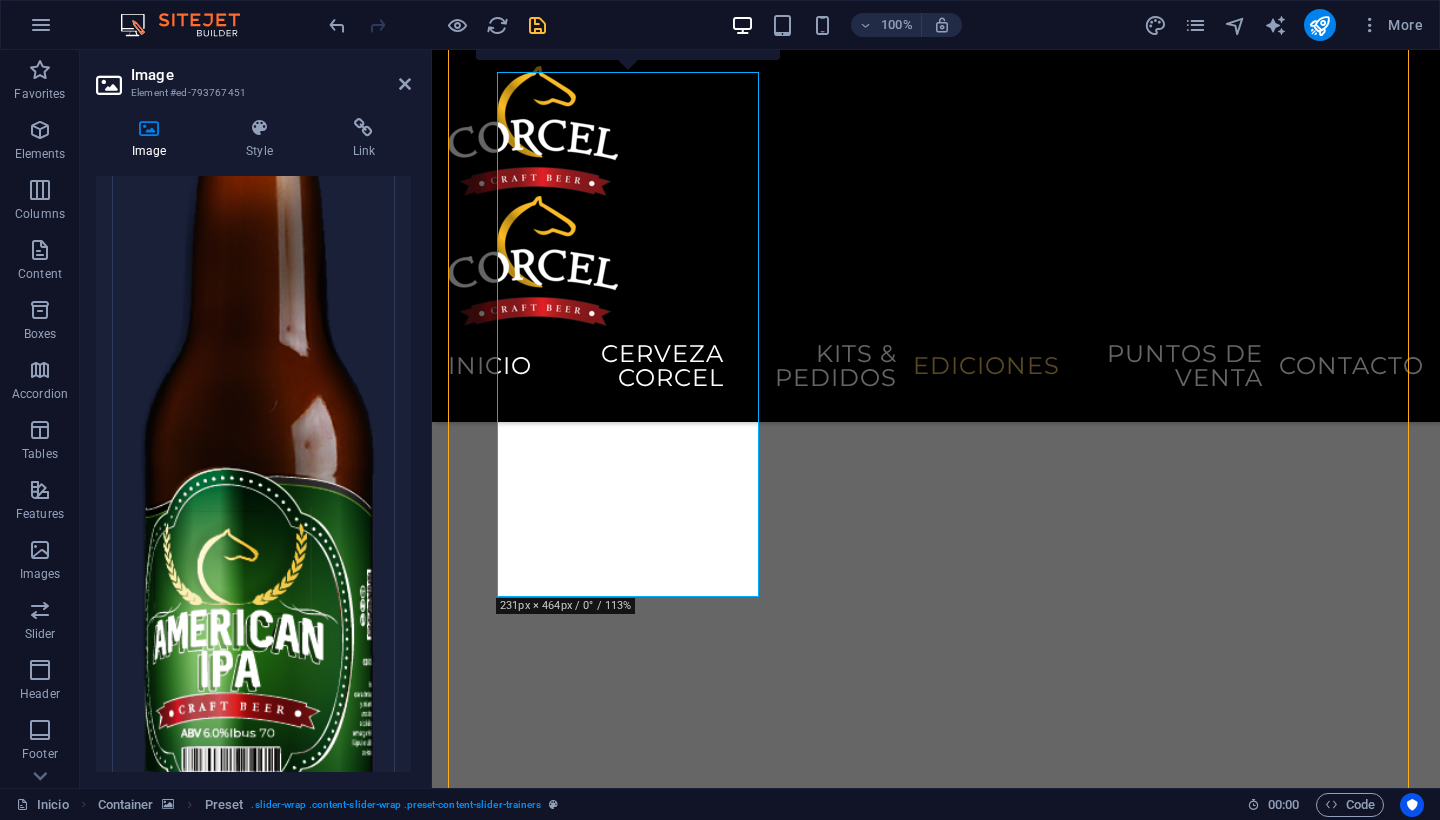 scroll, scrollTop: 4708, scrollLeft: 0, axis: vertical 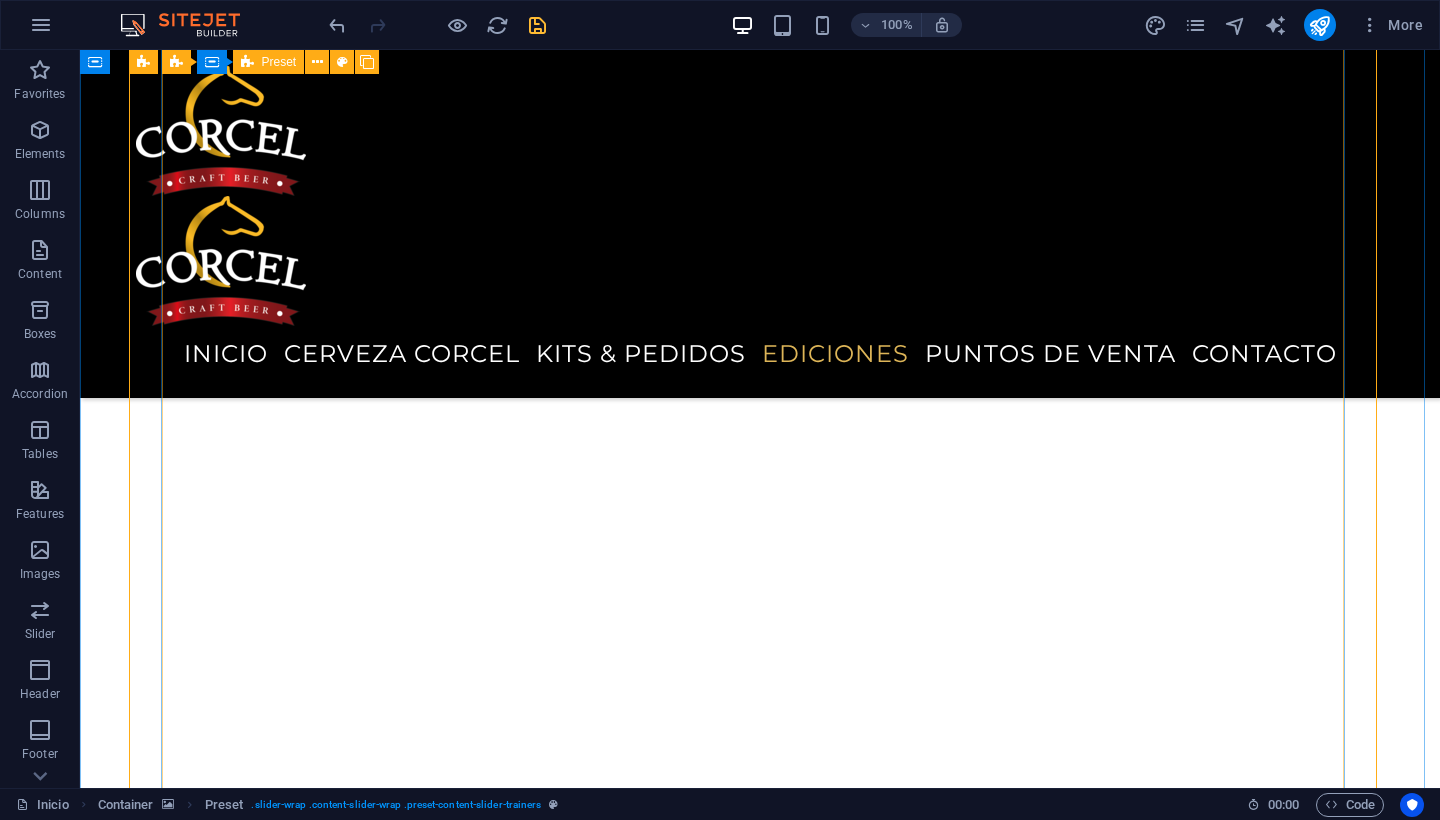 click at bounding box center [760, 8627] 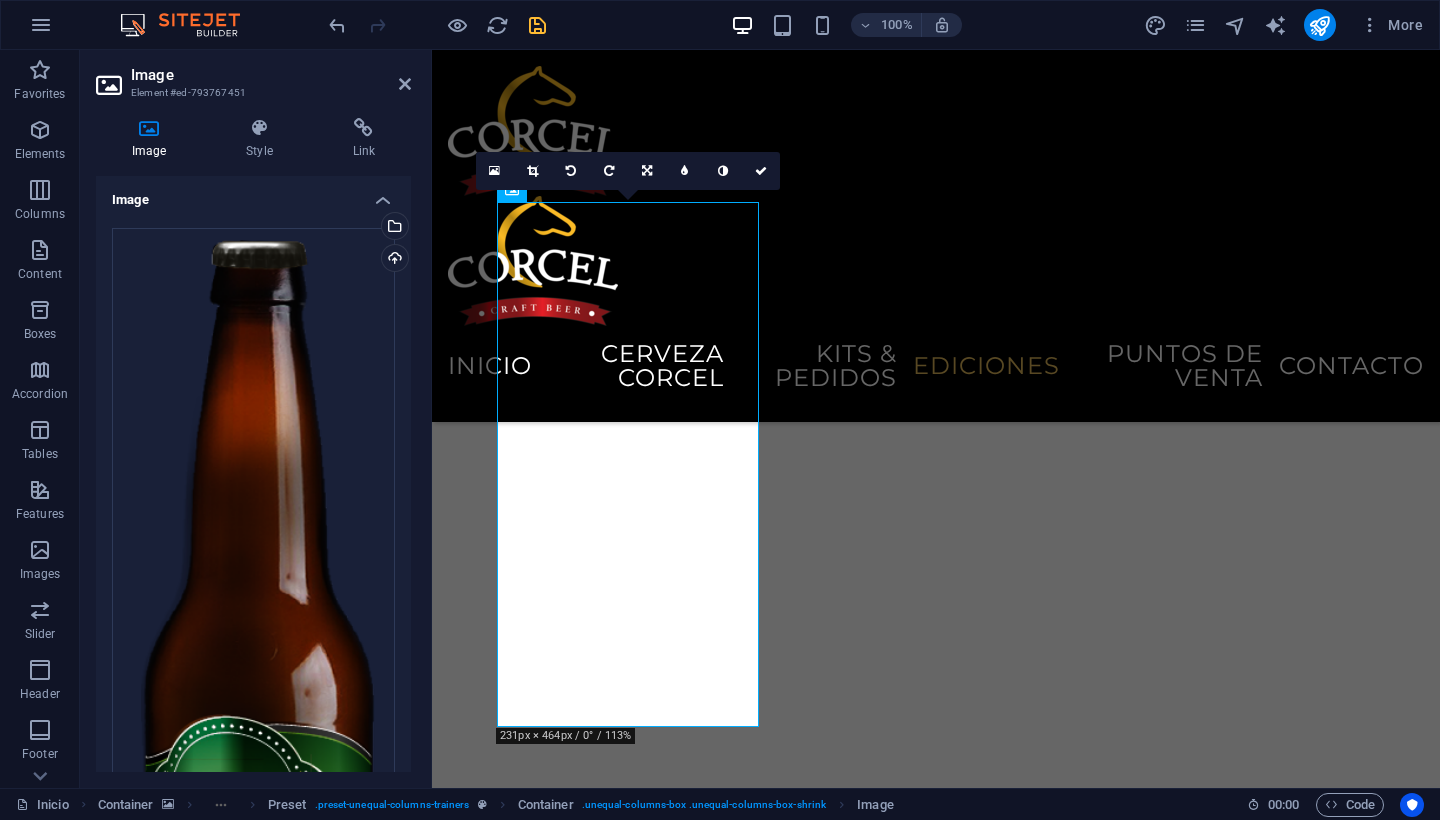 scroll, scrollTop: 787, scrollLeft: 0, axis: vertical 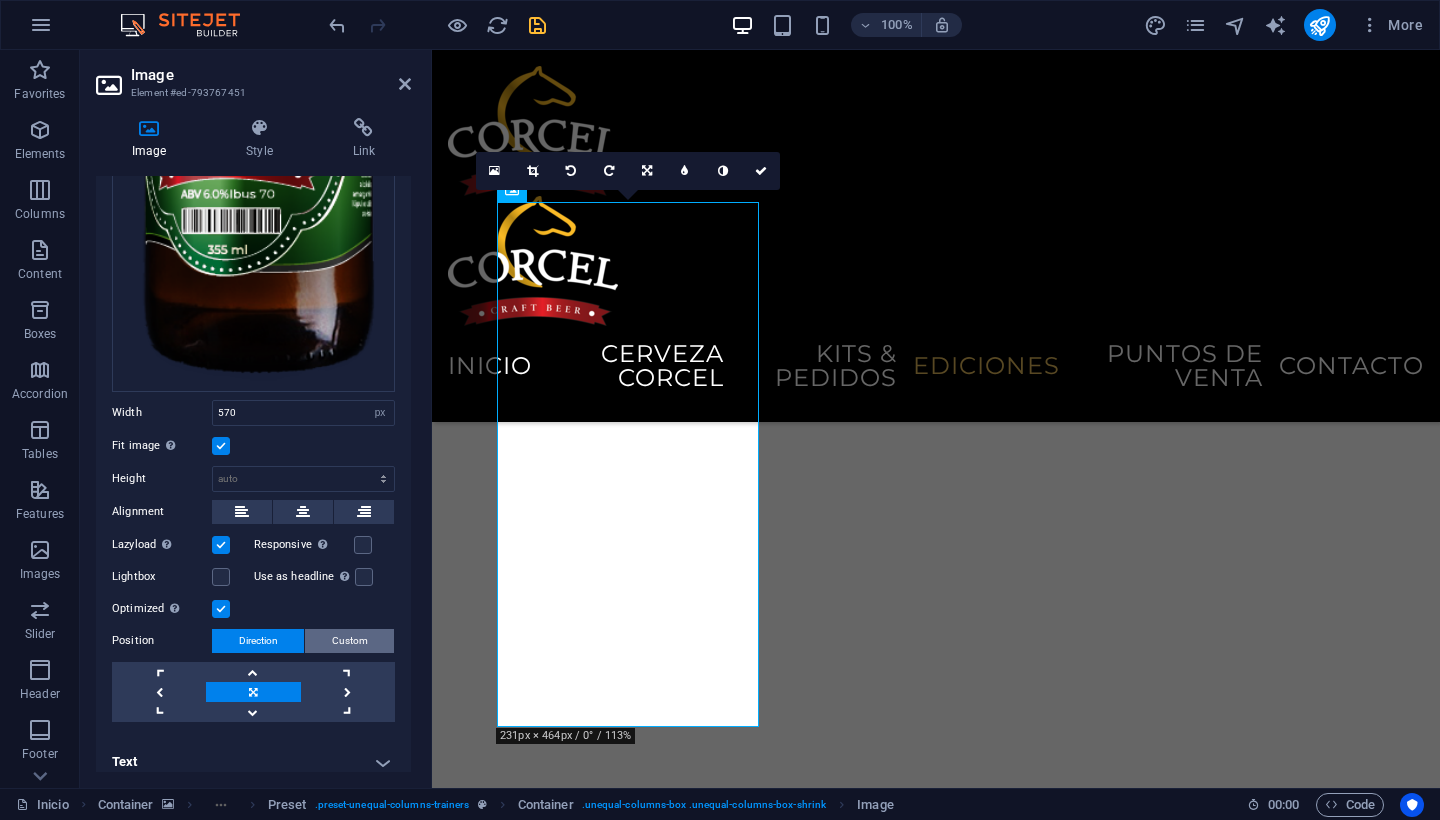 click on "Custom" at bounding box center (350, 641) 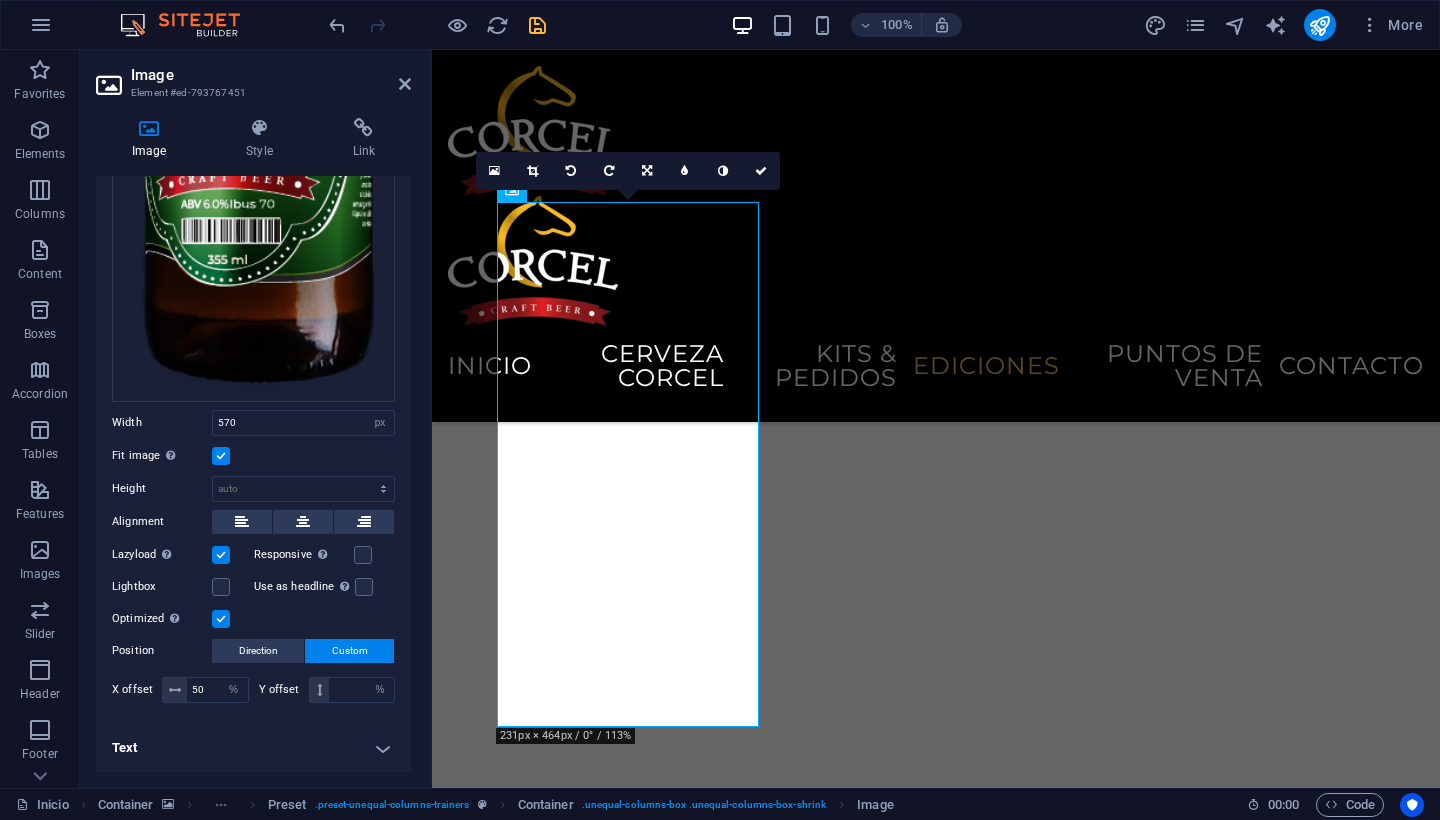 type 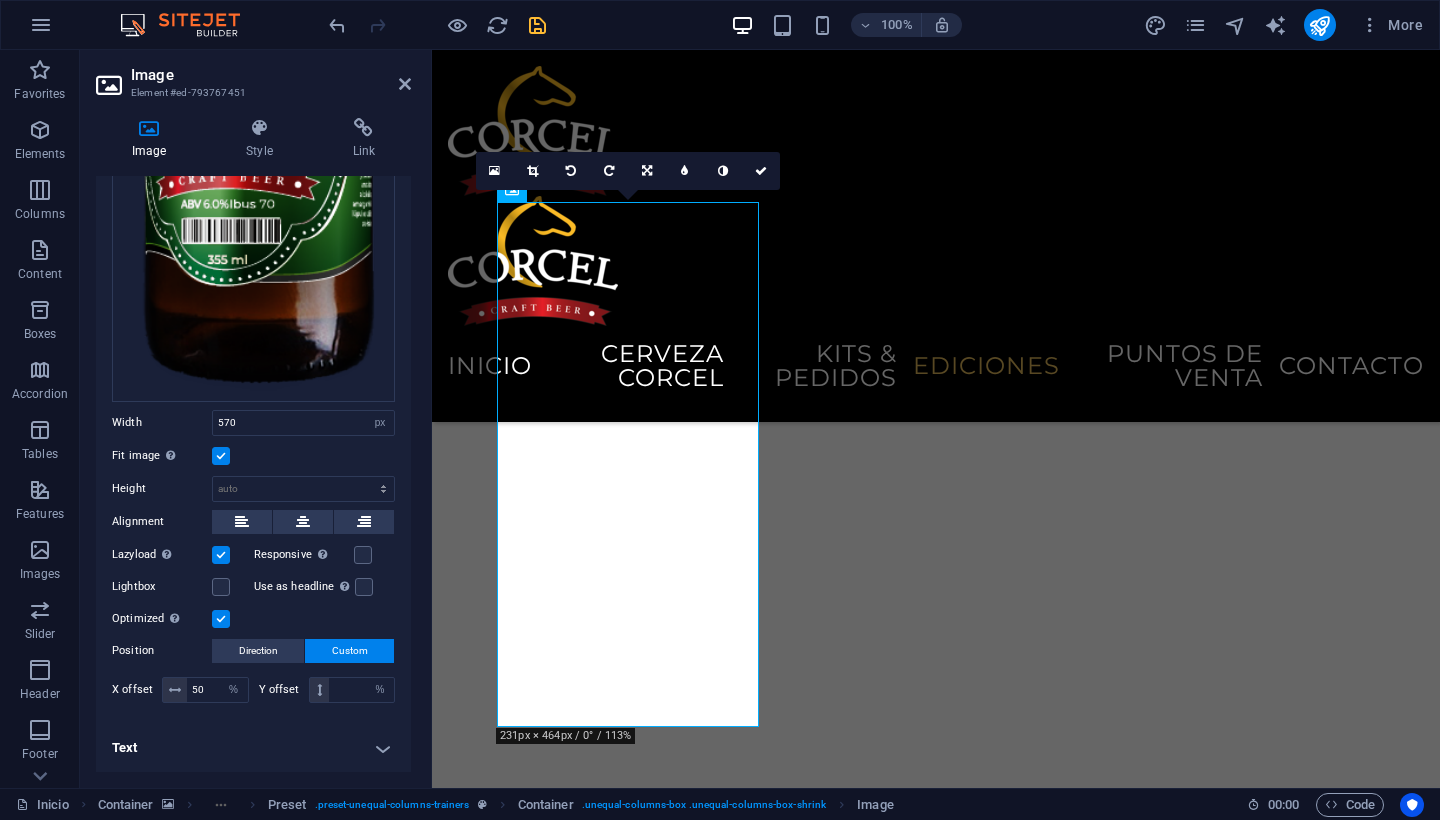 select on "px" 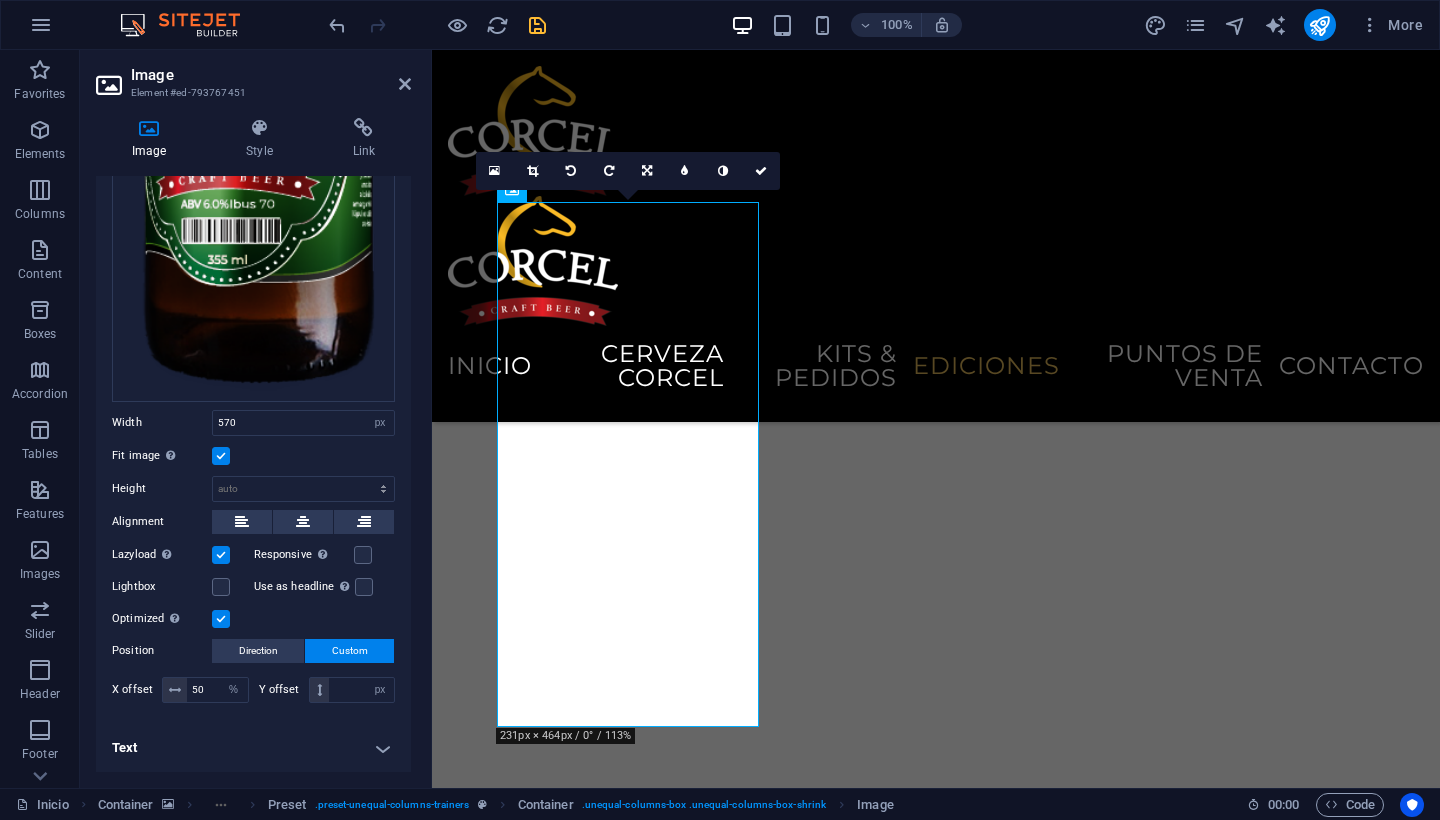 scroll, scrollTop: 763, scrollLeft: 0, axis: vertical 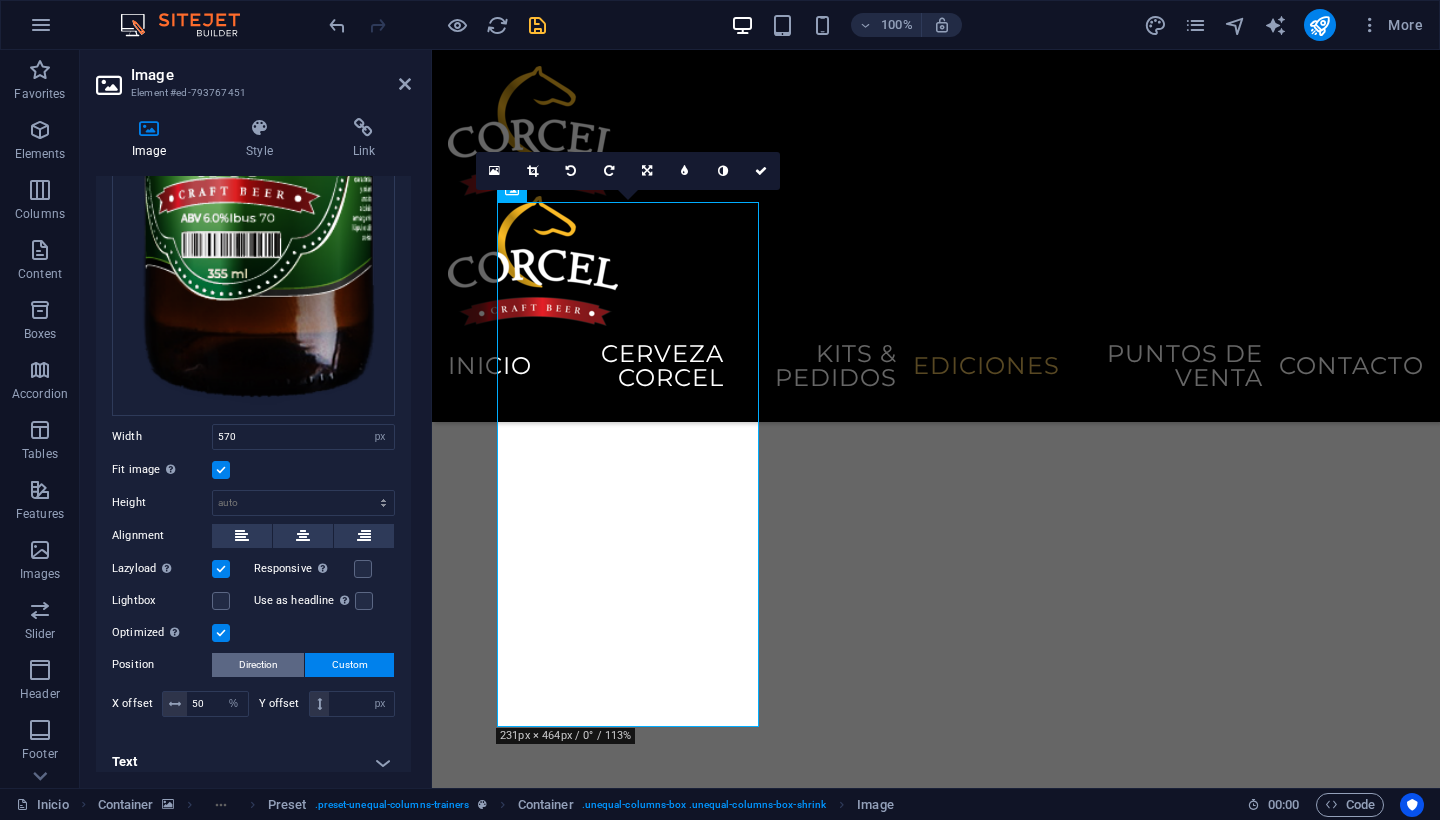 click on "Direction" at bounding box center [258, 665] 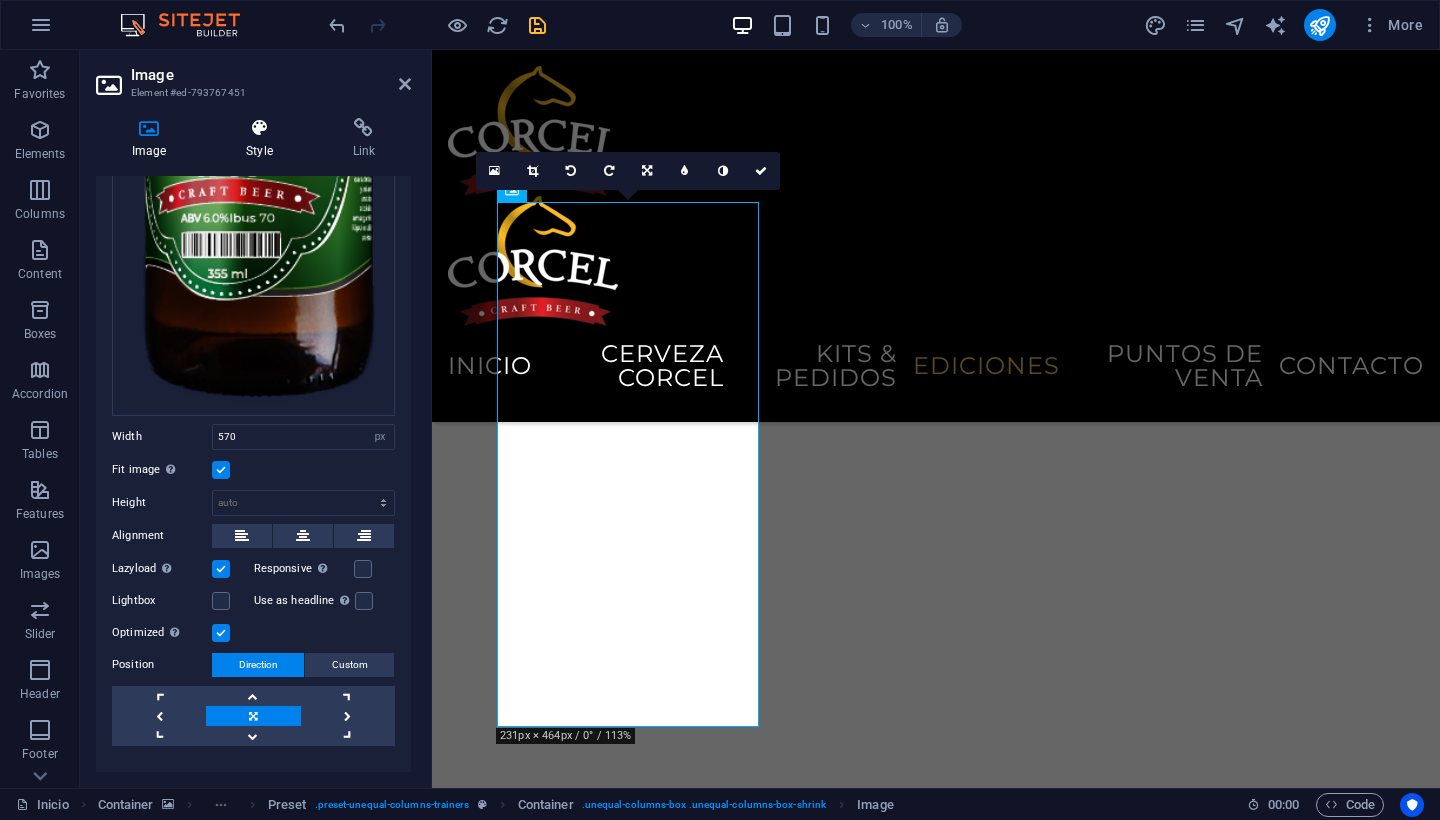 click on "Style" at bounding box center (263, 139) 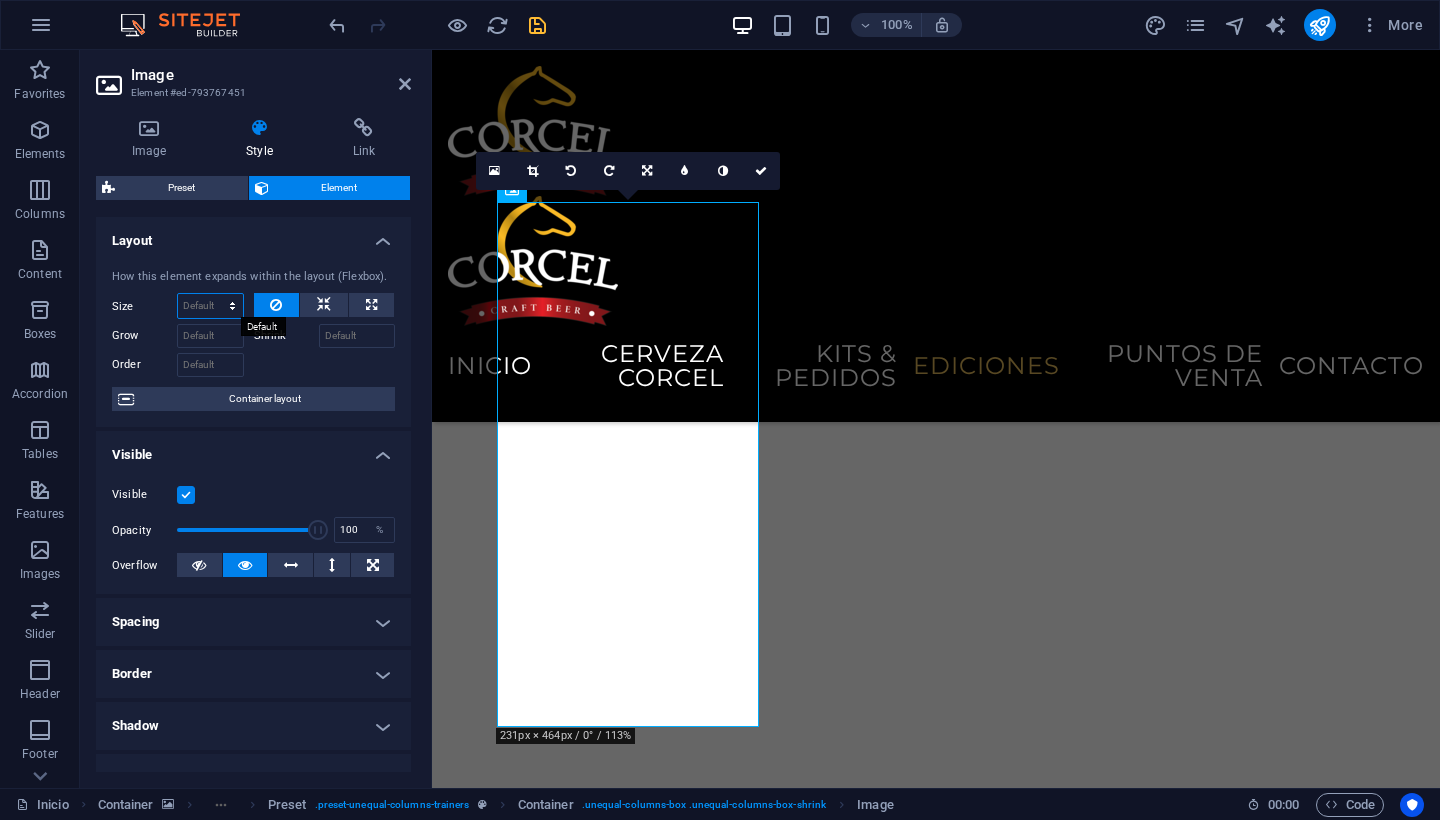 select on "%" 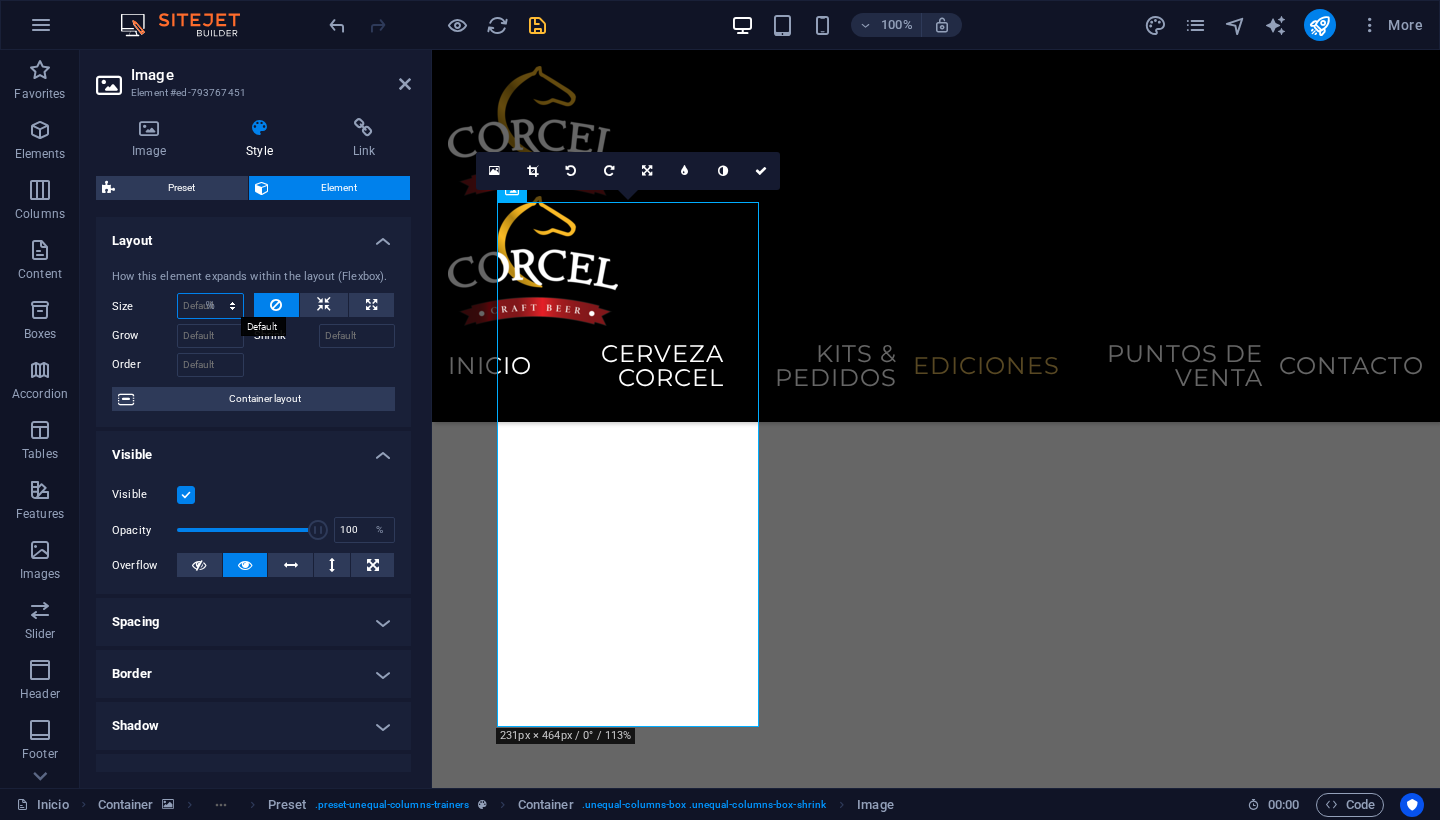 type on "100" 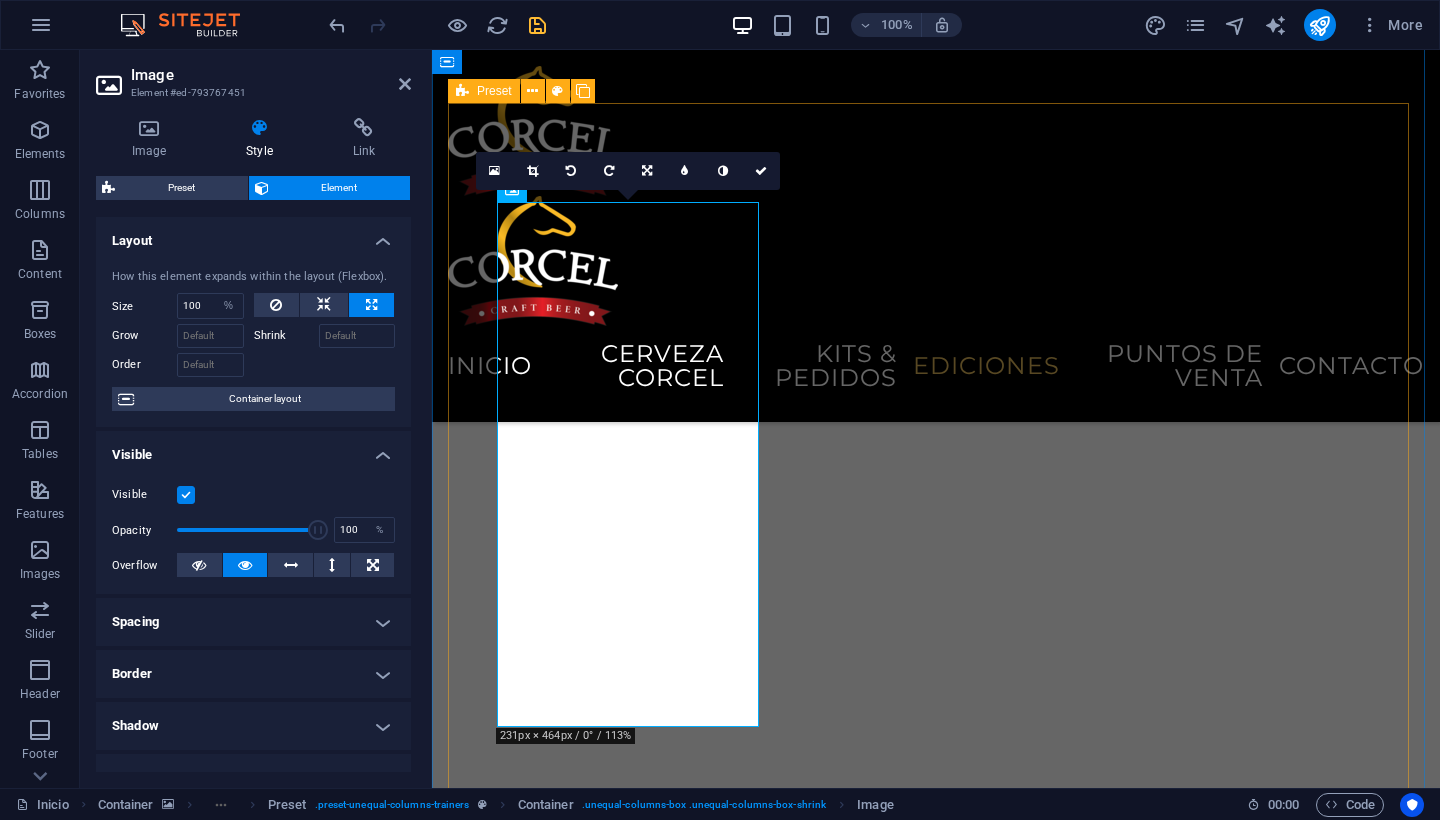 click on "AMERICAN IPA Prod 26 Una clásica IPA Americana, de sabor fuerte y amargor seco. ABV 7%
IBUS 70
ML 90%
Lorem Ipsum 60%
Maridaje: Cortes de carne  Pasta EXISTENCIAS / PEDIDO ESPECIAL ( FABRICACIÓN) Drop content here or  Add elements  Paste clipboard" at bounding box center (936, 9063) 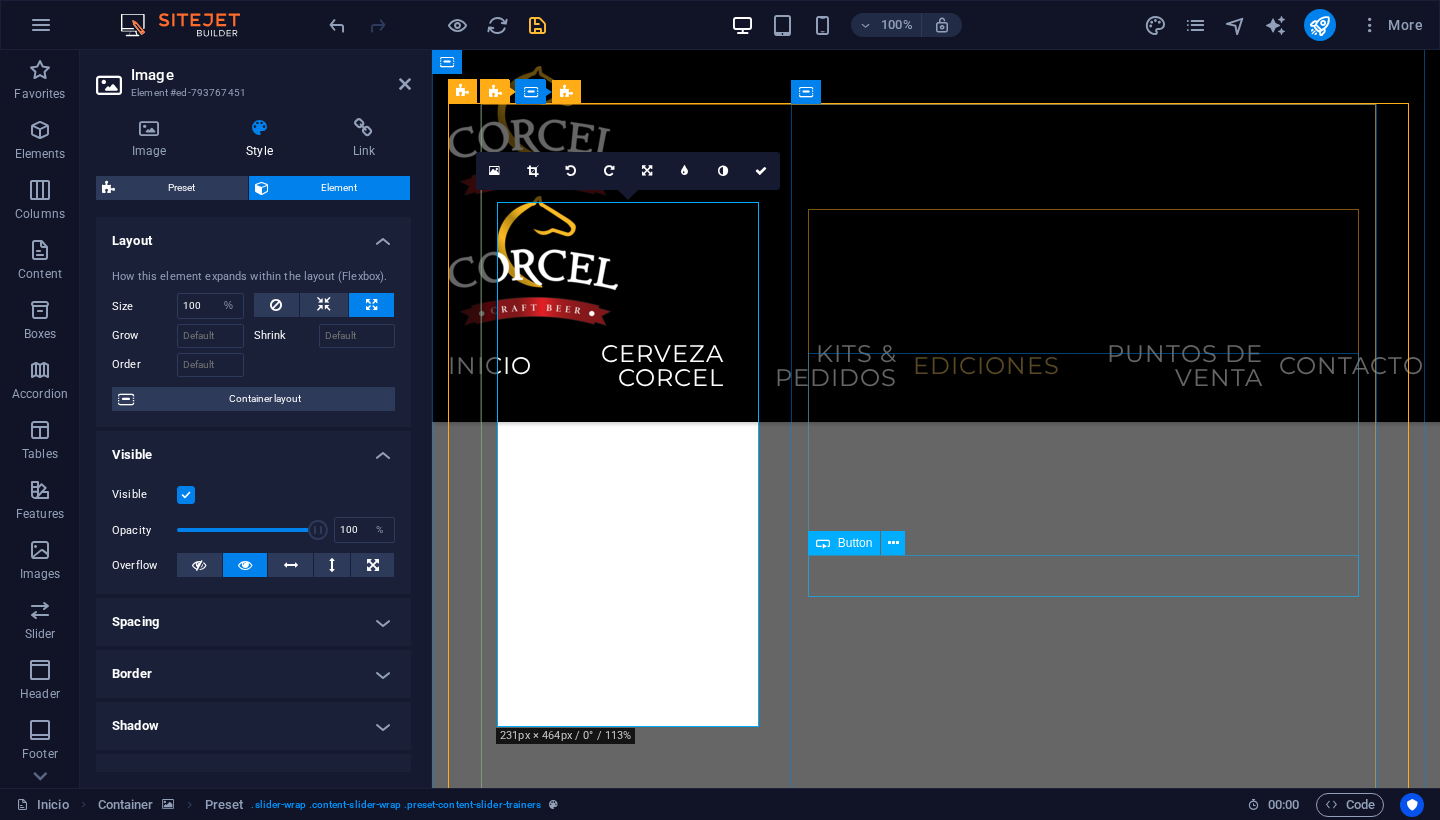 drag, startPoint x: 808, startPoint y: 565, endPoint x: 1052, endPoint y: 716, distance: 286.94424 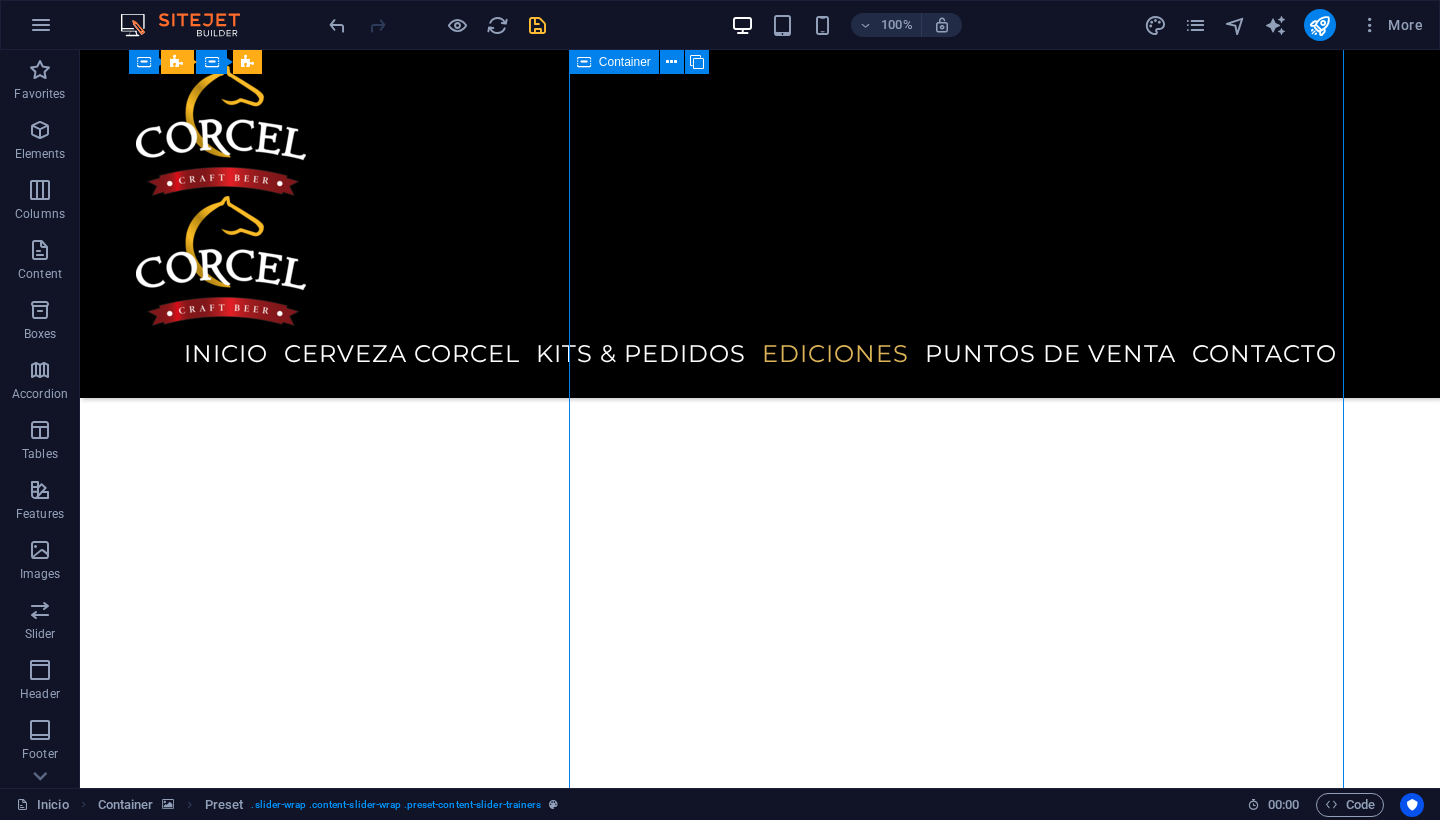 click at bounding box center (760, 8627) 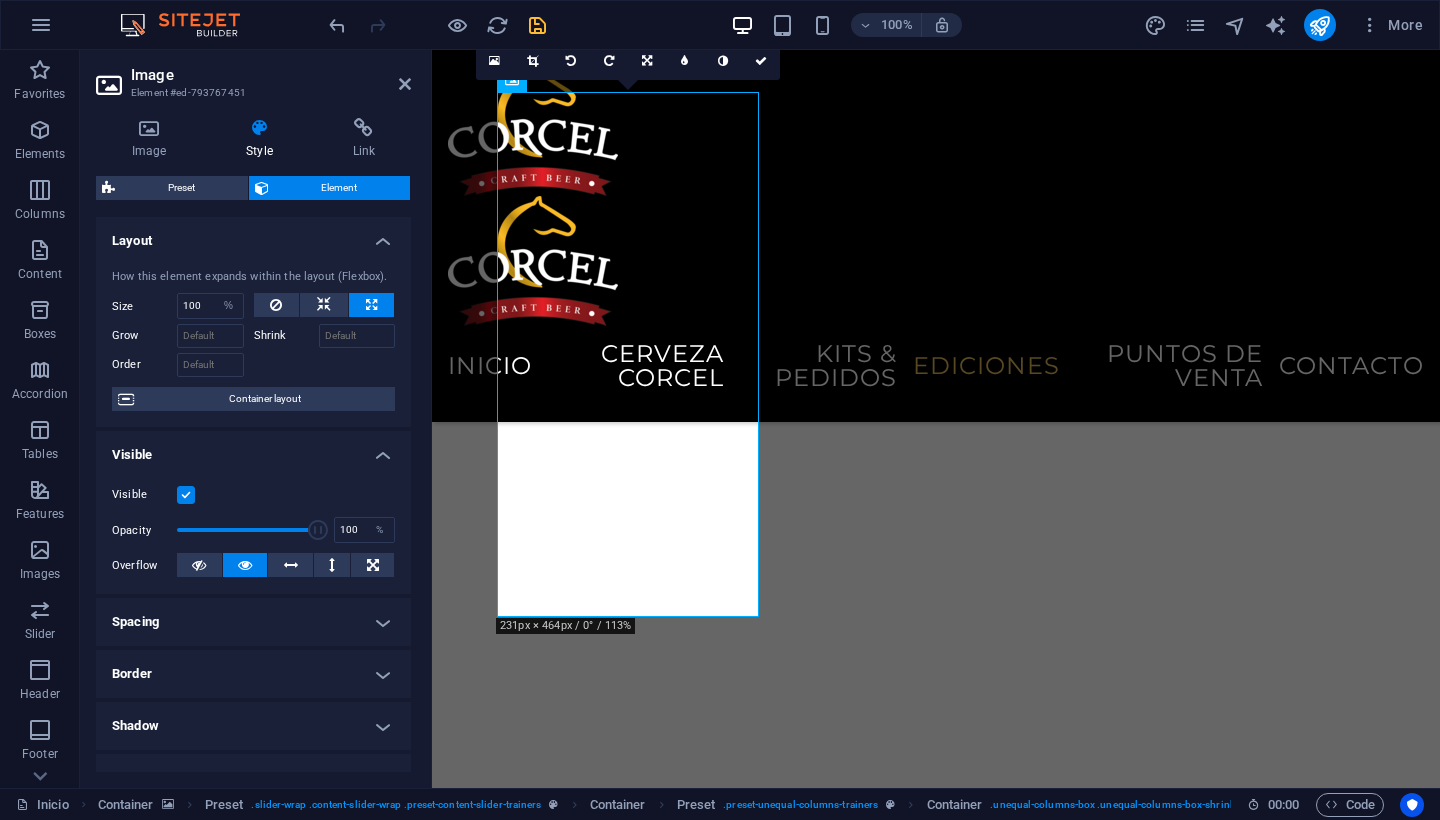 scroll, scrollTop: 6, scrollLeft: 0, axis: vertical 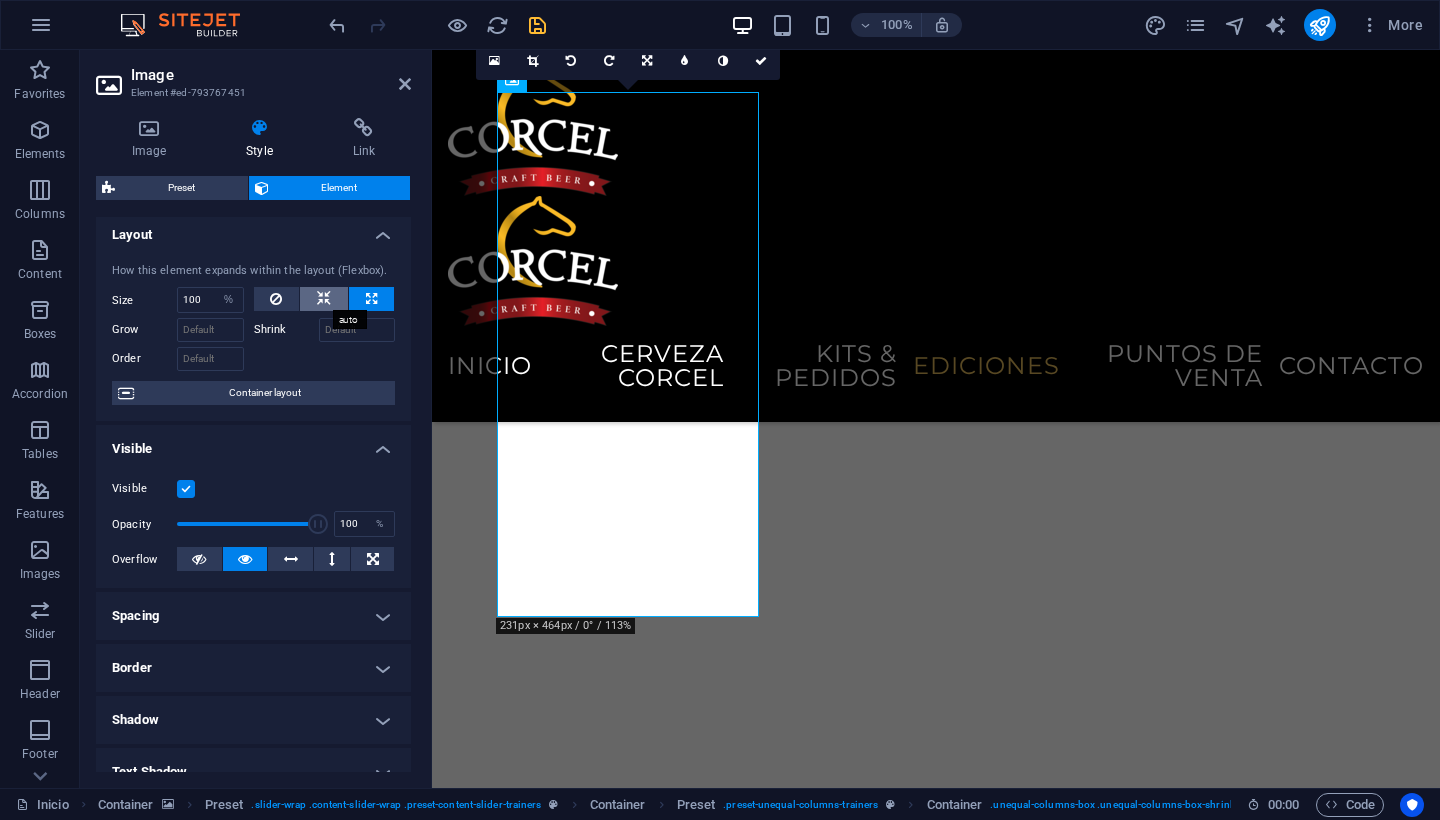 click at bounding box center [324, 299] 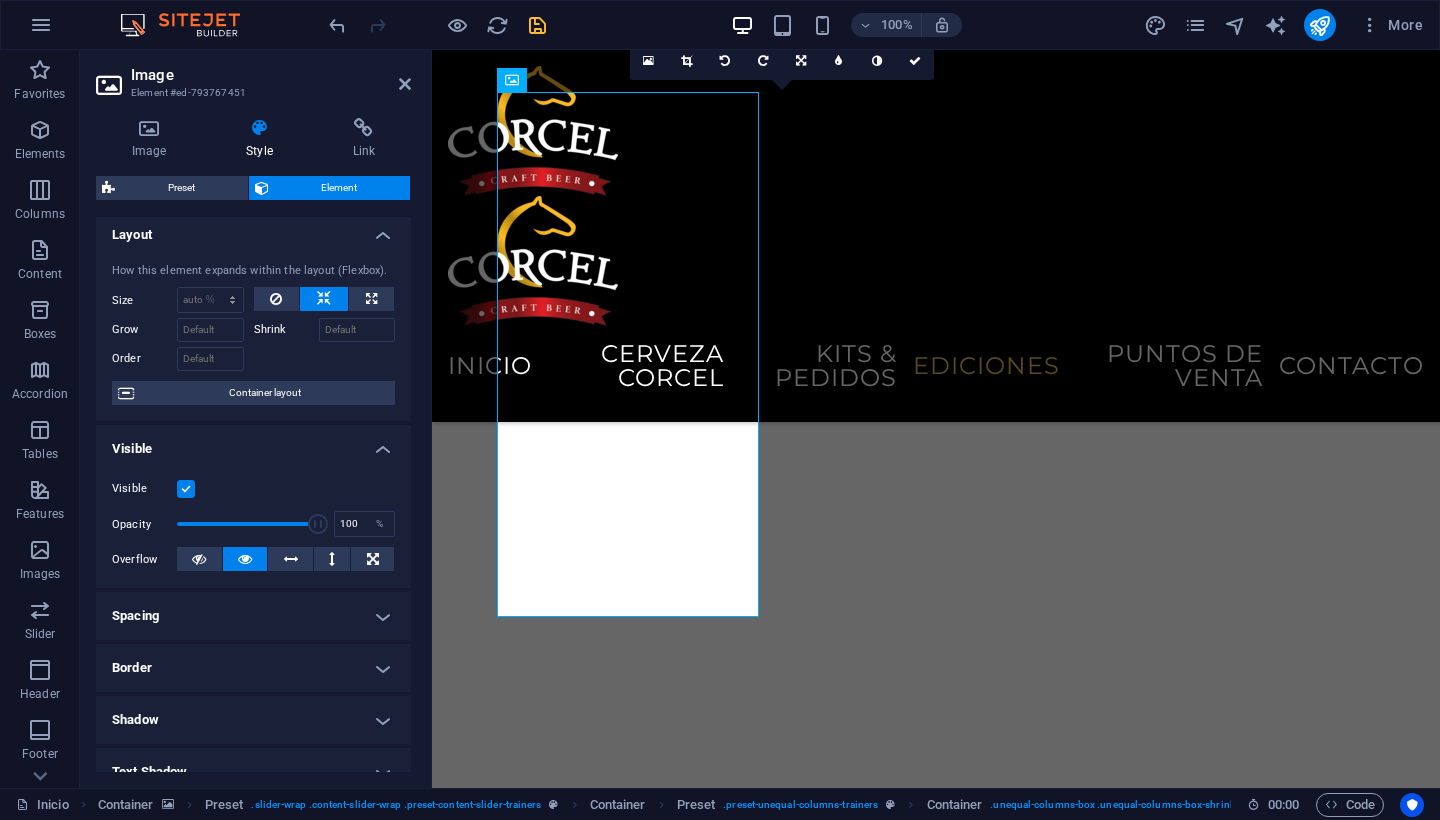 type 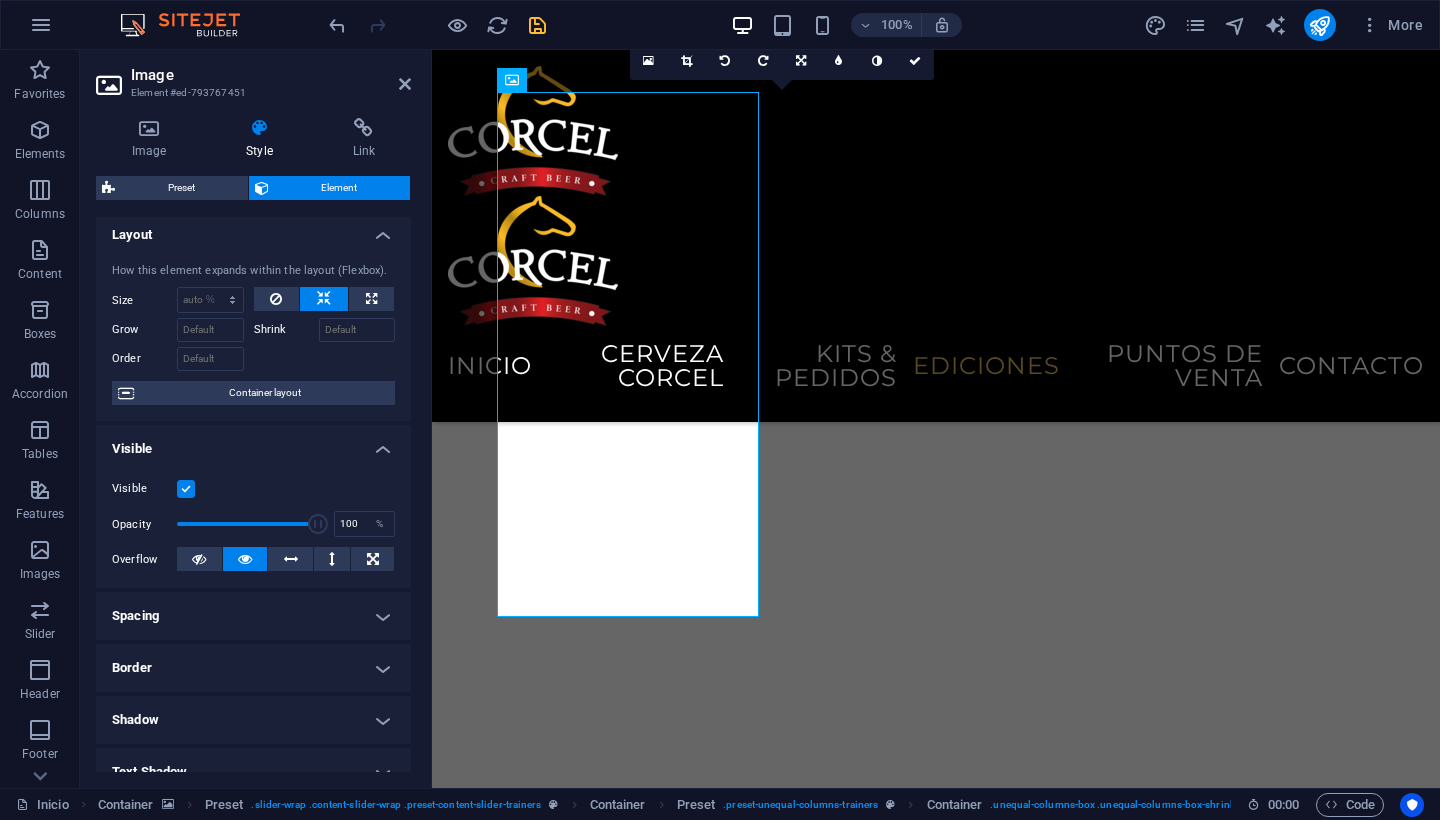 select on "DISABLED_OPTION_VALUE" 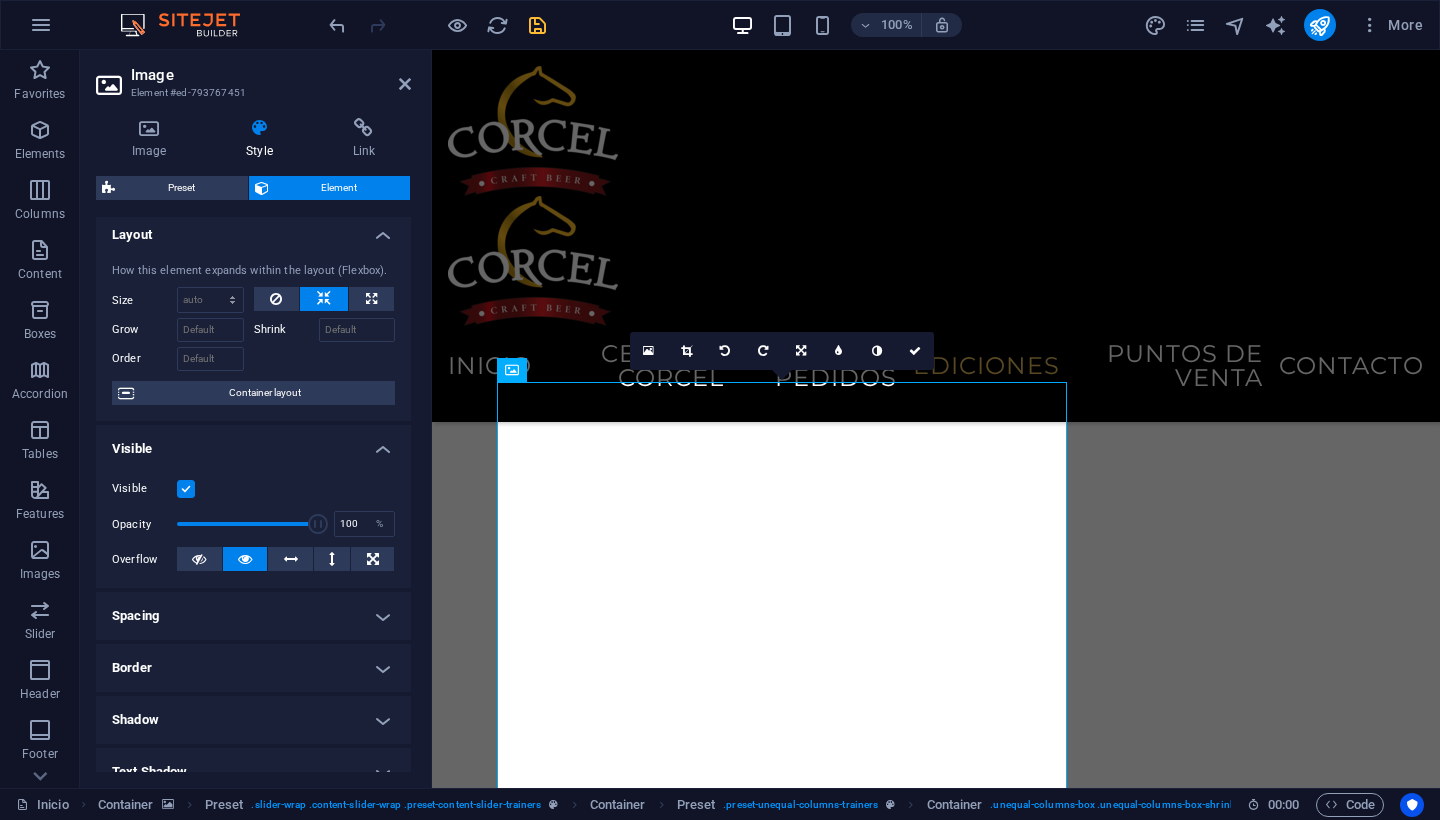 scroll, scrollTop: 4528, scrollLeft: 0, axis: vertical 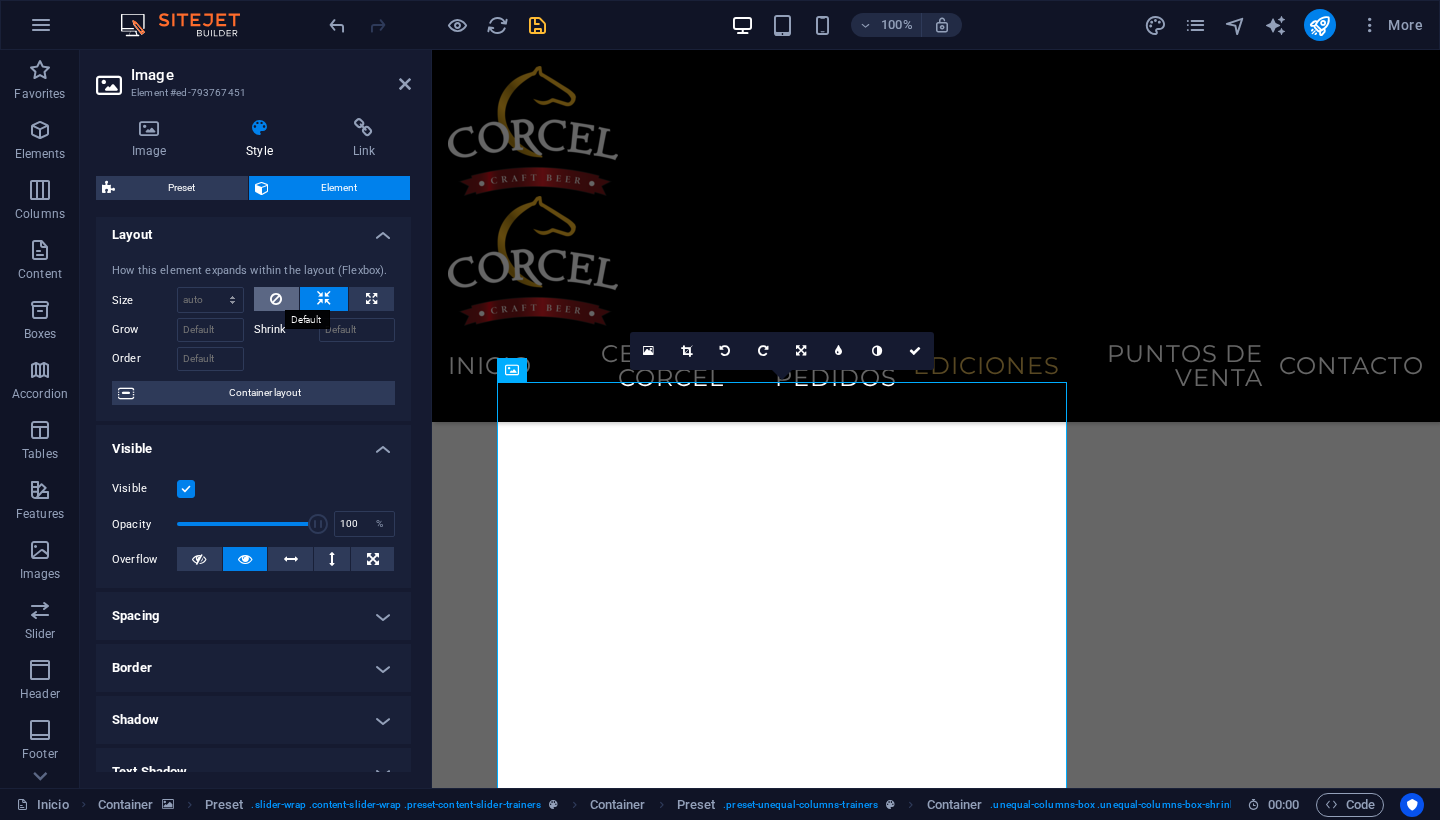 drag, startPoint x: 279, startPoint y: 293, endPoint x: 484, endPoint y: 473, distance: 272.80945 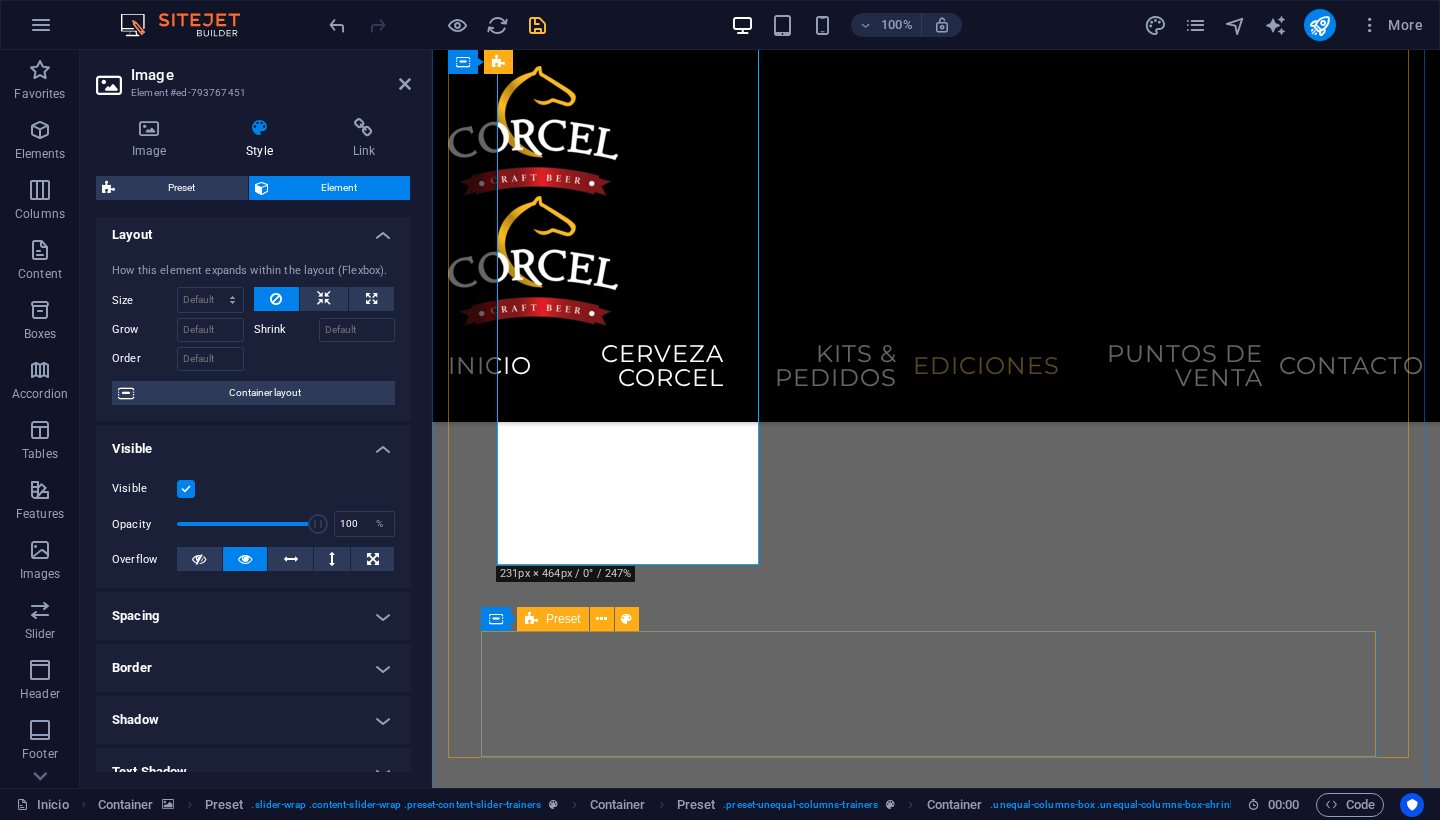 scroll, scrollTop: 4870, scrollLeft: 0, axis: vertical 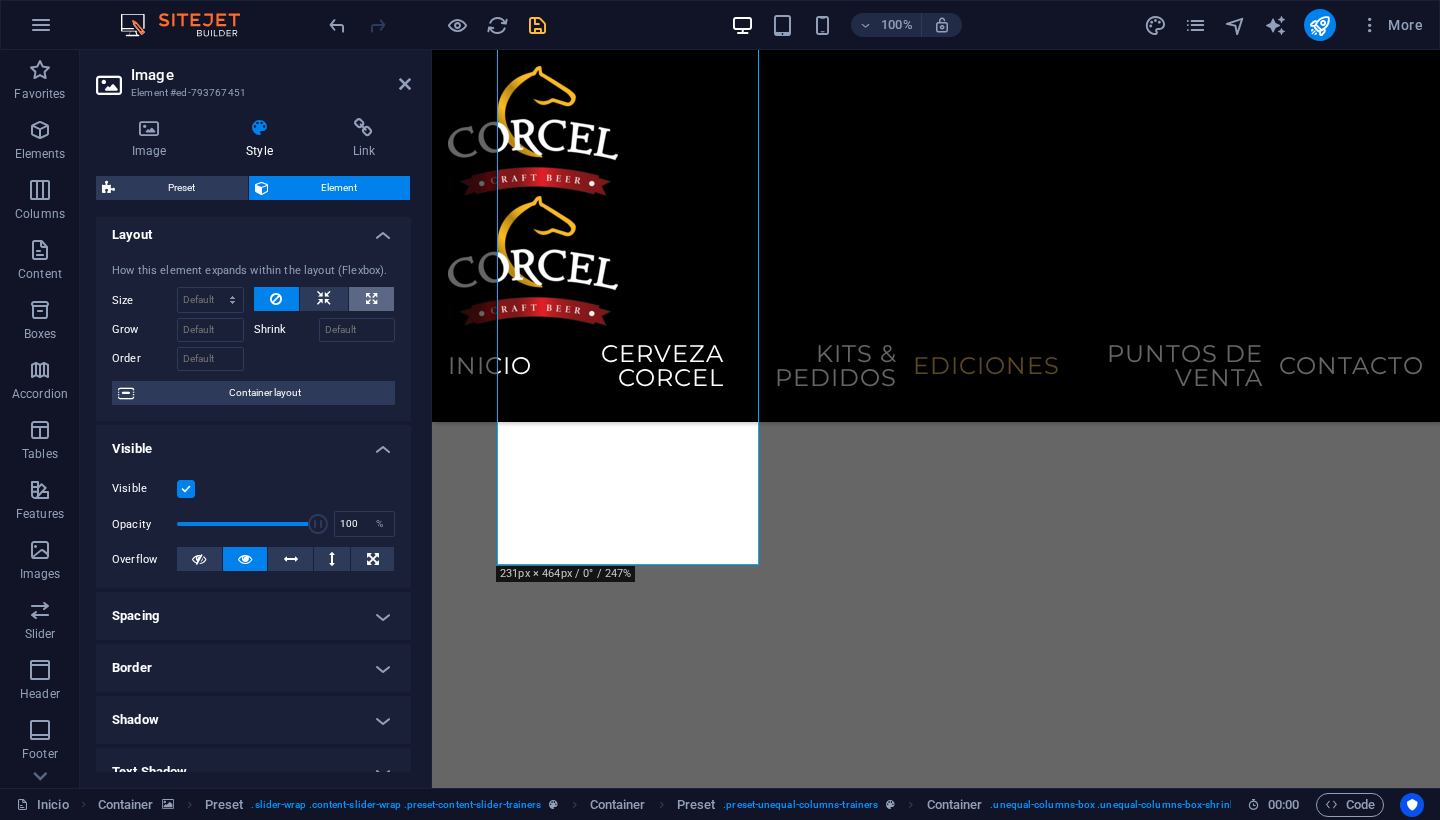 click at bounding box center [371, 299] 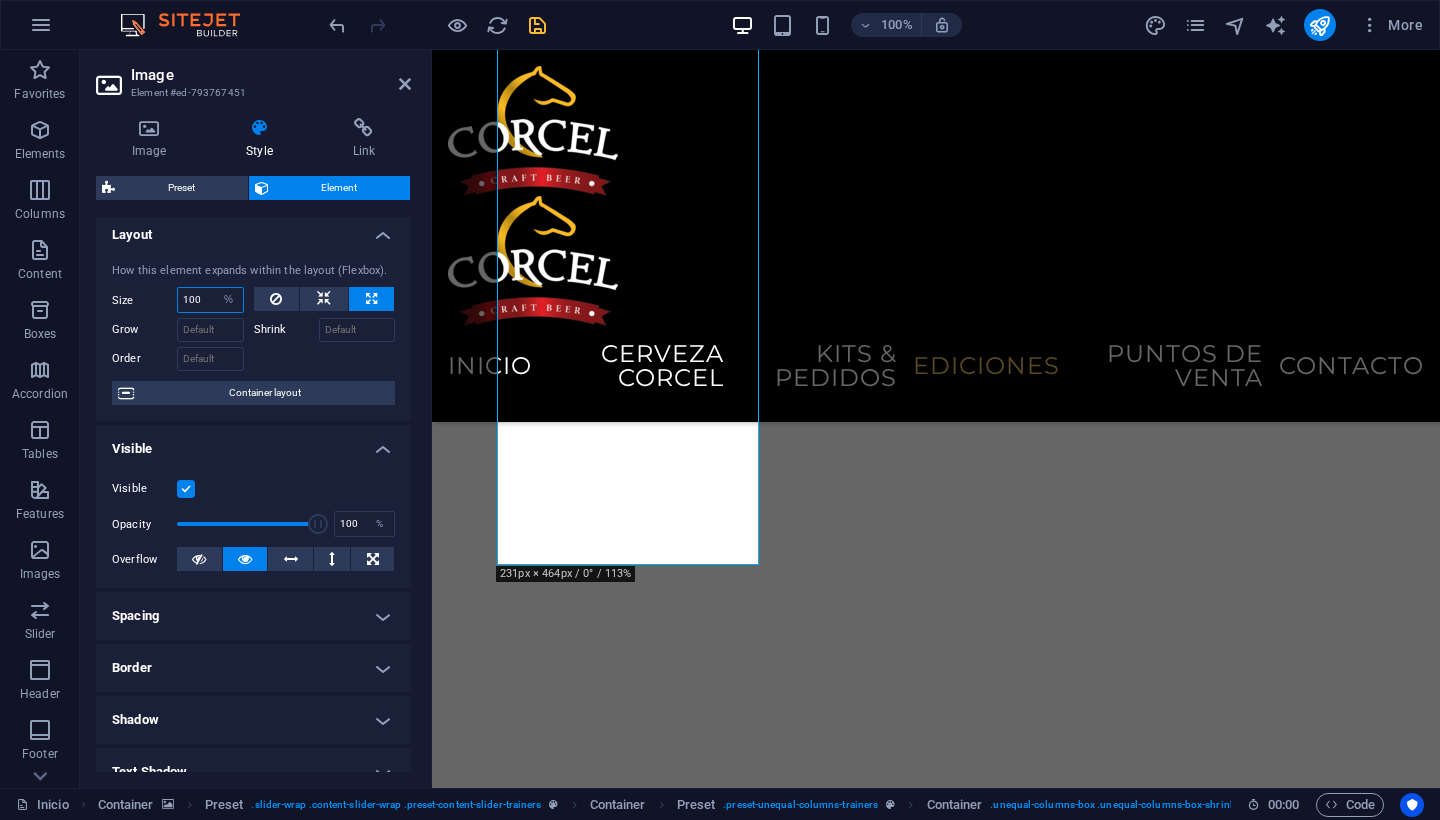 click on "100" at bounding box center (210, 300) 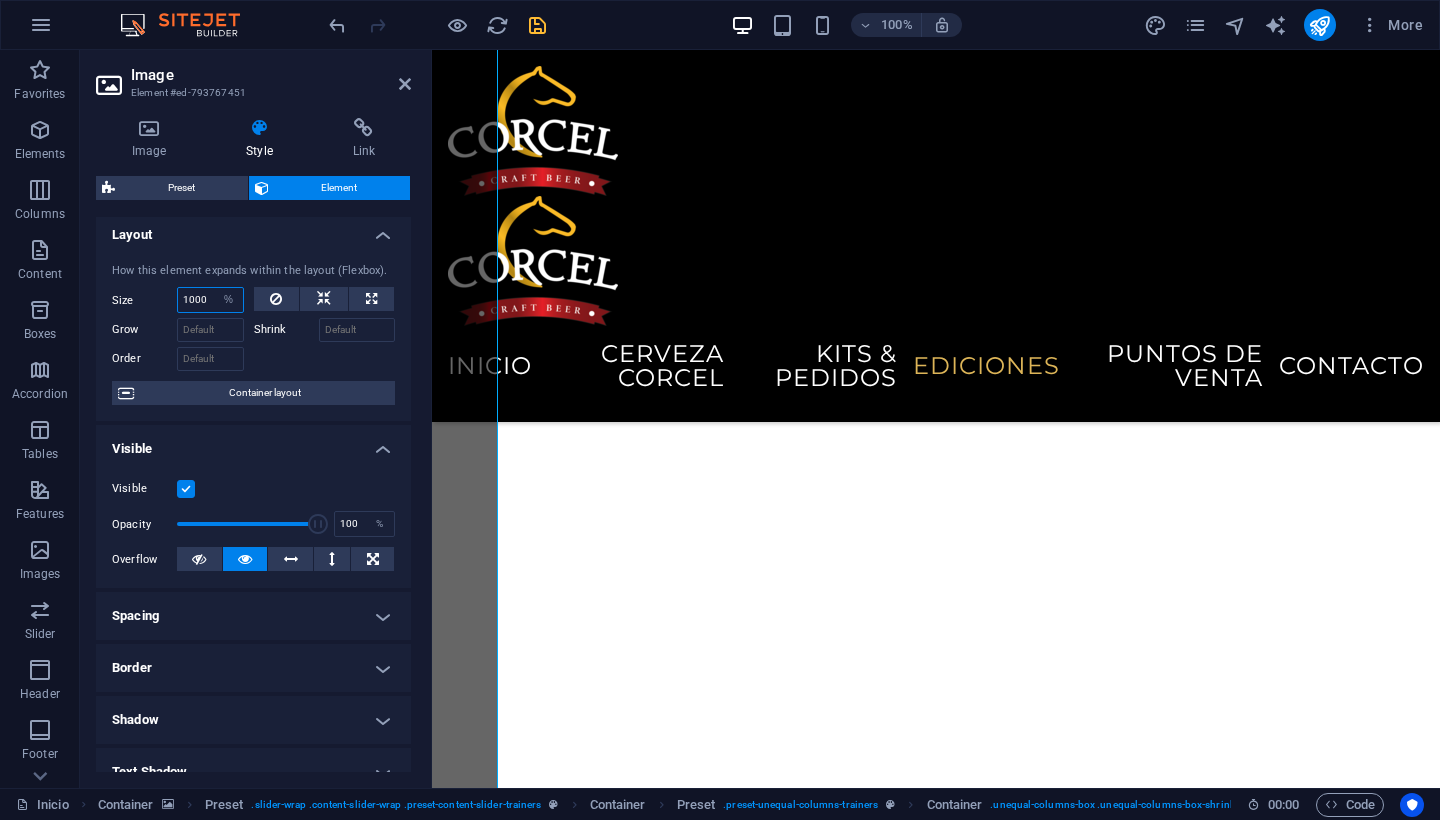 drag, startPoint x: 215, startPoint y: 298, endPoint x: 157, endPoint y: 297, distance: 58.00862 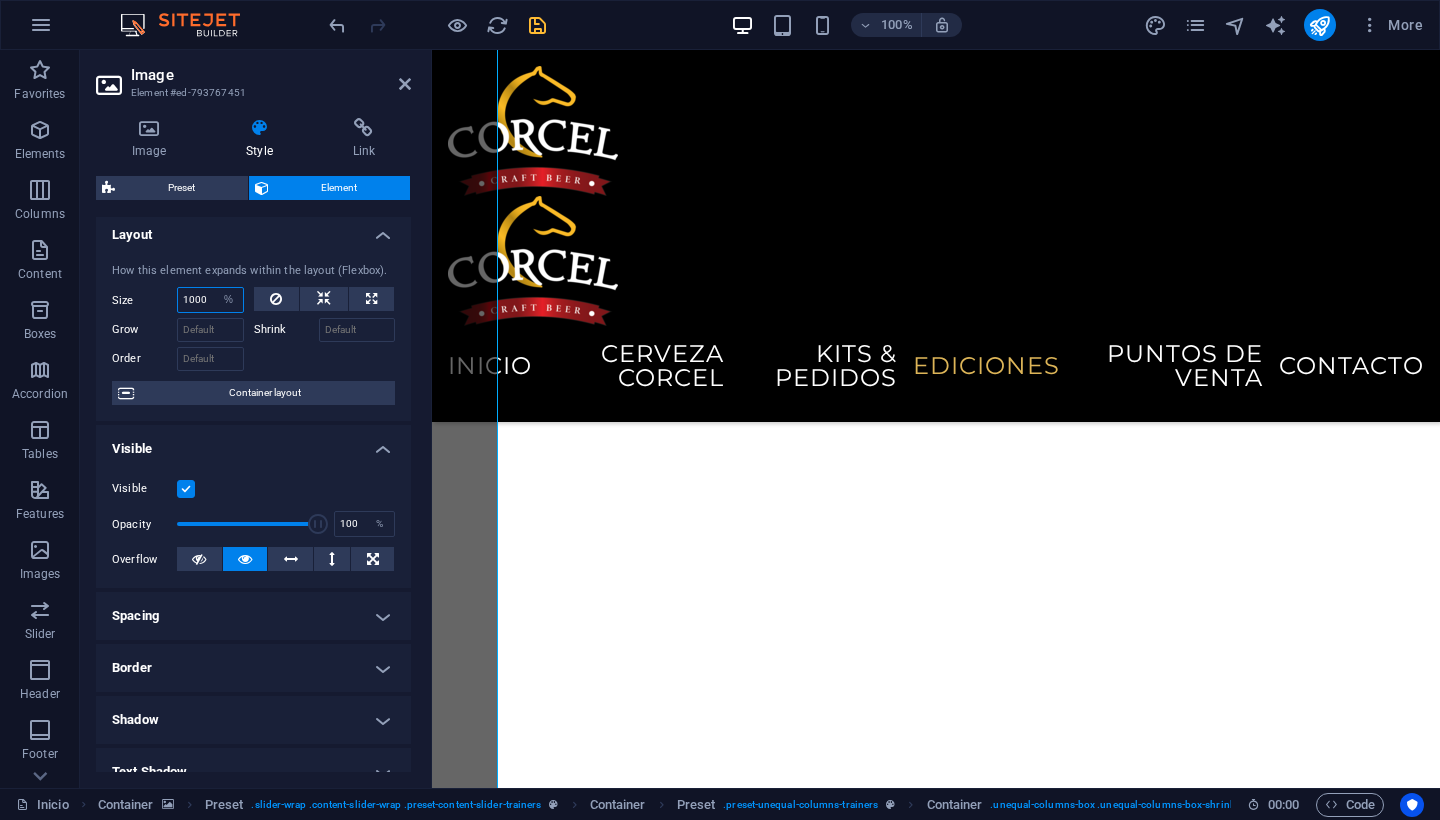 click on "1000" at bounding box center (210, 300) 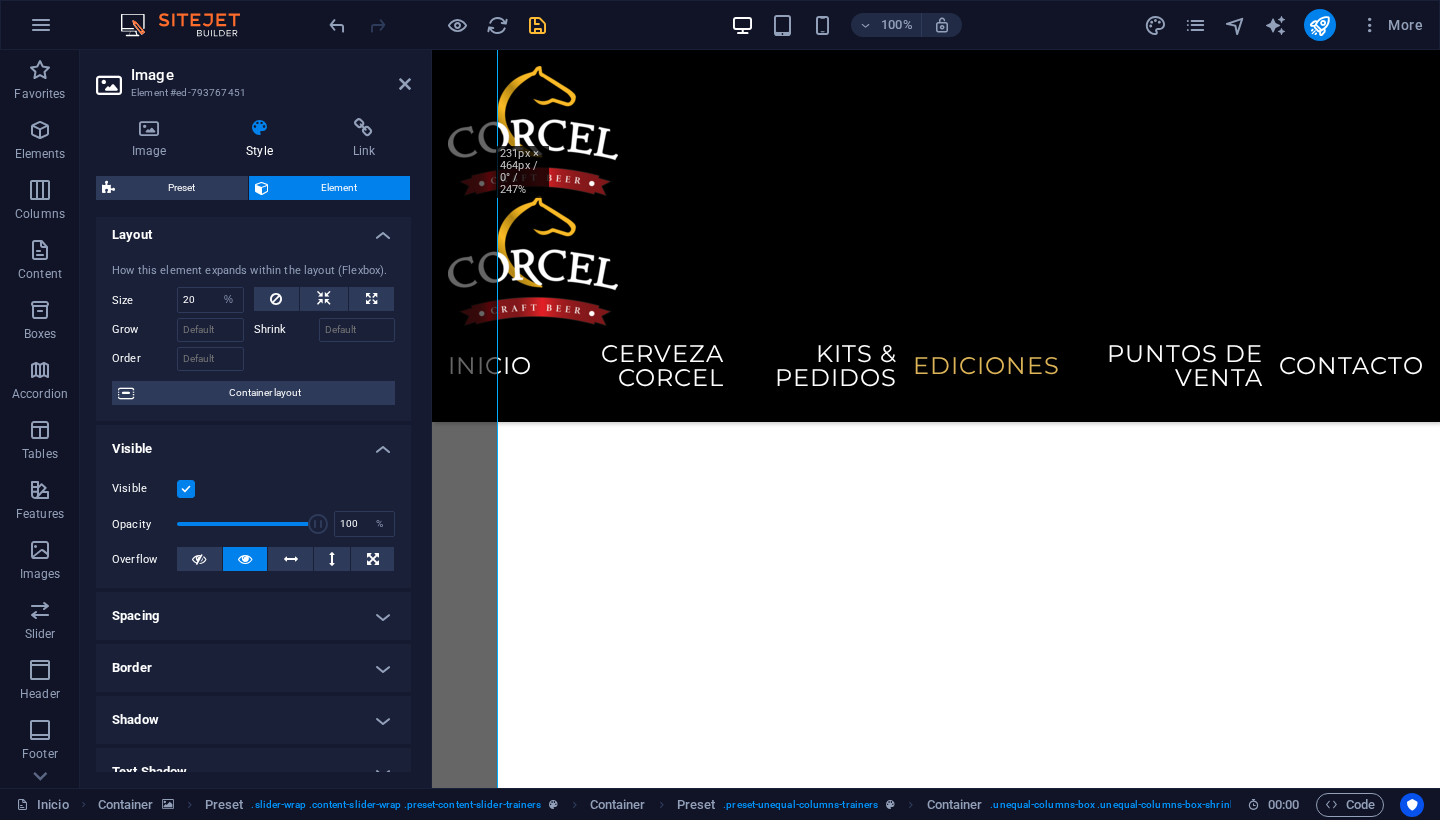 click on "How this element expands within the layout (Flexbox). Size 20 Default auto px % 1/1 1/2 1/3 1/4 1/5 1/6 1/7 1/8 1/9 1/10 Grow Shrink Order Container layout" at bounding box center (253, 334) 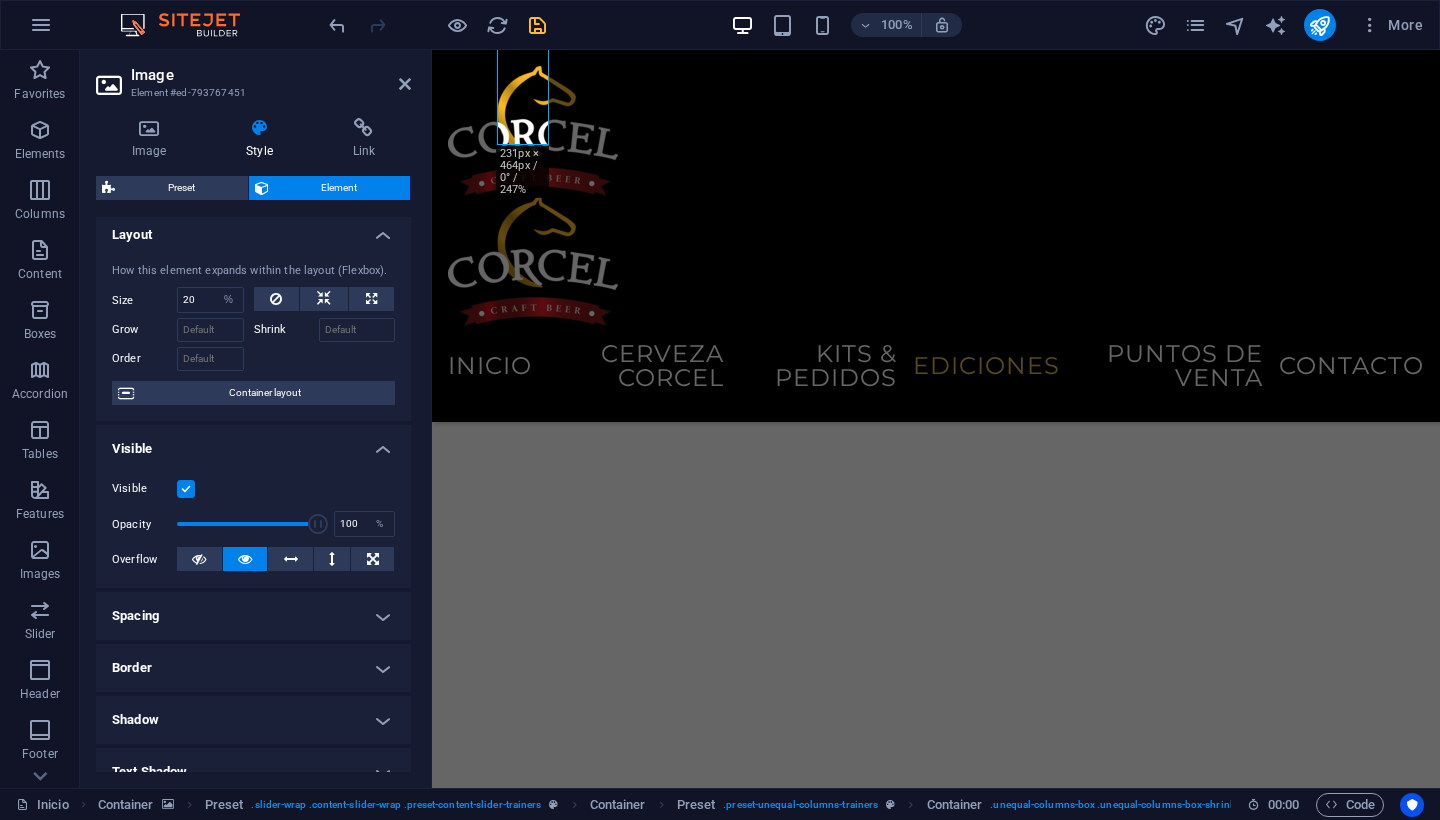 click on "Image Style Link Image Drag files here, click to choose files or select files from Files or our free stock photos & videos Select files from the file manager, stock photos, or upload file(s) Upload Width 570 Default auto px rem % em vh vw Fit image Automatically fit image to a fixed width and height Height Default auto px Alignment Lazyload Loading images after the page loads improves page speed. Responsive Automatically load retina image and smartphone optimized sizes. Lightbox Use as headline The image will be wrapped in an H1 headline tag. Useful for giving alternative text the weight of an H1 headline, e.g. for the logo. Leave unchecked if uncertain. Optimized Images are compressed to improve page speed. Position Direction Custom X offset px rem % vh vw Y offset 50 px rem % vh vw Text Float No float Image left Image right Determine how text should behave around the image. Text Alternative text Image caption Paragraph Format Normal Heading 1 Heading 2 Heading 3 Heading 4 Heading 5 Heading 6 Code Arial 8 9" at bounding box center (253, 445) 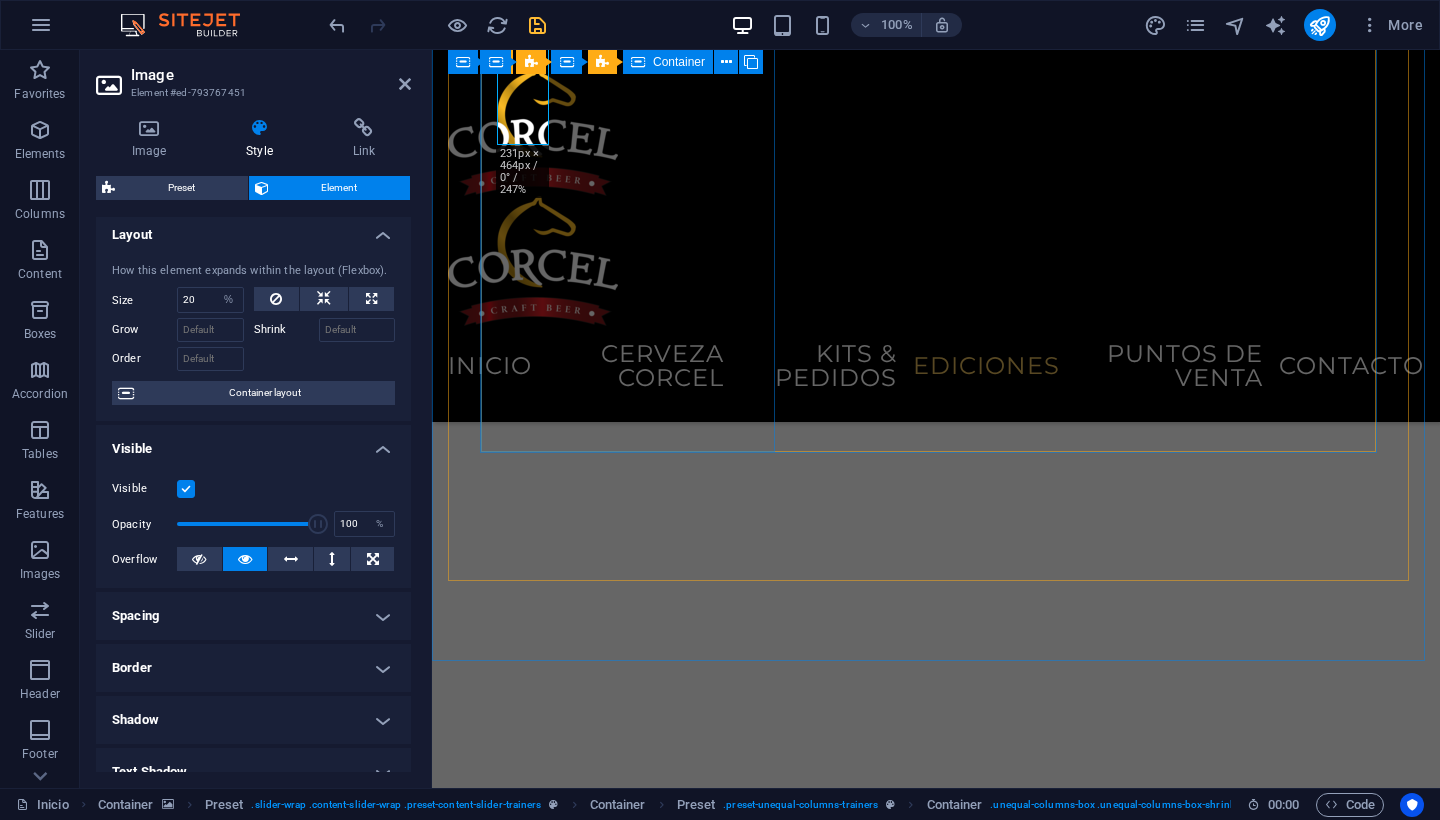 scroll, scrollTop: 4475, scrollLeft: 0, axis: vertical 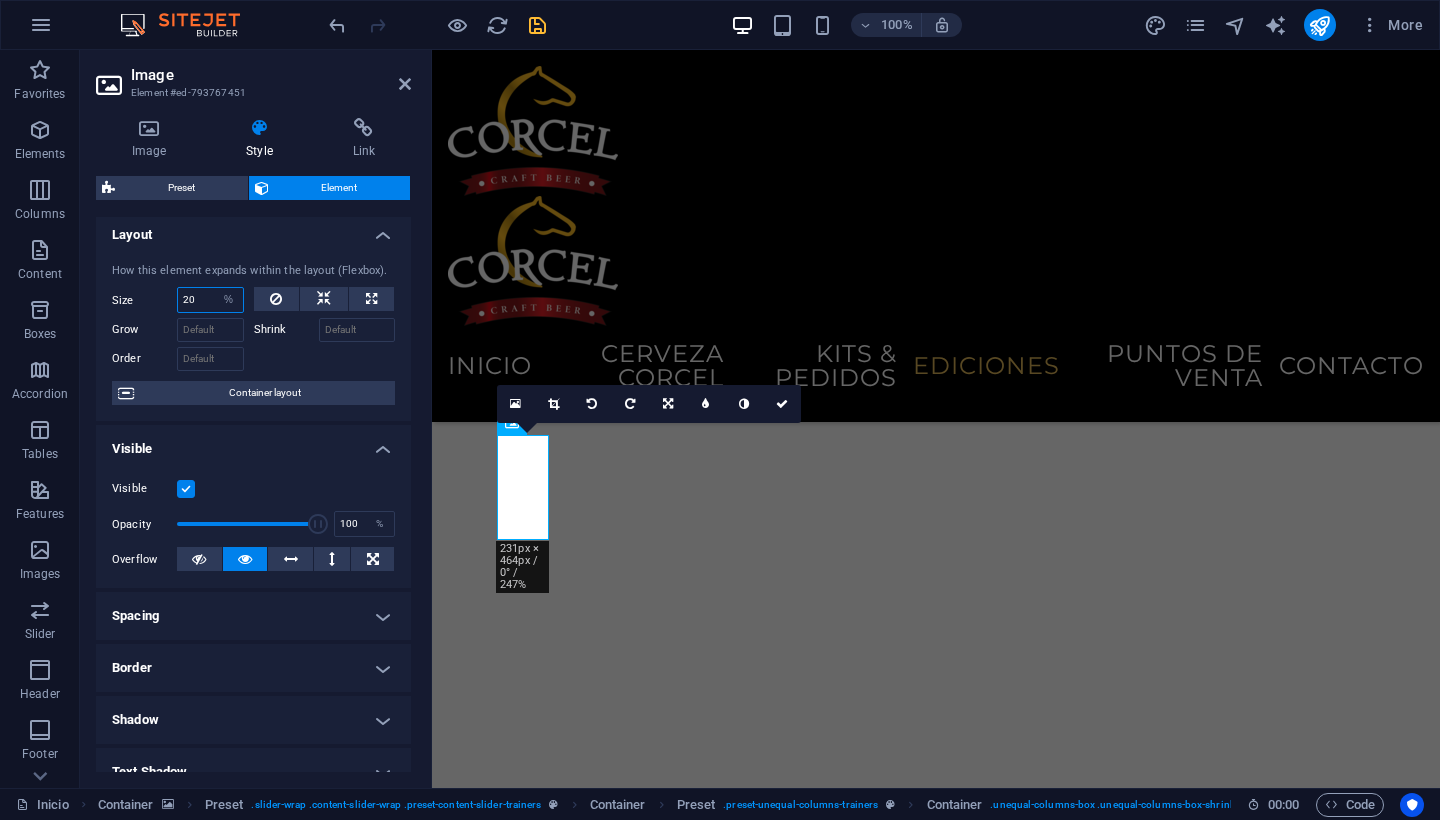 drag, startPoint x: 200, startPoint y: 303, endPoint x: 160, endPoint y: 295, distance: 40.792156 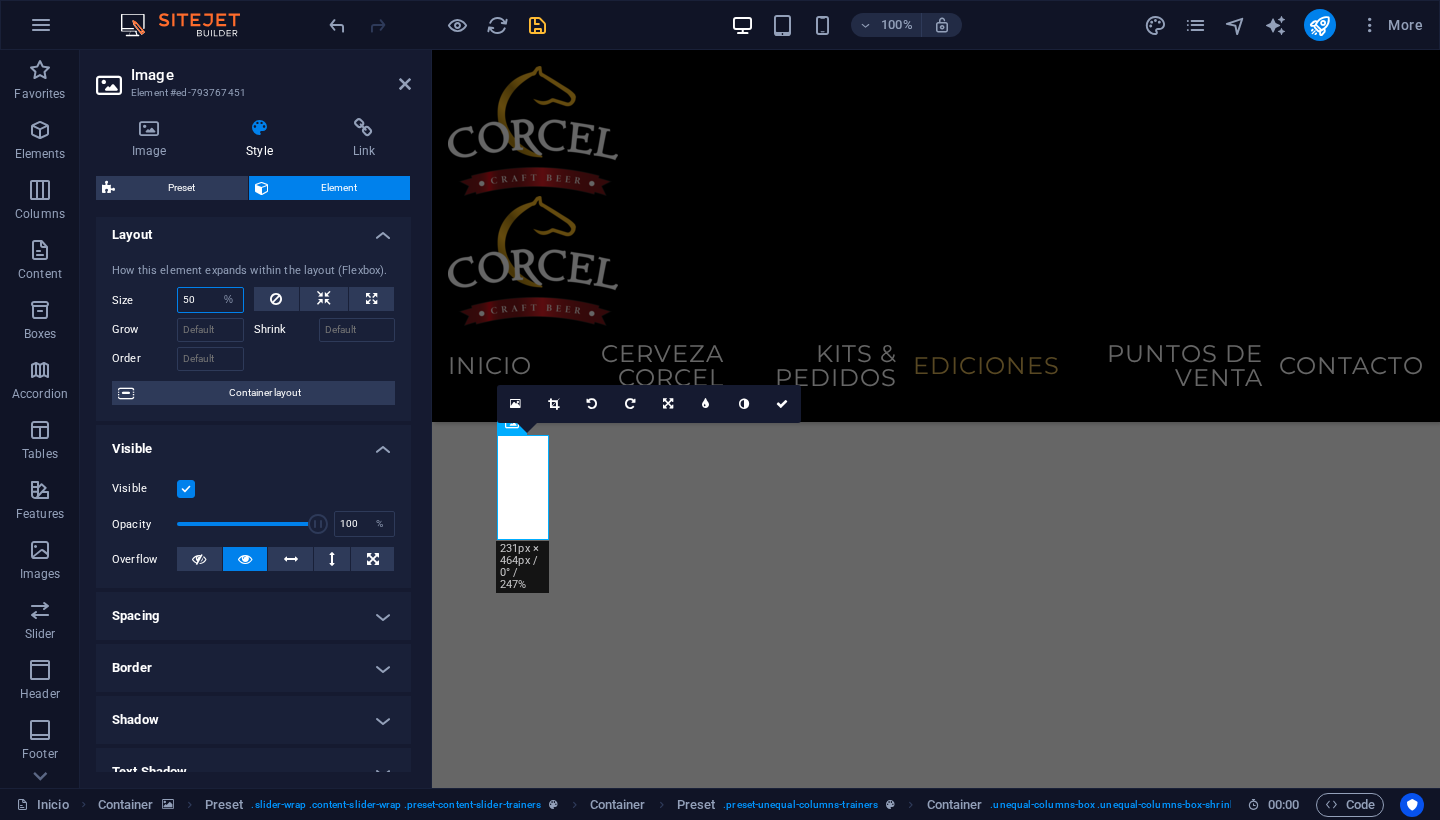 type on "50" 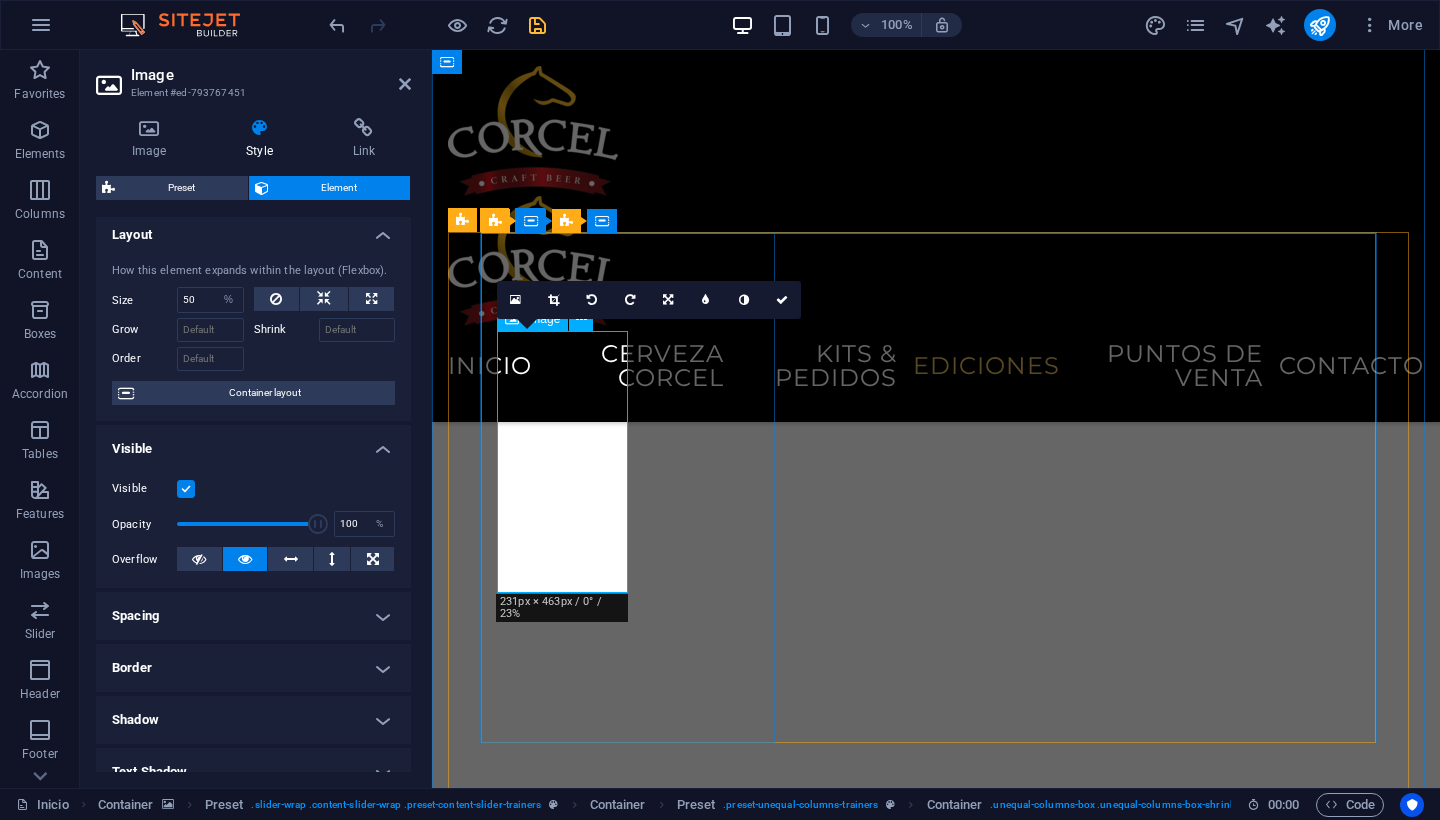 scroll, scrollTop: 4579, scrollLeft: 0, axis: vertical 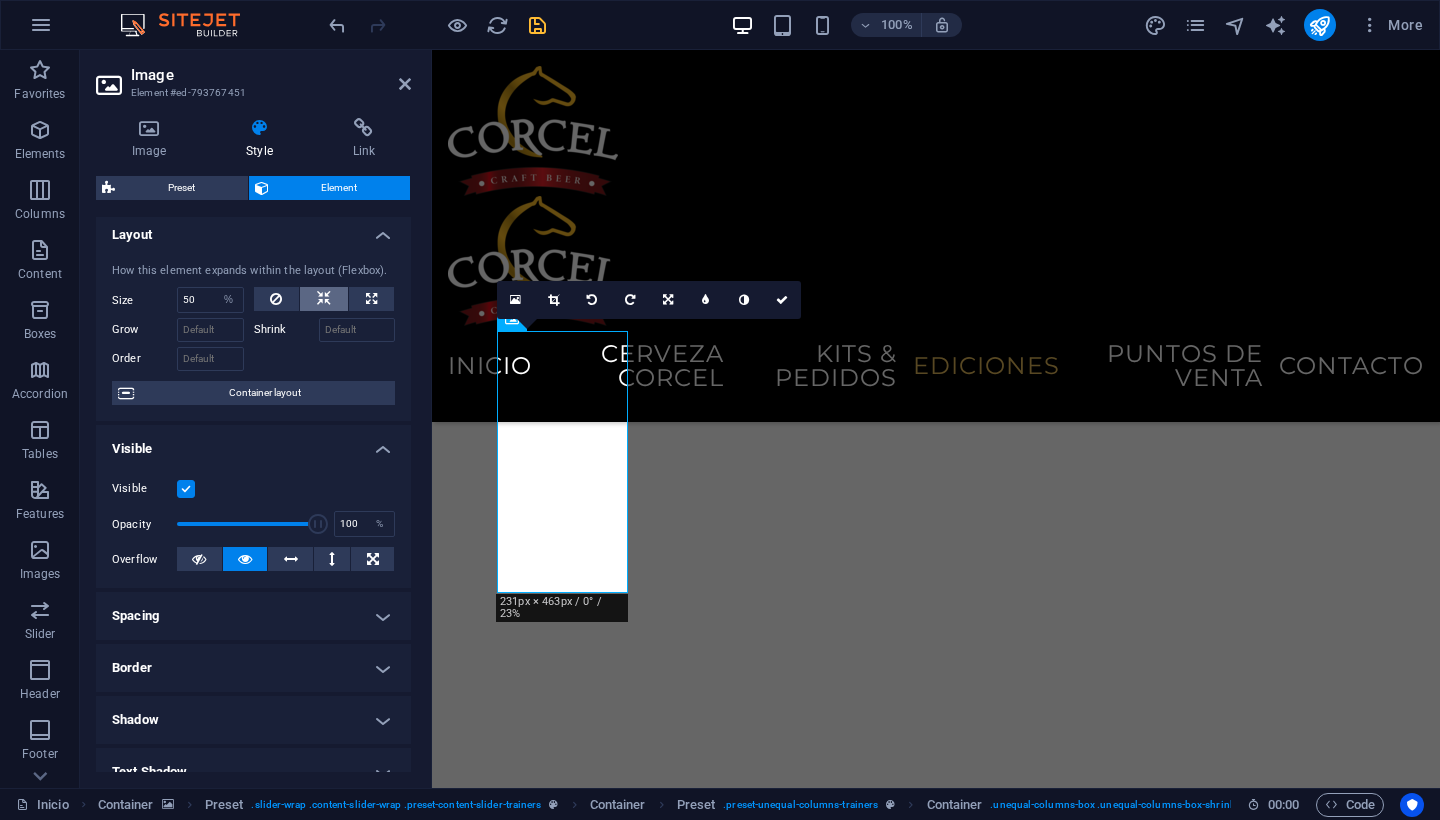 click at bounding box center (324, 299) 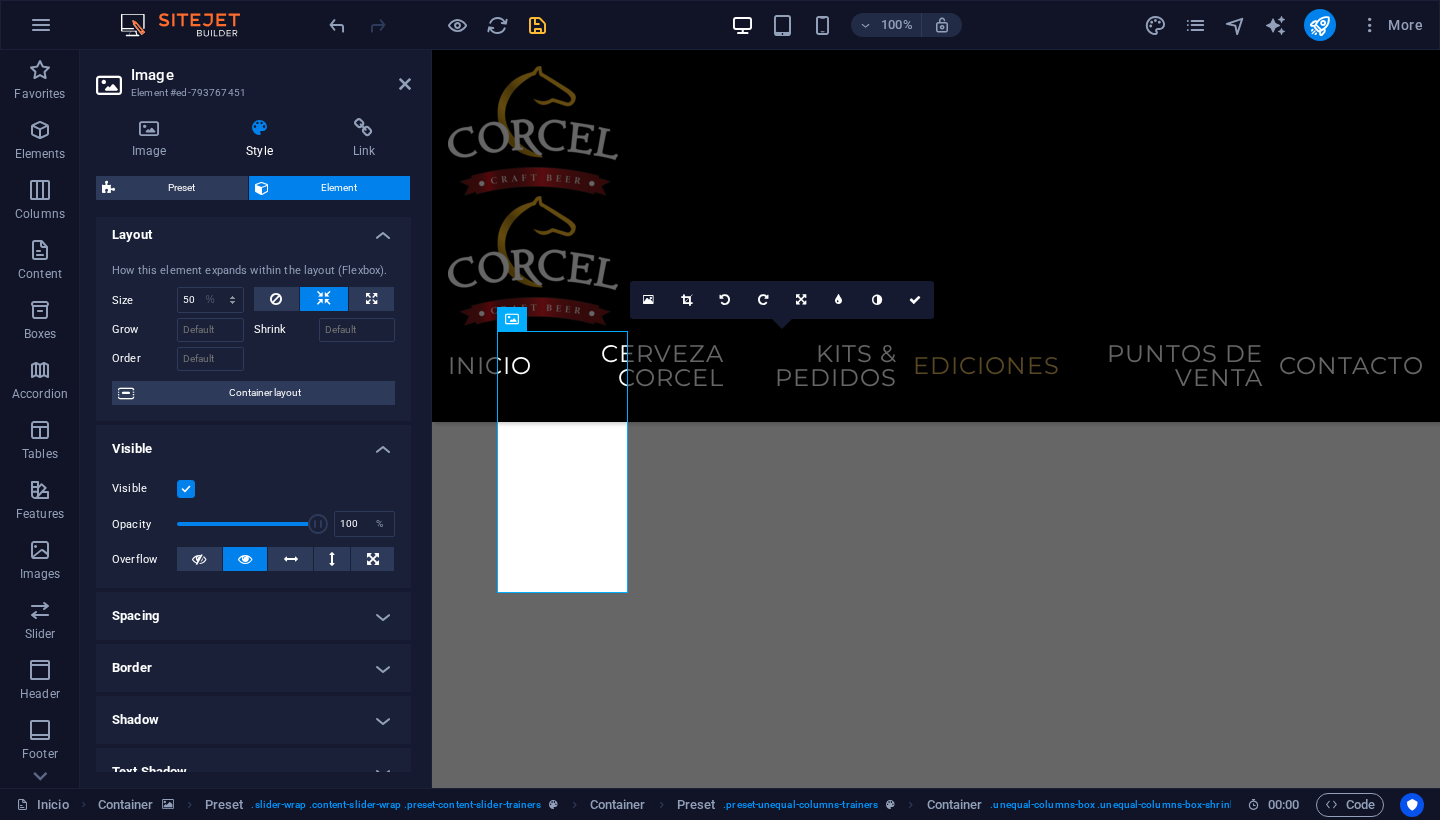 type 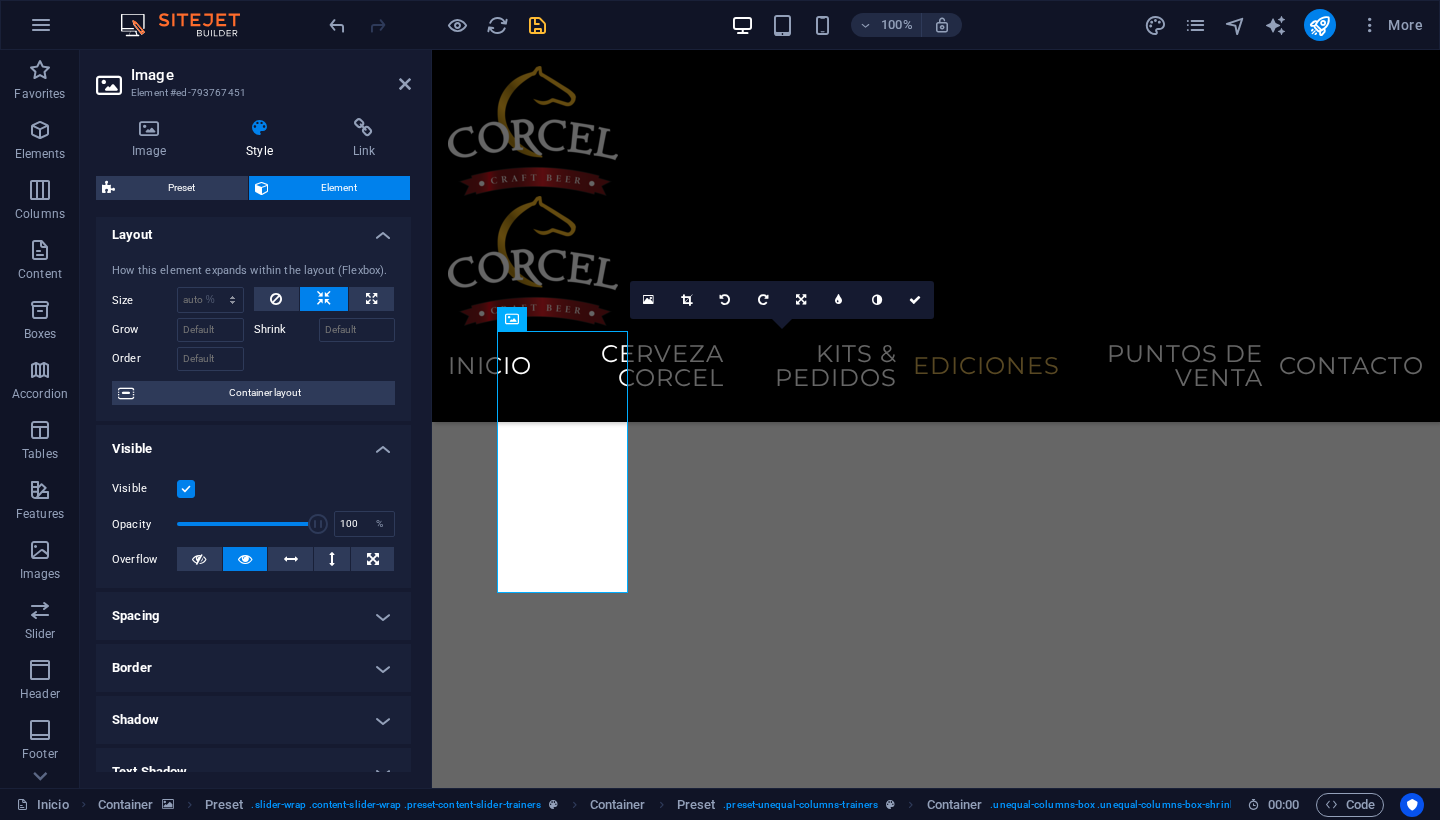 select on "DISABLED_OPTION_VALUE" 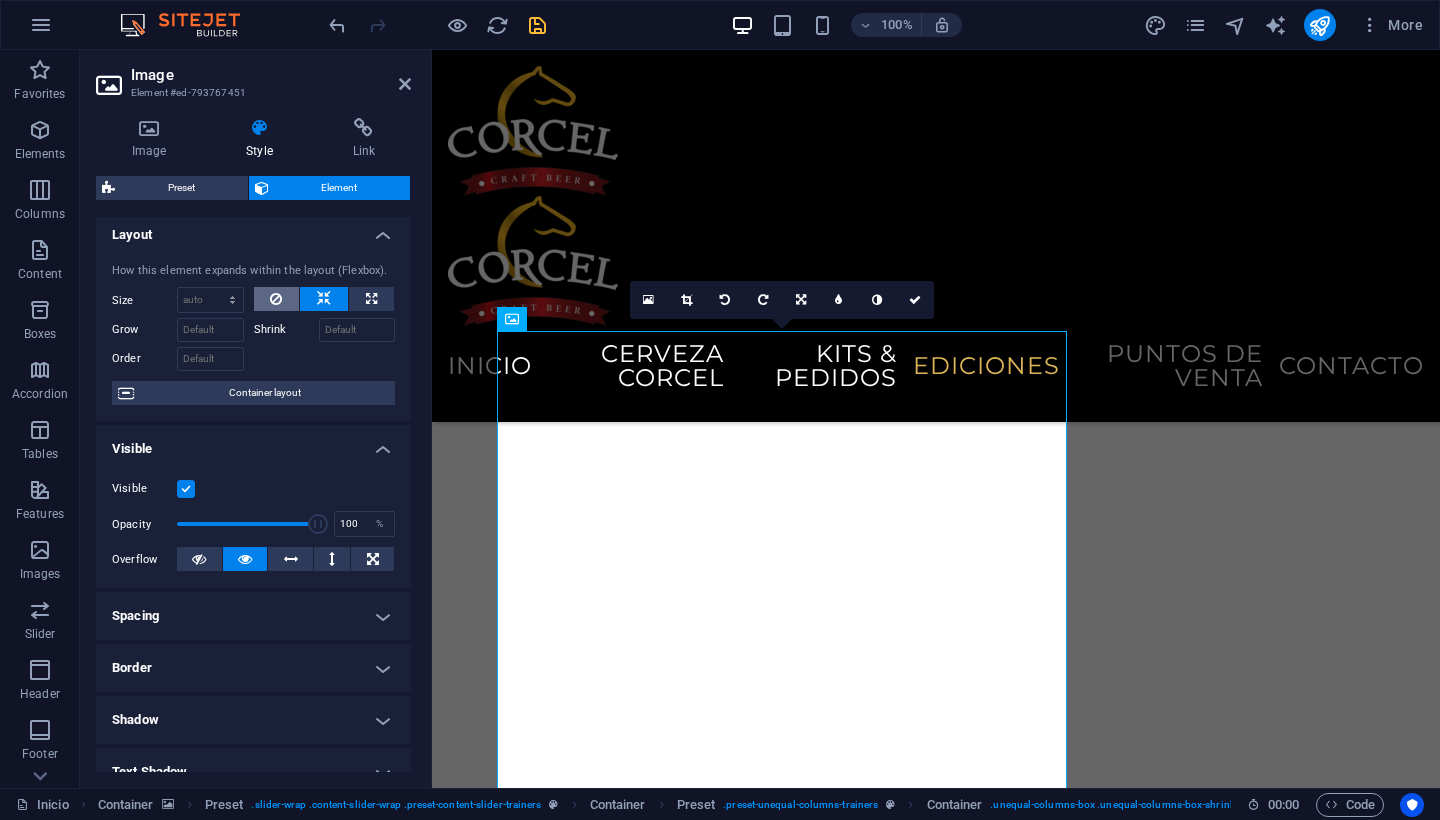 click at bounding box center (276, 299) 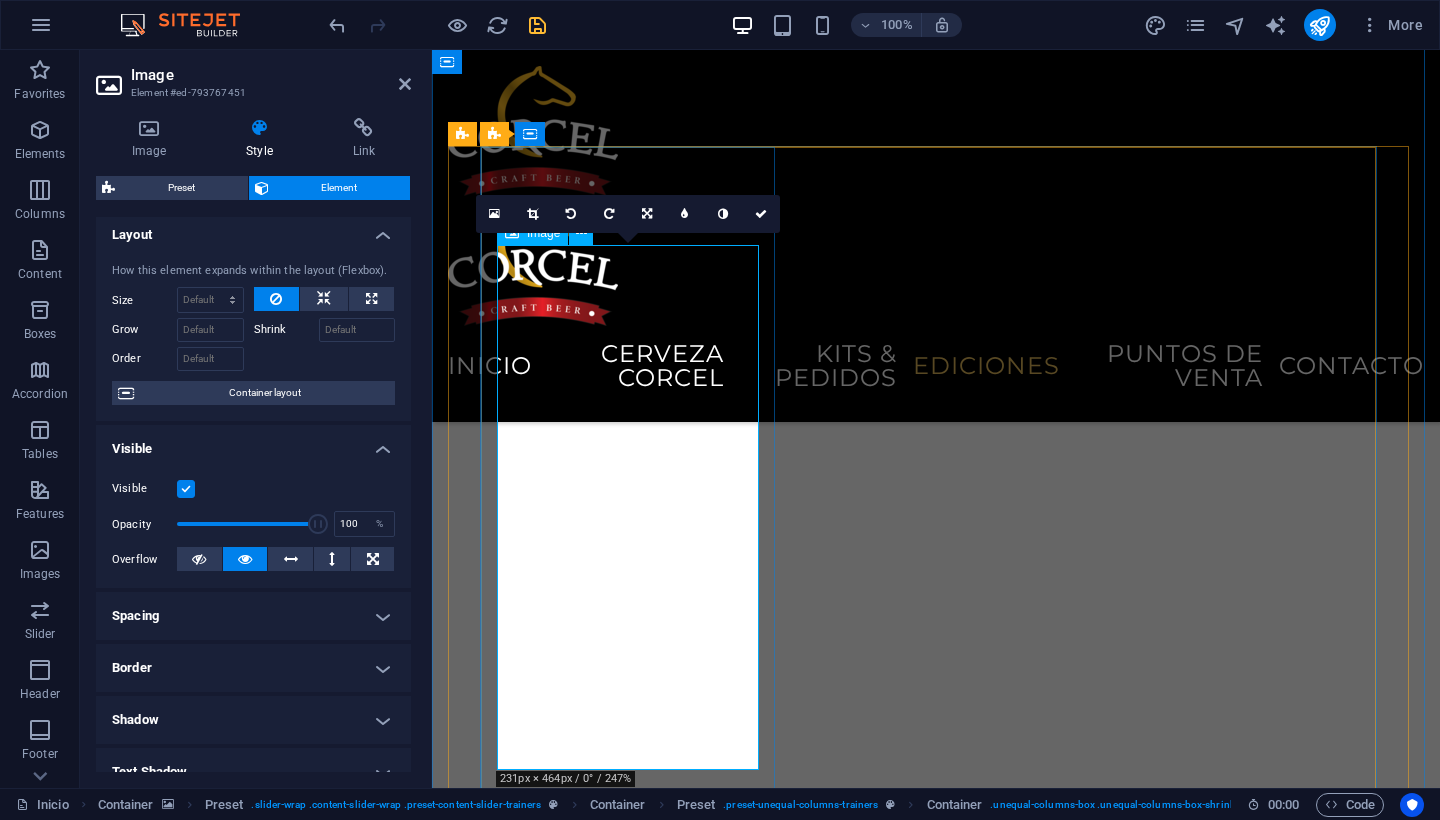 scroll, scrollTop: 4665, scrollLeft: 0, axis: vertical 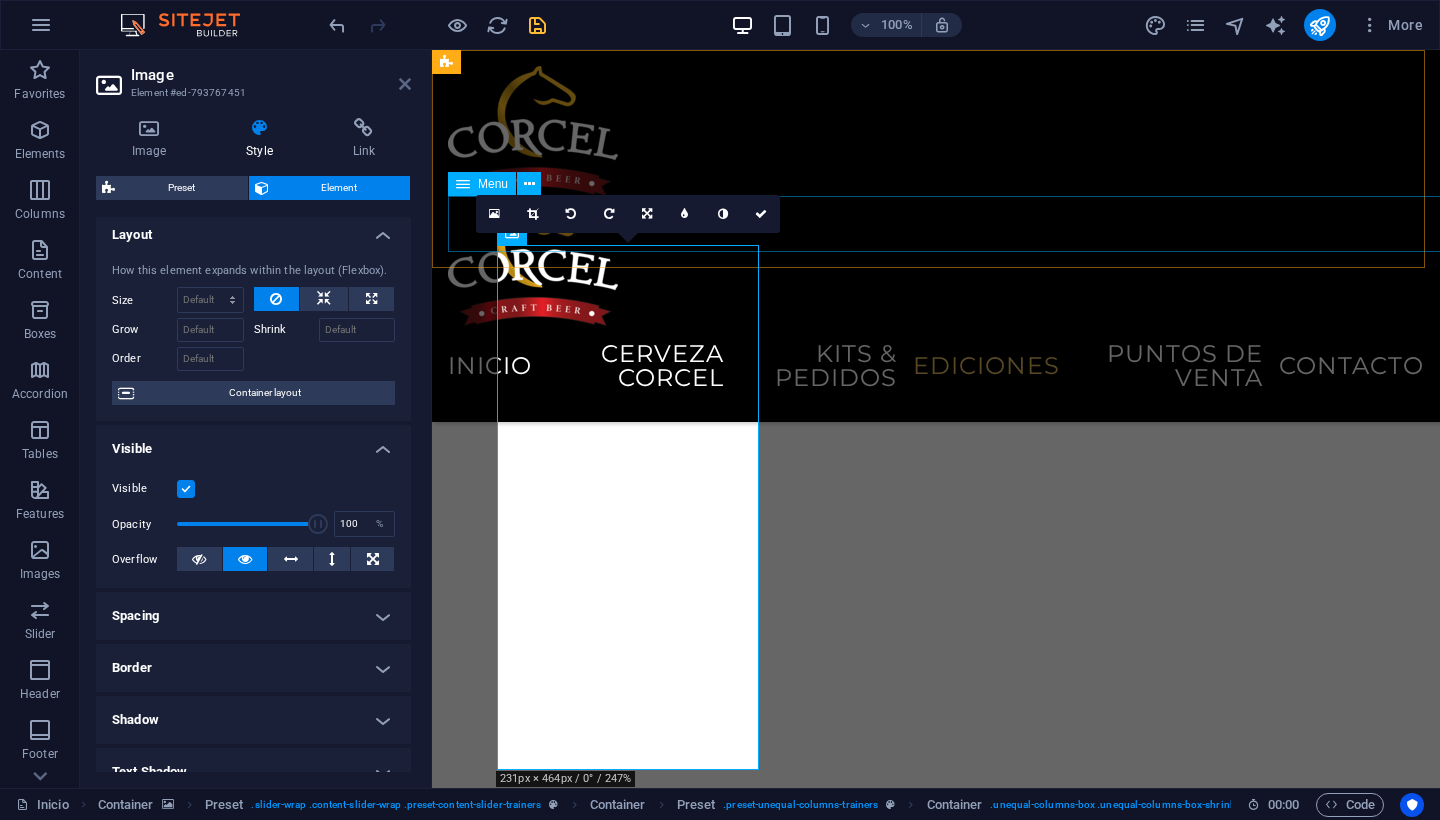 click at bounding box center [405, 84] 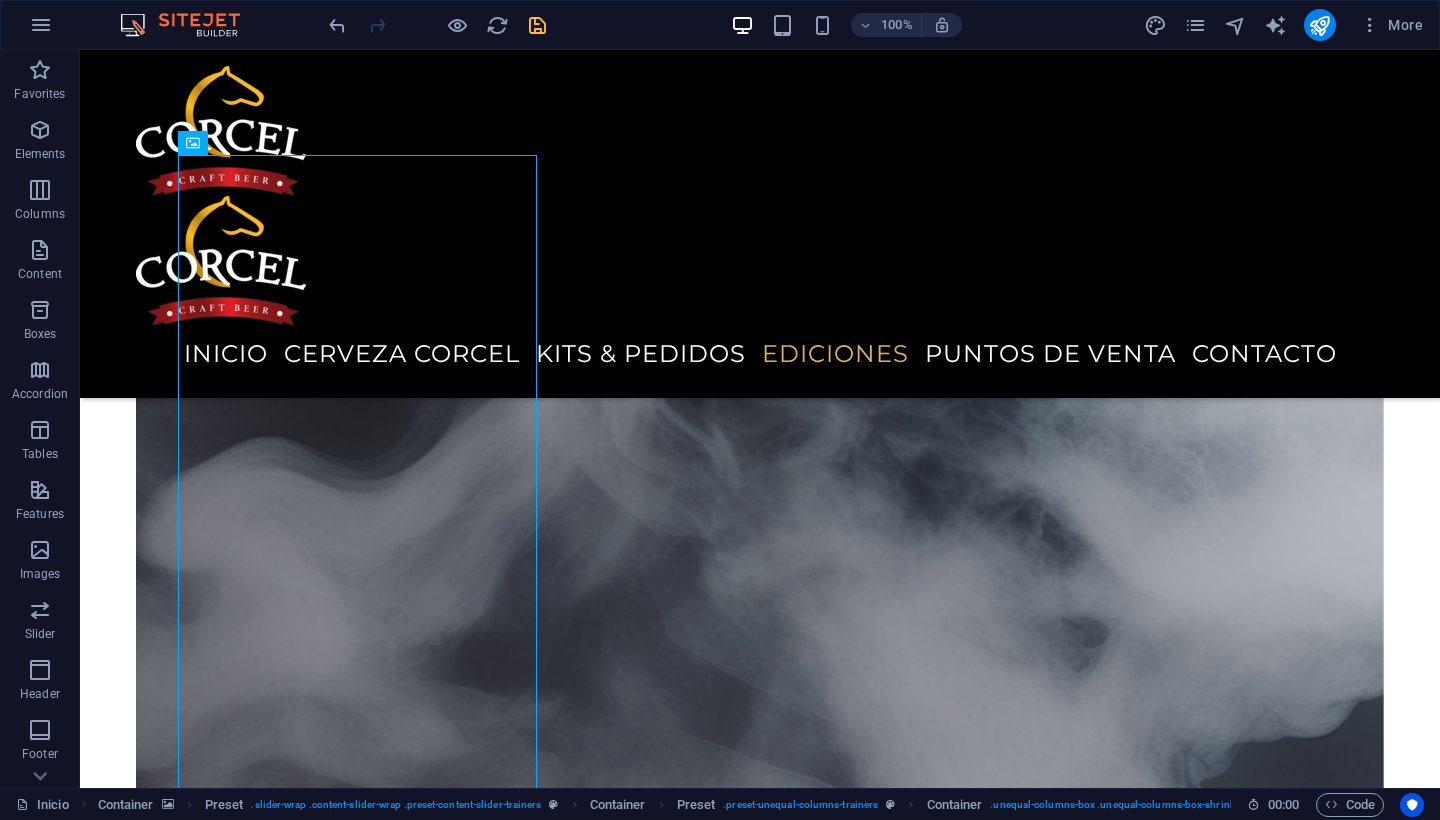 click at bounding box center [760, 7142] 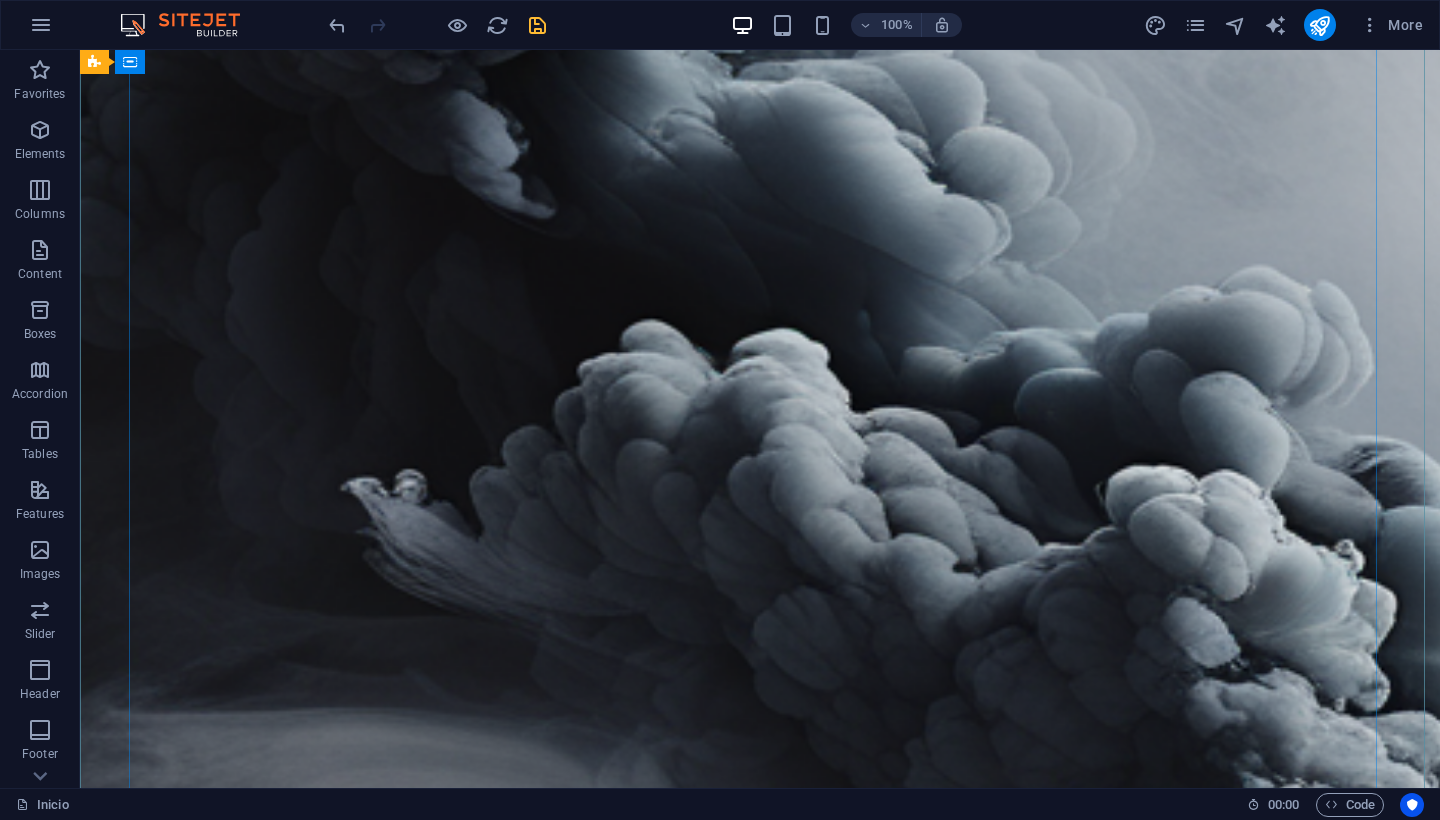 scroll, scrollTop: 615, scrollLeft: 0, axis: vertical 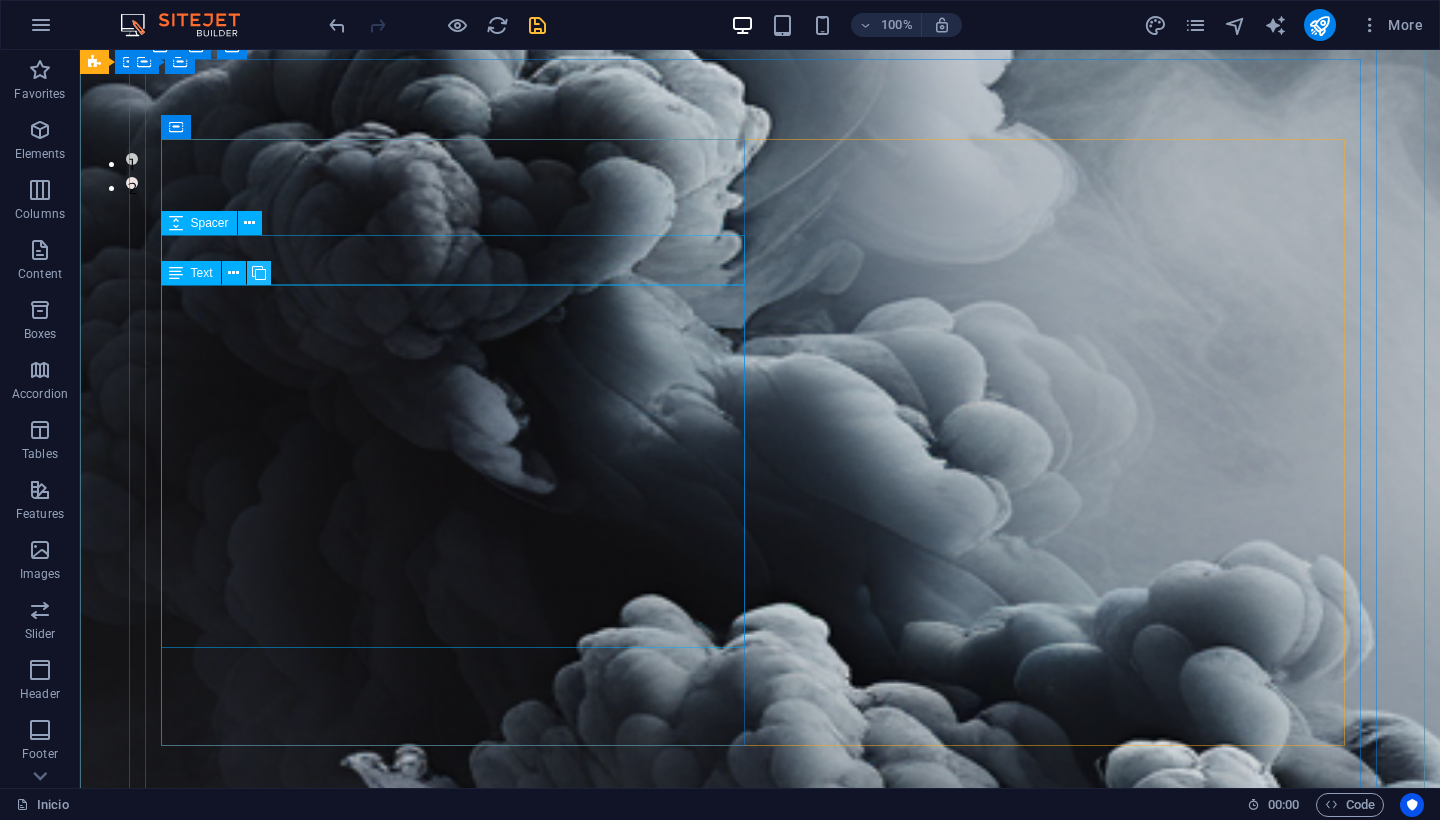 click at bounding box center (259, 273) 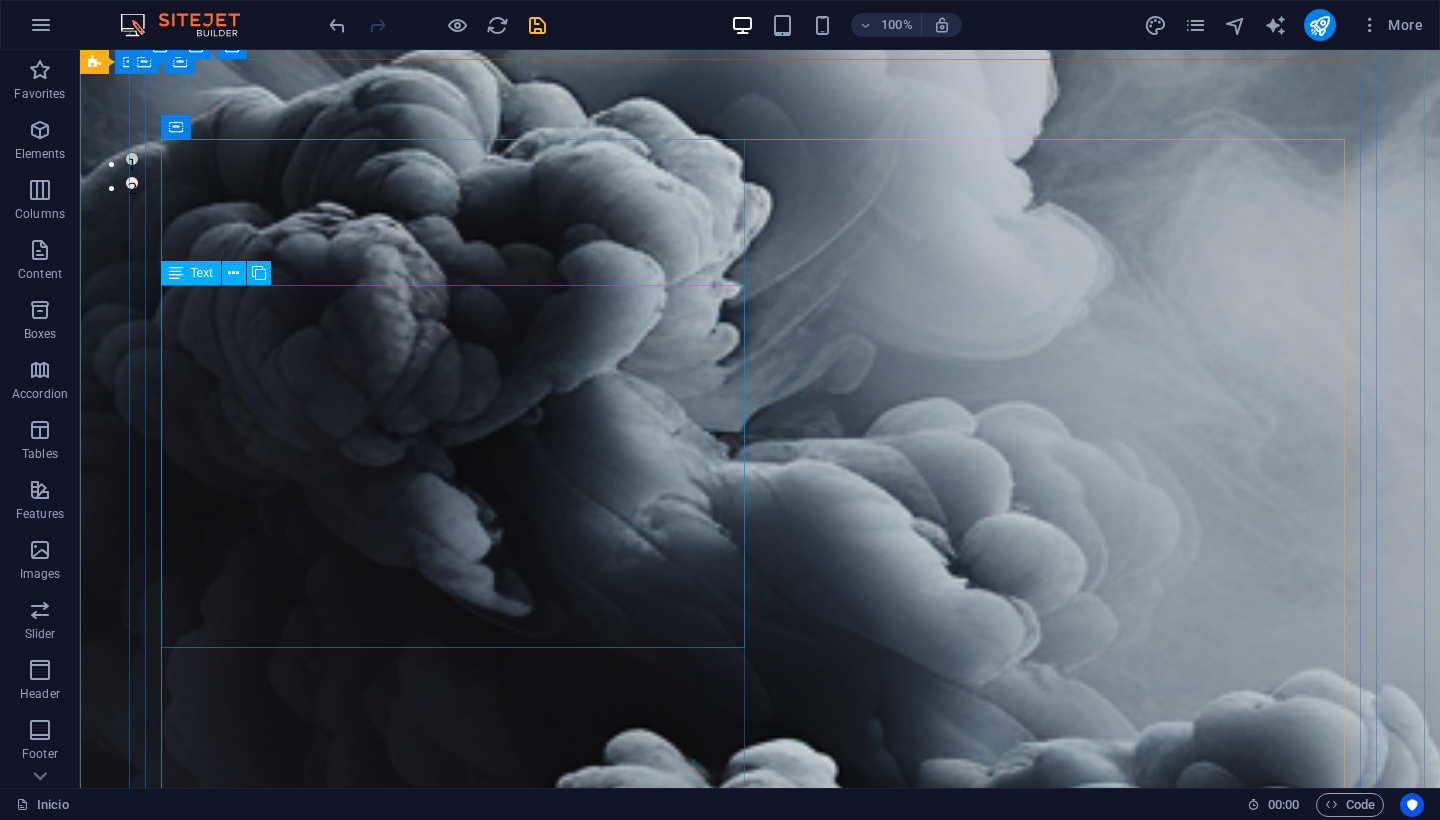 click on "Una auténtica cerveza artesanal es hoy en día un lujo que vale la pena experimentar. Hoy en día, son pocas las cervezas que verdaderamente pueden llamarse artesanales.  La Brewers Association define que para que una cerveza se considere artesanal, debe cumplir con los siguientes criterios: Debe ser independiente de grandes compañías cerveceras Debe ser fabricada con ingredientes naturales Debe ser fabricada en pequeños lotes y cantidades controladas  La Cerveza Artesanal Corcel ®  es fabricada por maestros cerveceros capacitados y enfocados en la producción de lotes premium, priorizando la calidad en el proceso de fabricación para obtener un producto de primera categoría." at bounding box center [760, 5942] 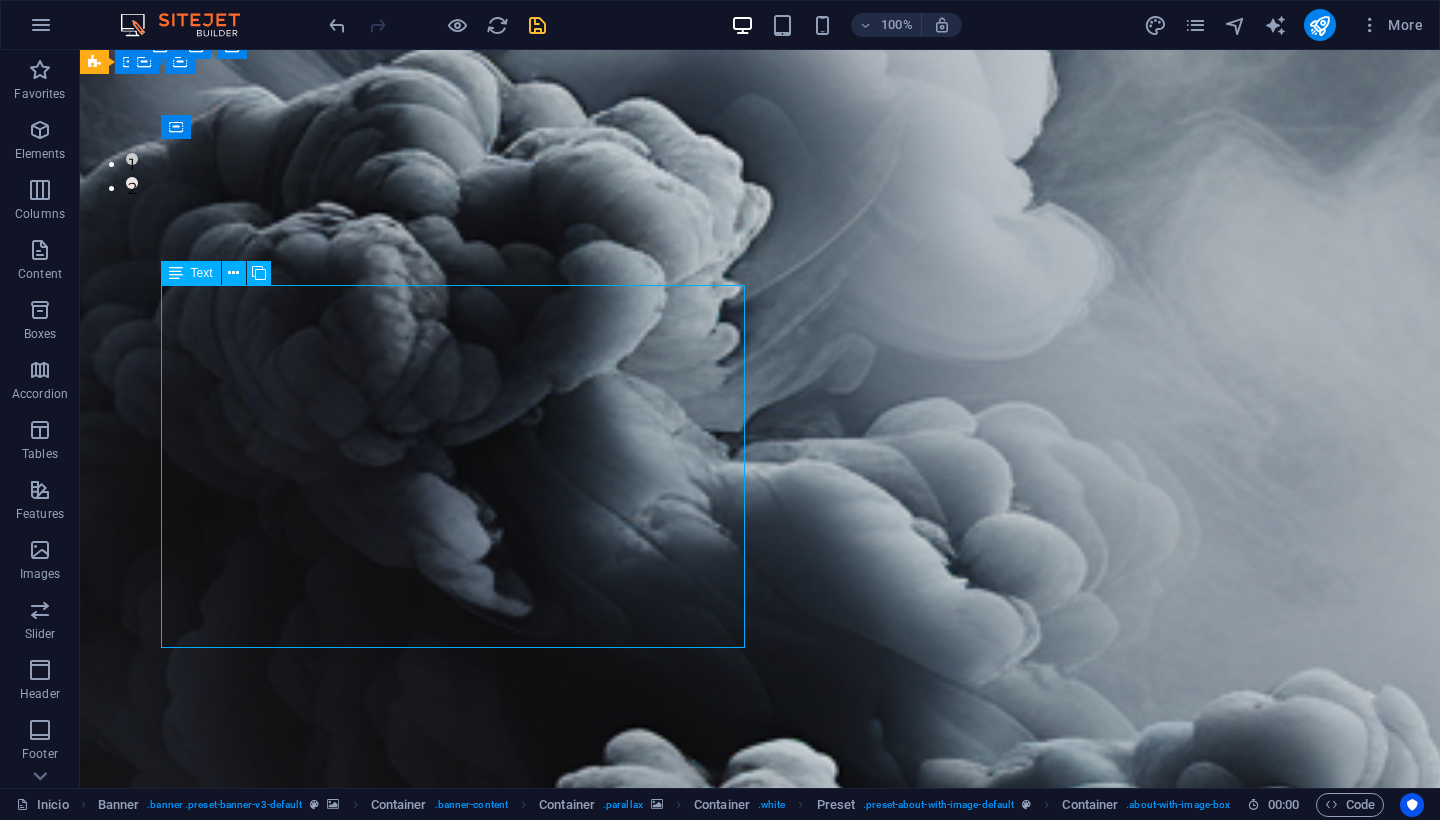 click on "Una auténtica cerveza artesanal es hoy en día un lujo que vale la pena experimentar. Hoy en día, son pocas las cervezas que verdaderamente pueden llamarse artesanales.  La Brewers Association define que para que una cerveza se considere artesanal, debe cumplir con los siguientes criterios: Debe ser independiente de grandes compañías cerveceras Debe ser fabricada con ingredientes naturales Debe ser fabricada en pequeños lotes y cantidades controladas  La Cerveza Artesanal Corcel ®  es fabricada por maestros cerveceros capacitados y enfocados en la producción de lotes premium, priorizando la calidad en el proceso de fabricación para obtener un producto de primera categoría." at bounding box center [760, 5942] 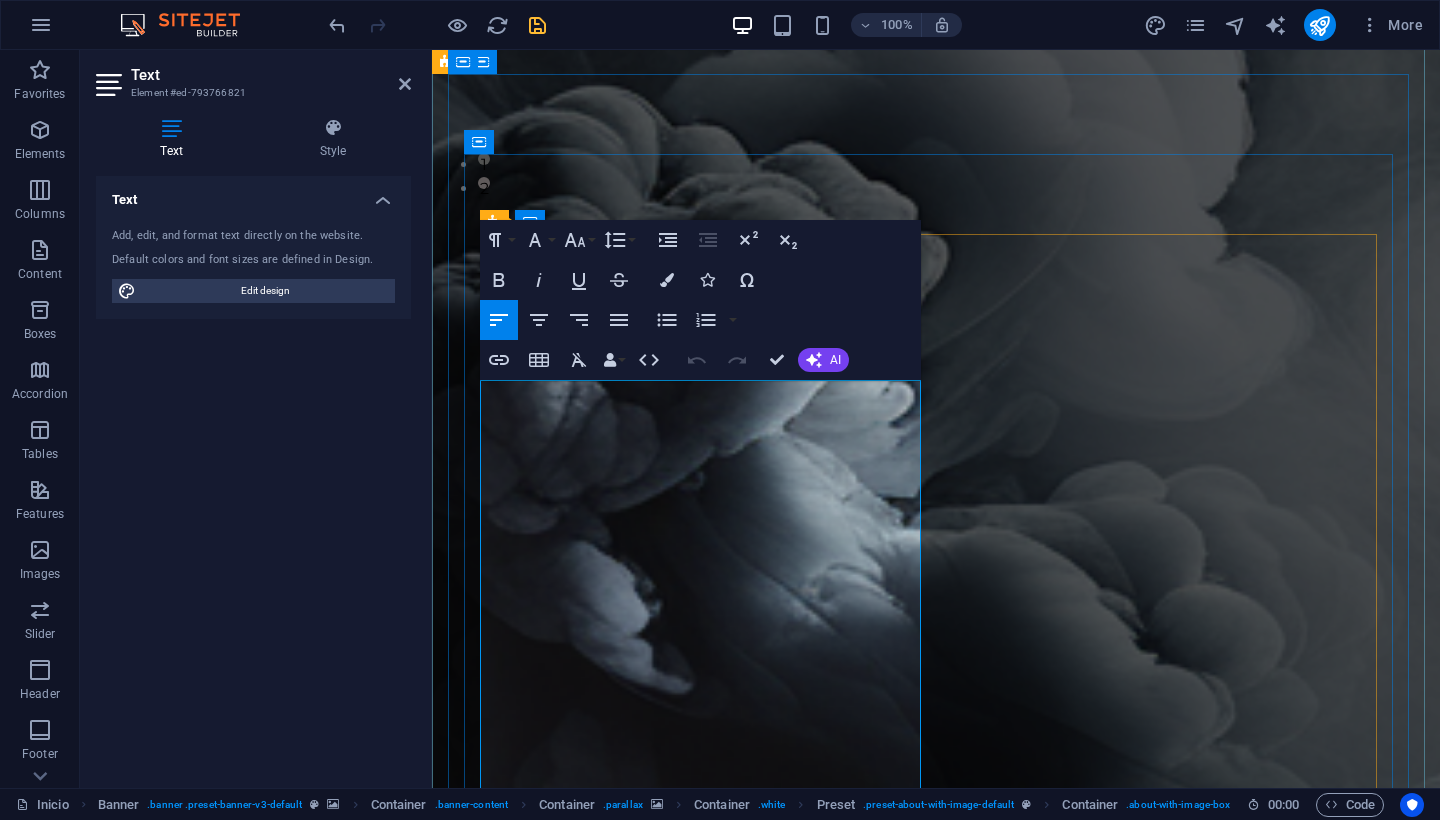 drag, startPoint x: 486, startPoint y: 388, endPoint x: 747, endPoint y: 483, distance: 277.75168 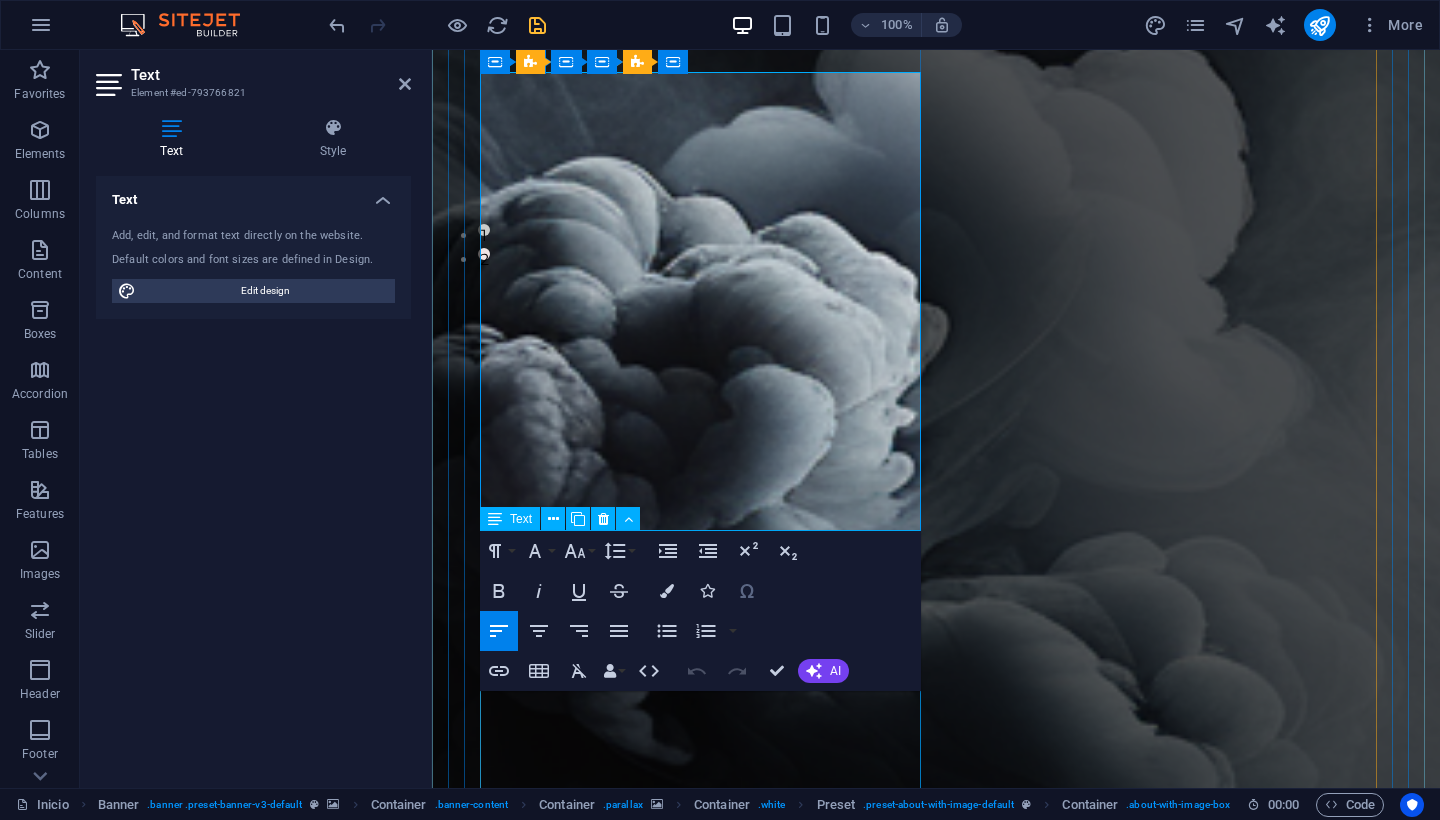 scroll, scrollTop: 852, scrollLeft: 0, axis: vertical 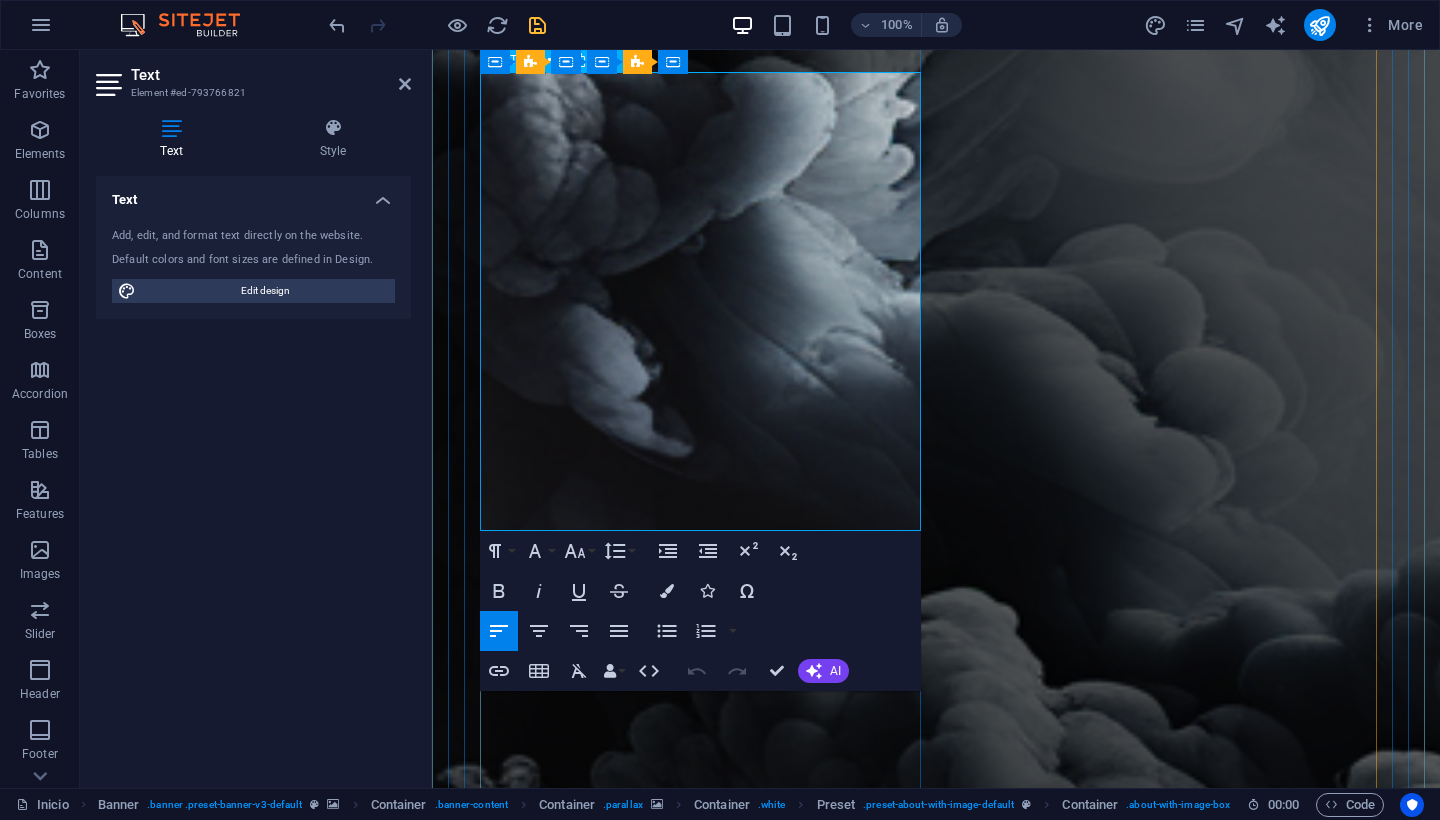 copy on "Una auténtica cerveza artesanal es hoy en día un lujo que vale la pena experimentar. Hoy en día, son pocas las cervezas que verdaderamente pueden llamarse artesanales.  La Brewers Association define que para que una cerveza se considere artesanal, debe cumplir con los siguientes criterios: Debe ser independiente de grandes compañías cerveceras Debe ser fabricada con ingredientes naturales Debe ser fabricada en pequeños lotes y cantidades controladas  La Cerveza Artesanal Corcel ®  es fabricada por maestros cerveceros capacitados y enfocados en la producción de lotes premium, priorizando la calidad en el proceso de fabricación para obtener un producto de primera categoría." 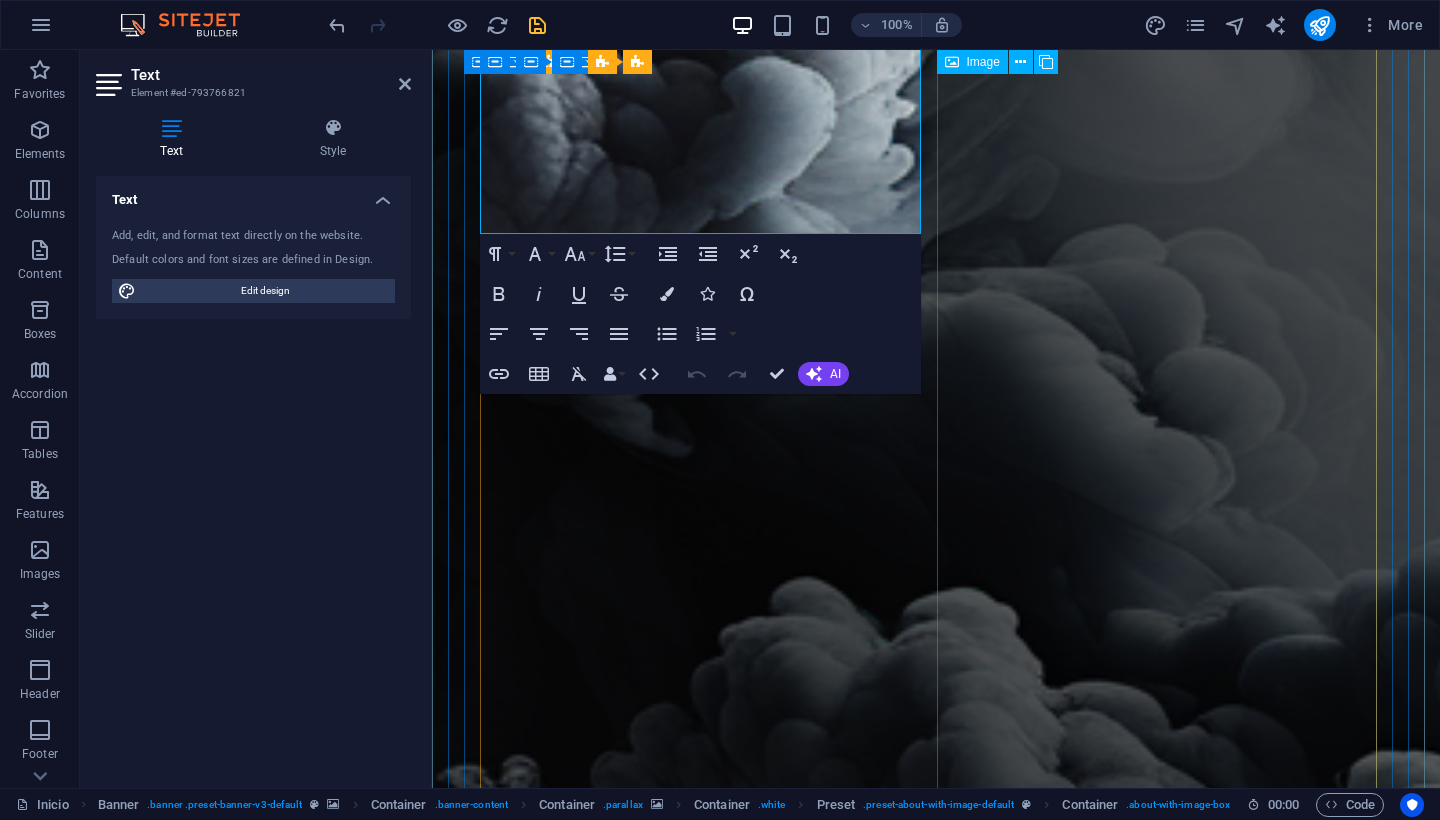 scroll, scrollTop: 1149, scrollLeft: 0, axis: vertical 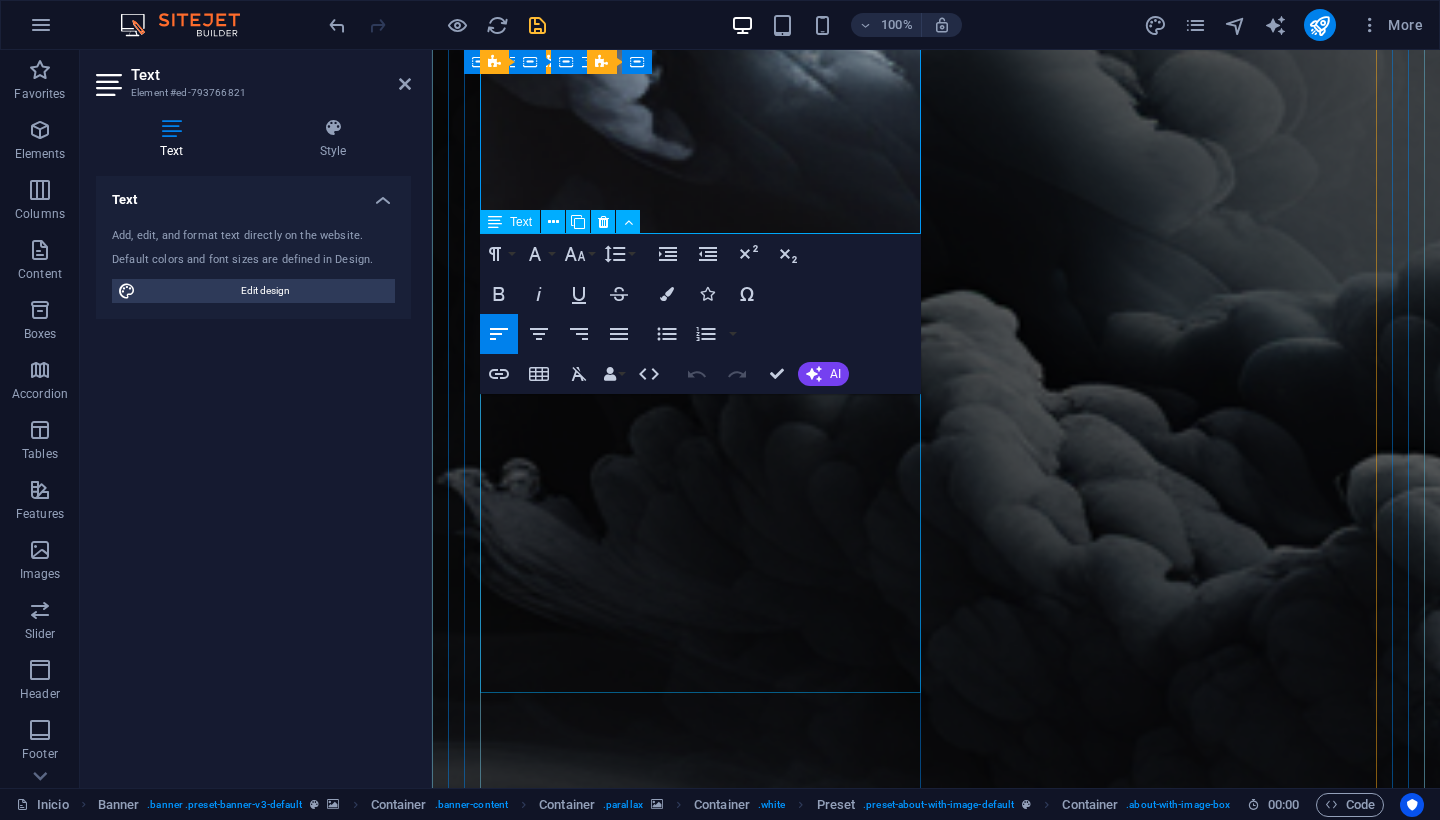 click on "Una auténtica cerveza artesanal es hoy en día un lujo que vale la pena experimentar. Hoy en día, son pocas las cervezas que verdaderamente pueden llamarse artesanales.  La Brewers Association define que para que una cerveza se considere artesanal, debe cumplir con los siguientes criterios: Debe ser independiente de grandes compañías cerveceras Debe ser fabricada con ingredientes naturales Debe ser fabricada en pequeños lotes y cantidades controladas  La Cerveza Artesanal Corcel ®  es fabricada por maestros cerveceros capacitados y enfocados en la producción de lotes premium, priorizando la calidad en el proceso de fabricación para obtener un producto de primera categoría." at bounding box center [936, 6041] 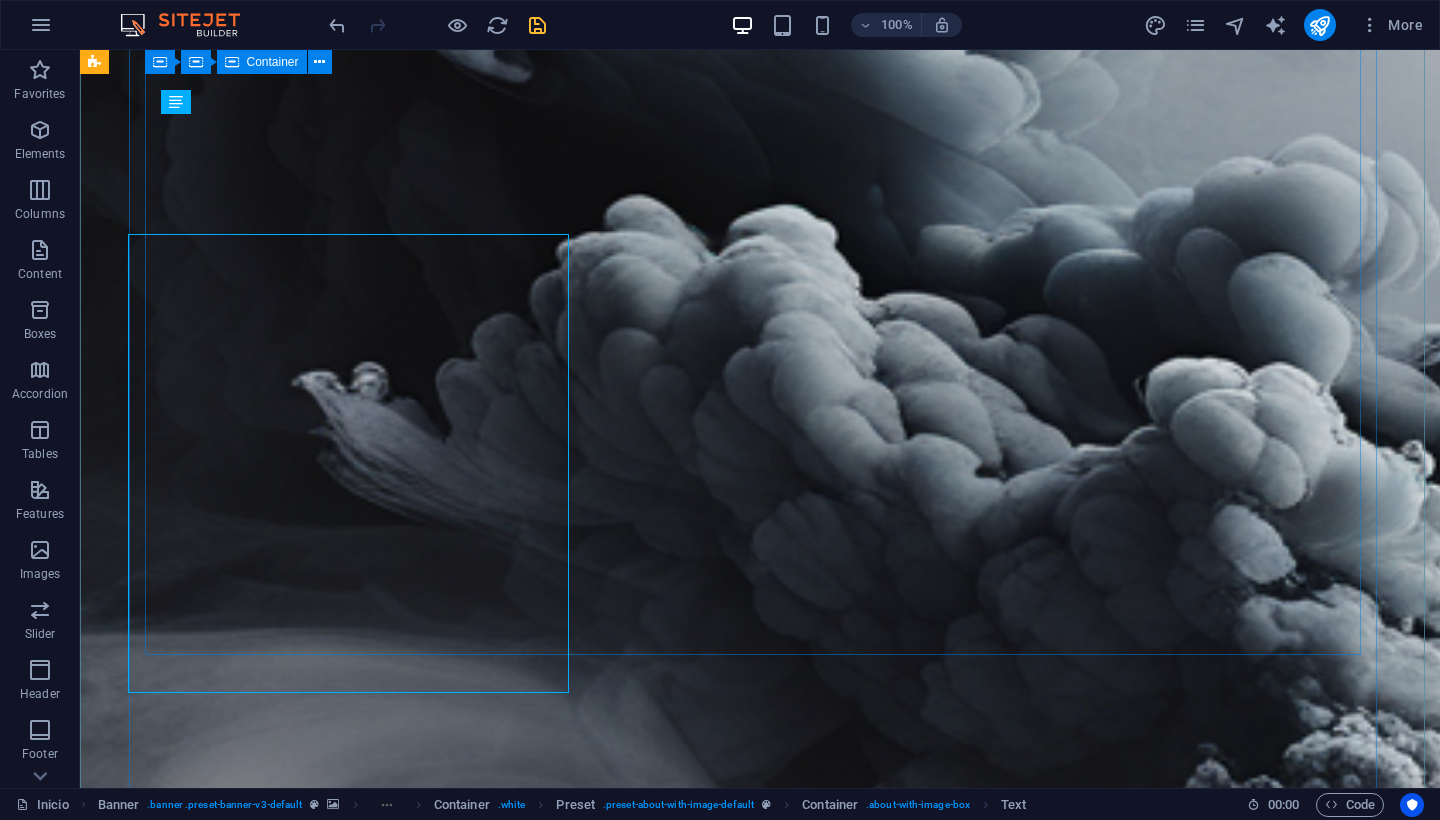 drag, startPoint x: 341, startPoint y: 651, endPoint x: 693, endPoint y: 652, distance: 352.00143 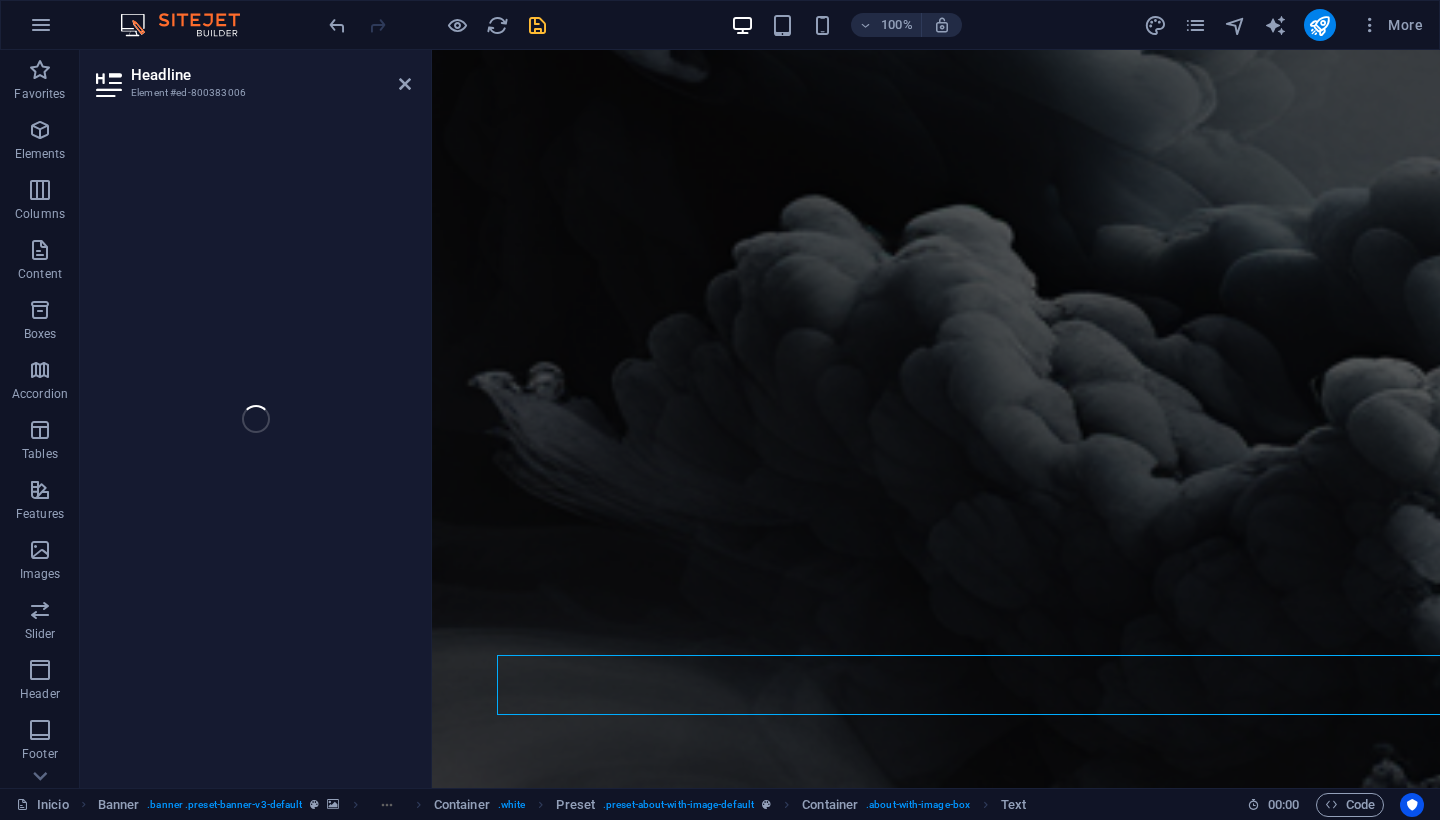 click on "Una auténtica cerveza artesanal es hoy en día un lujo que vale la pena experimentar. Hoy en día, son pocas las cervezas que verdaderamente pueden llamarse artesanales.  La Brewers Association define que para que una cerveza se considere artesanal, debe cumplir con los siguientes criterios: Debe ser independiente de grandes compañías cerveceras Debe ser fabricada con ingredientes naturales Debe ser fabricada en pequeños lotes y cantidades controladas  La Cerveza Artesanal Corcel ®  es fabricada por maestros cerveceros capacitados y enfocados en la producción de lotes premium, priorizando la calidad en el proceso de fabricación para obtener un producto de primera categoría." at bounding box center [936, 5708] 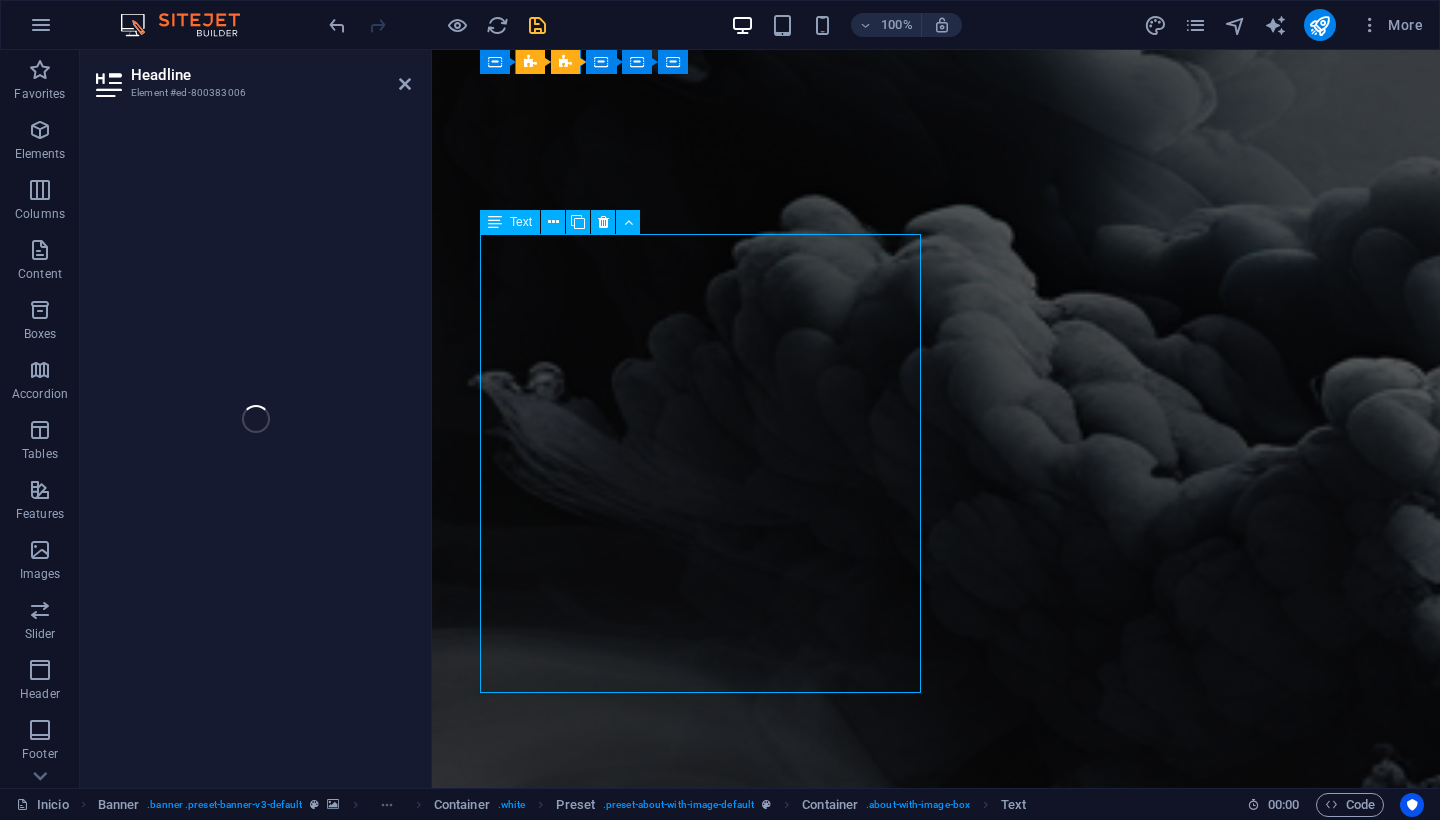 click on "Una auténtica cerveza artesanal es hoy en día un lujo que vale la pena experimentar. Hoy en día, son pocas las cervezas que verdaderamente pueden llamarse artesanales.  La Brewers Association define que para que una cerveza se considere artesanal, debe cumplir con los siguientes criterios: Debe ser independiente de grandes compañías cerveceras Debe ser fabricada con ingredientes naturales Debe ser fabricada en pequeños lotes y cantidades controladas  La Cerveza Artesanal Corcel ®  es fabricada por maestros cerveceros capacitados y enfocados en la producción de lotes premium, priorizando la calidad en el proceso de fabricación para obtener un producto de primera categoría." at bounding box center [936, 5708] 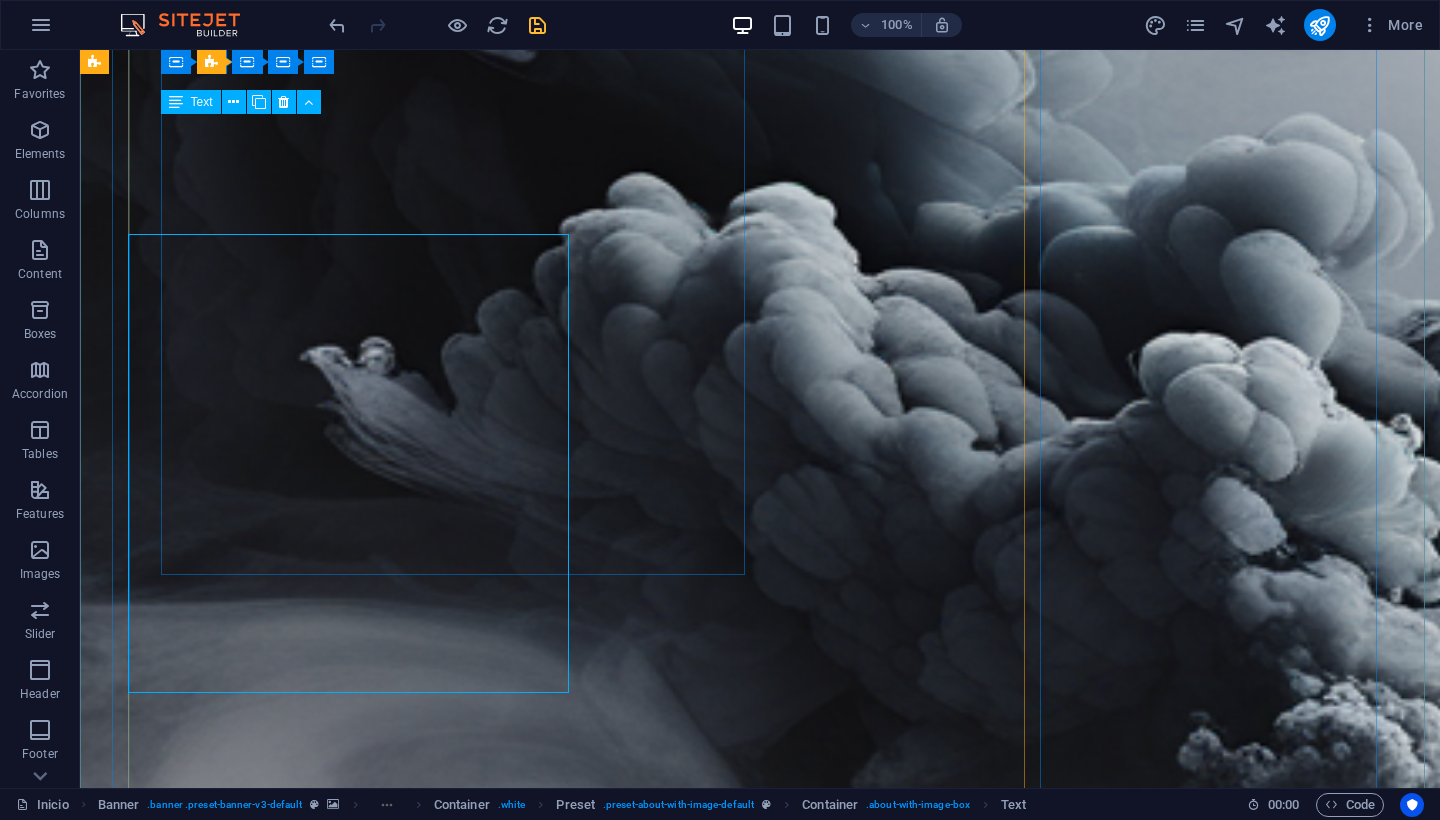 drag, startPoint x: 665, startPoint y: 681, endPoint x: 487, endPoint y: 241, distance: 474.64093 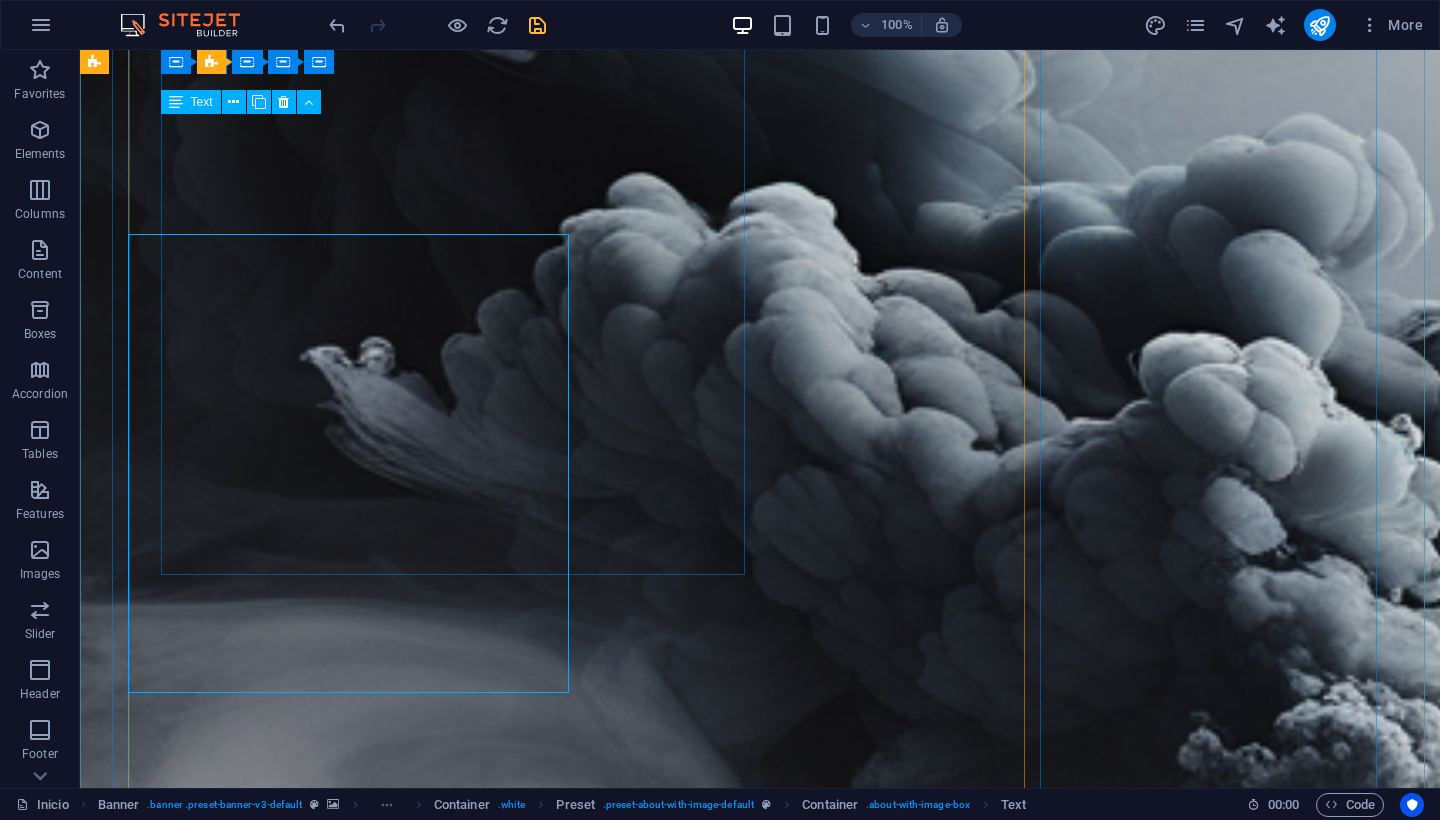 click on "Cerveza corcel Una auténtica cerveza artesanal es hoy en día un lujo que vale la pena experimentar. Hoy en día, son pocas las cervezas que verdaderamente pueden llamarse artesanales.  La Brewers Association define que para que una cerveza se considere artesanal, debe cumplir con los siguientes criterios: Debe ser independiente de grandes compañías cerveceras Debe ser fabricada con ingredientes naturales Debe ser fabricada en pequeños lotes y cantidades controladas  La Cerveza Artesanal Corcel ®  es fabricada por maestros cerveceros capacitados y enfocados en la producción de lotes premium, priorizando la calidad en el proceso de fabricación para obtener un producto de primera categoría. Una auténtica cerveza artesanal es hoy en día un lujo que vale la pena experimentar. Hoy en día, son pocas las cervezas que verdaderamente pueden llamarse artesanales.  La Brewers Association define que para que una cerveza se considere artesanal, debe cumplir con los siguientes criterios: ® Sanidad e higiene" at bounding box center (760, 6490) 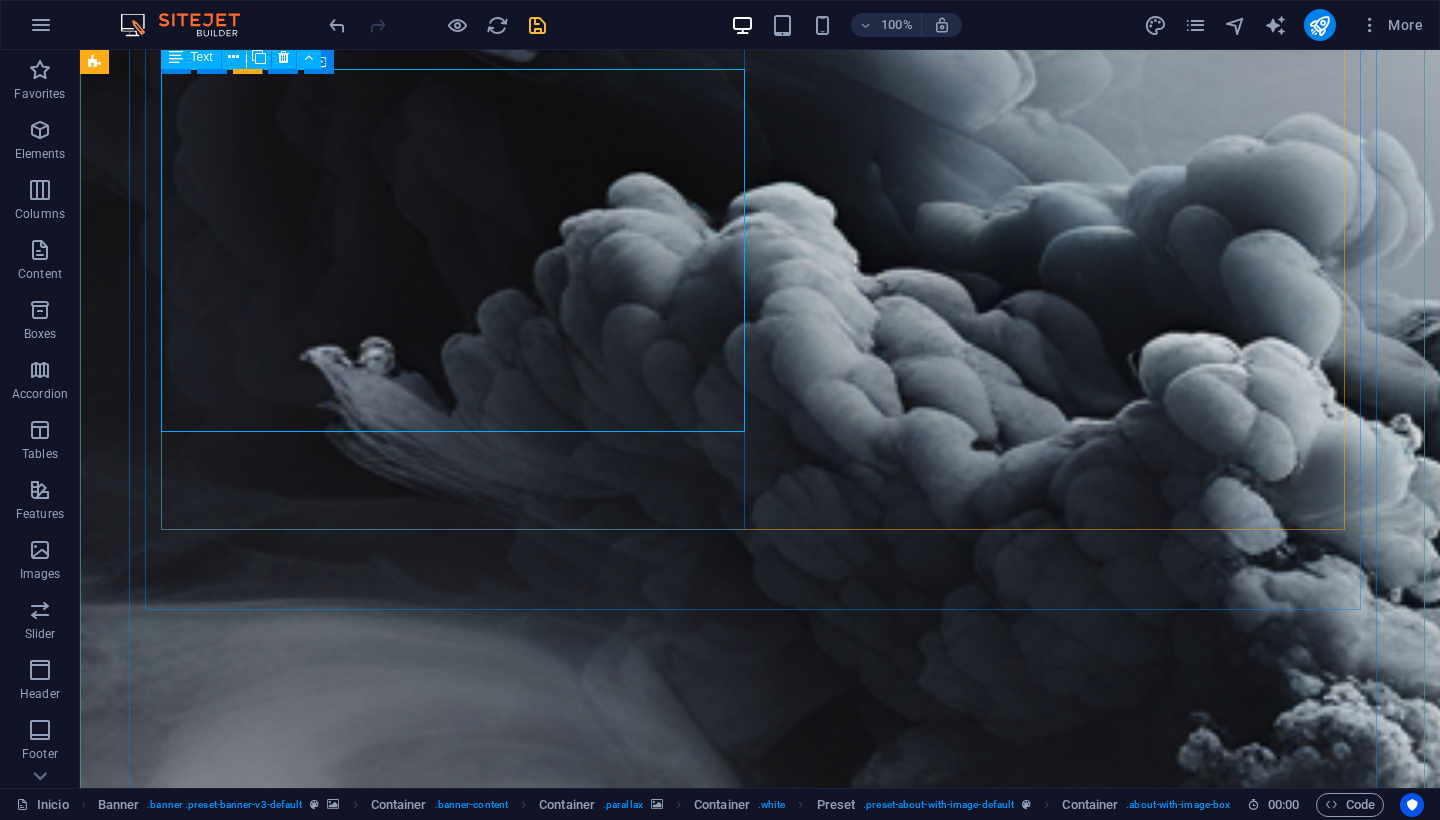 scroll, scrollTop: 1194, scrollLeft: 0, axis: vertical 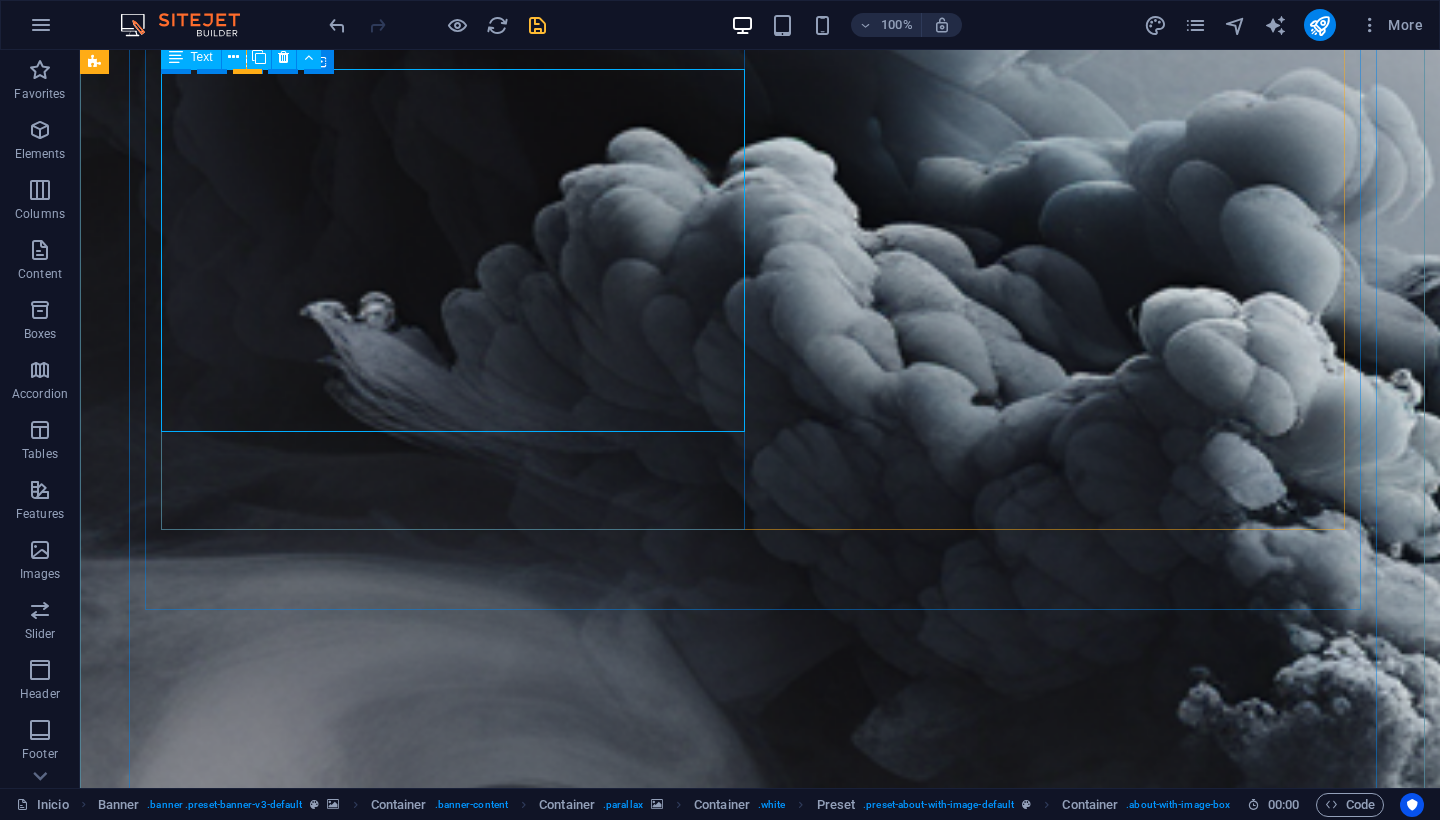 click on "Una auténtica cerveza artesanal es hoy en día un lujo que vale la pena experimentar. Hoy en día, son pocas las cervezas que verdaderamente pueden llamarse artesanales.  La Brewers Association define que para que una cerveza se considere artesanal, debe cumplir con los siguientes criterios: Debe ser independiente de grandes compañías cerveceras Debe ser fabricada con ingredientes naturales Debe ser fabricada en pequeños lotes y cantidades controladas  La Cerveza Artesanal Corcel ®  es fabricada por maestros cerveceros capacitados y enfocados en la producción de lotes premium, priorizando la calidad en el proceso de fabricación para obtener un producto de primera categoría." at bounding box center [760, 5513] 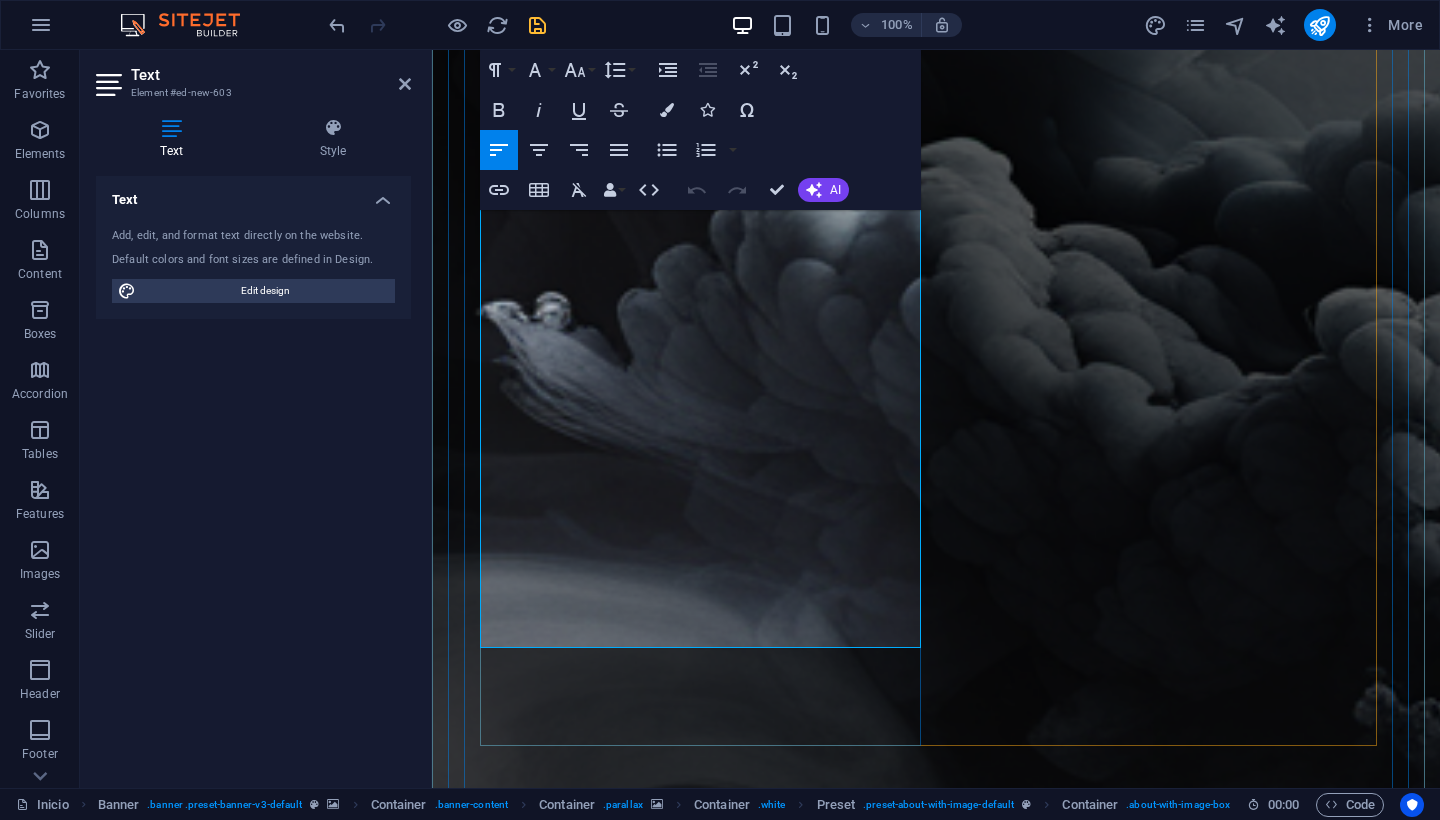 click on "Una auténtica cerveza artesanal es hoy en día un lujo que vale la pena experimentar. Hoy en día, son pocas las cervezas que verdaderamente pueden llamarse artesanales.  La Brewers Association define que para que una cerveza se considere artesanal, debe cumplir con los siguientes criterios: Debe ser independiente de grandes compañías cerveceras Debe ser fabricada con ingredientes naturales Debe ser fabricada en pequeños lotes y cantidades controladas  La Cerveza Artesanal Corcel ®  es fabricada por maestros cerveceros capacitados y enfocados en la producción de lotes premium, priorizando la calidad en el proceso de fabricación para obtener un producto de primera categoría." at bounding box center (936, 5573) 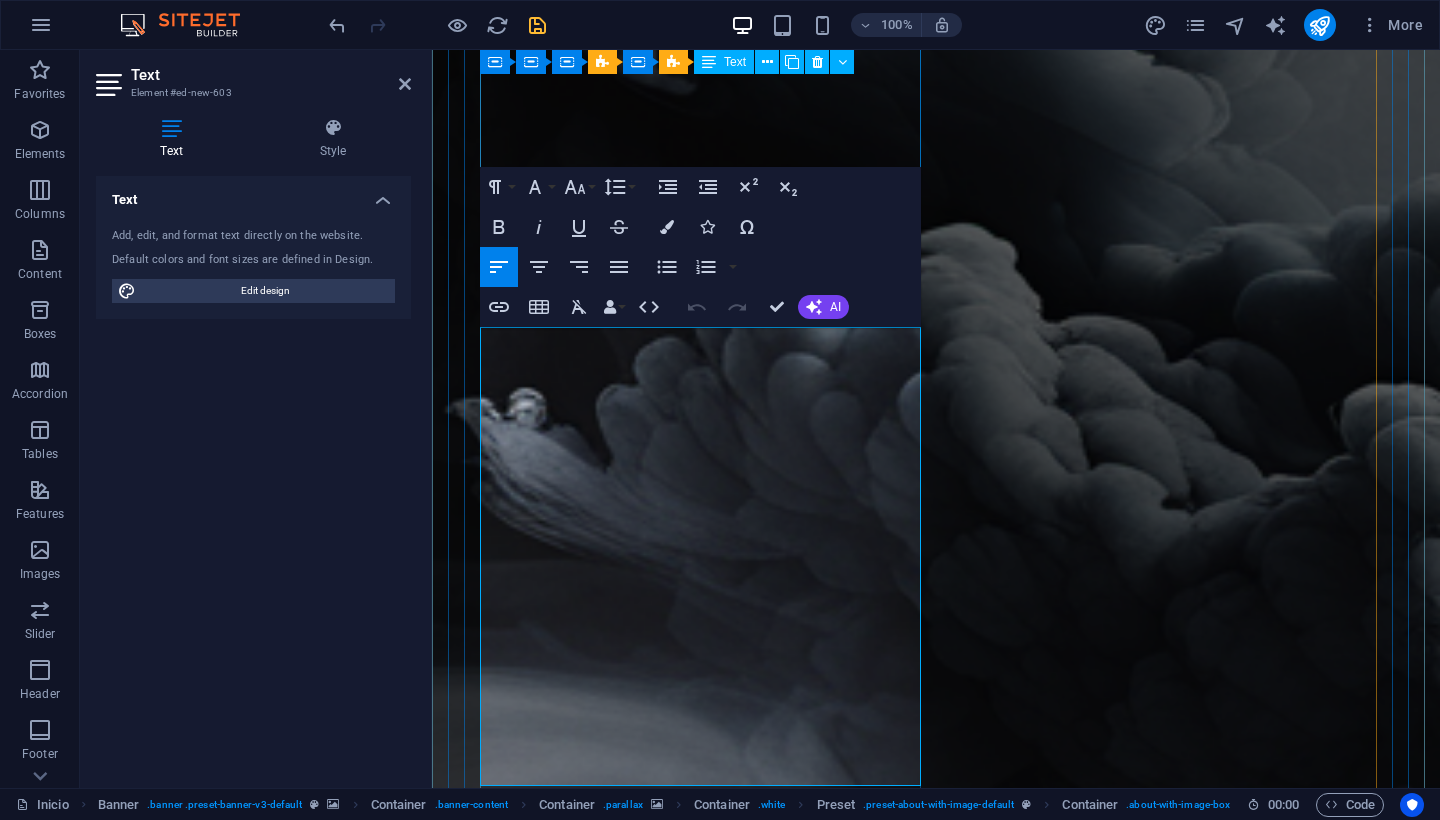 scroll, scrollTop: 1056, scrollLeft: 0, axis: vertical 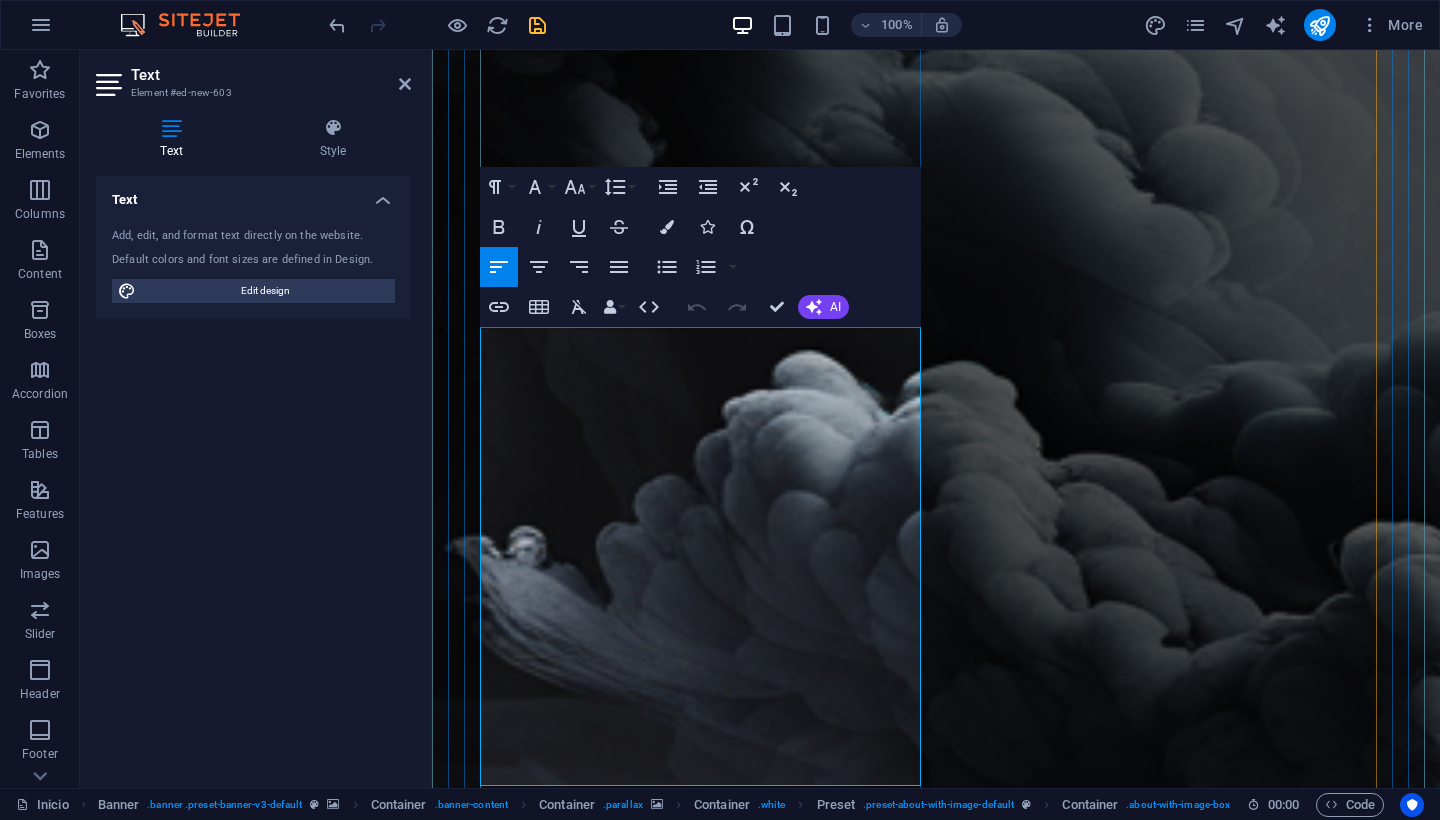 drag, startPoint x: 490, startPoint y: 341, endPoint x: 540, endPoint y: 399, distance: 76.57676 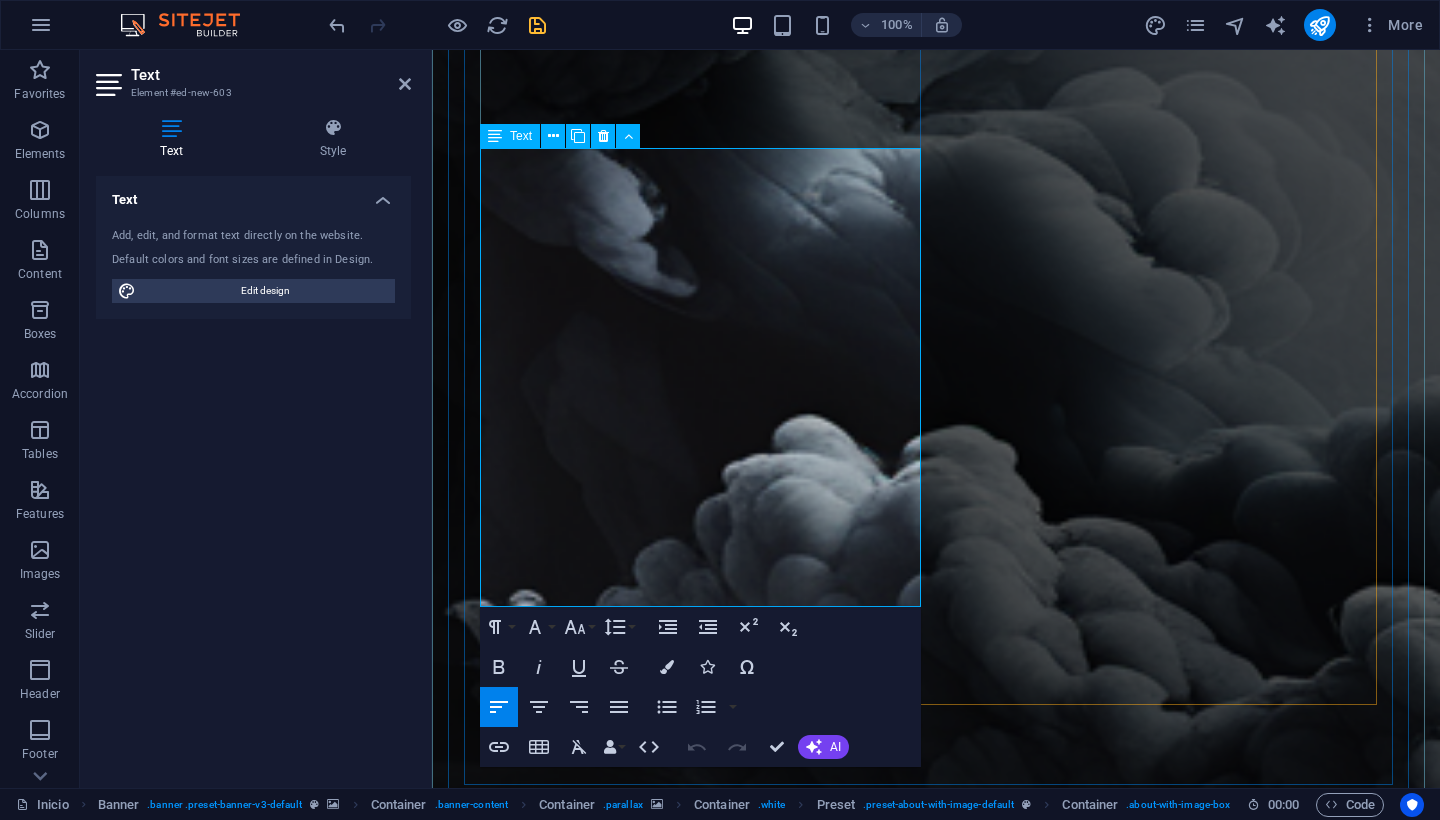 scroll, scrollTop: 1235, scrollLeft: 0, axis: vertical 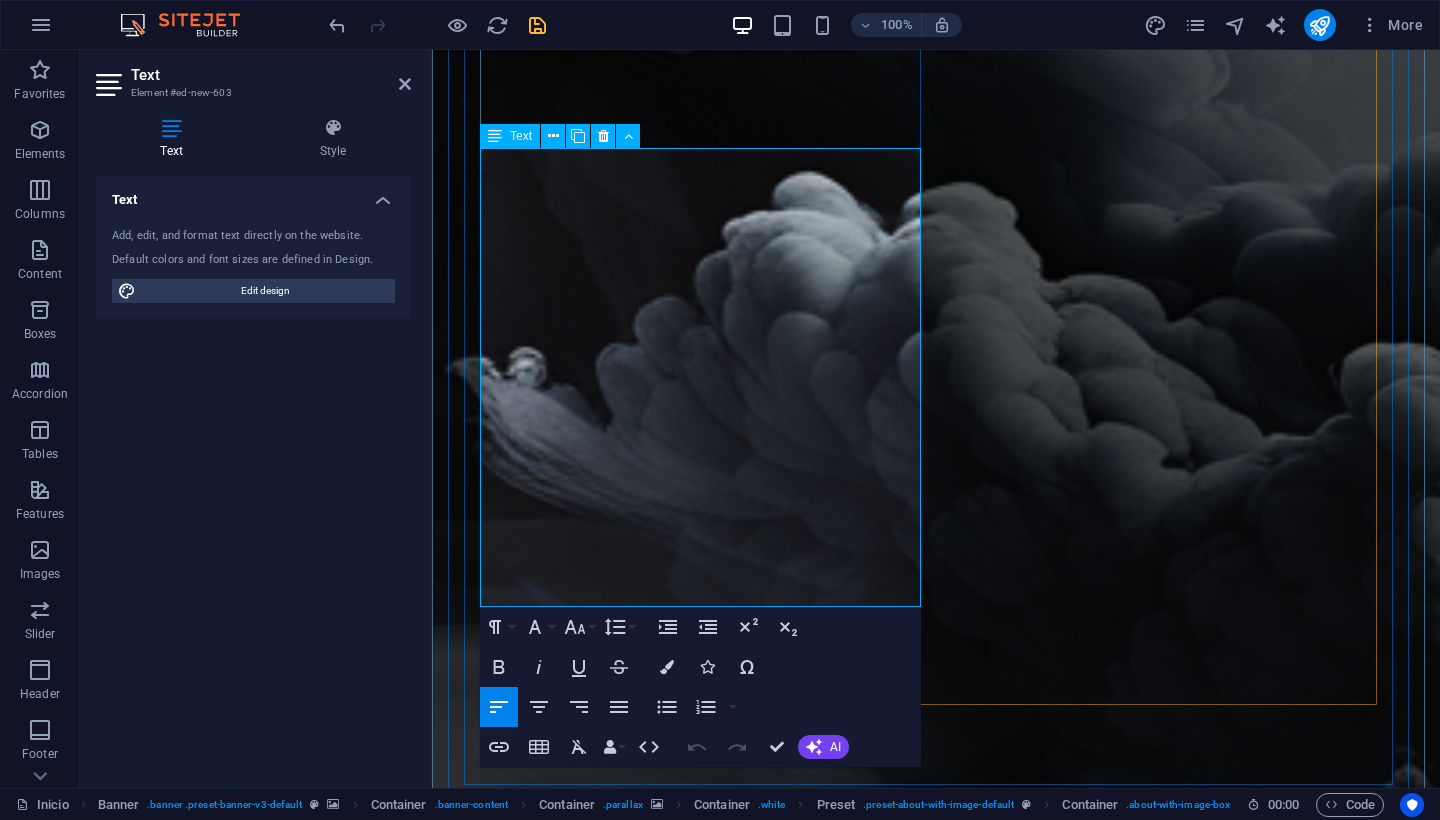 copy on "Una auténtica cerveza artesanal es hoy en día un lujo que vale la pena experimentar. Hoy en día, son pocas las cervezas que verdaderamente pueden llamarse artesanales.  La Brewers Association define que para que una cerveza se considere artesanal, debe cumplir con los siguientes criterios: Debe ser independiente de grandes compañías cerveceras Debe ser fabricada con ingredientes naturales Debe ser fabricada en pequeños lotes y cantidades controladas  La Cerveza Artesanal Corcel ®  es fabricada por maestros cerveceros capacitados y enfocados en la producción de lotes premium, priorizando la calidad en el proceso de fabricación para obtener un producto de primera categoría." 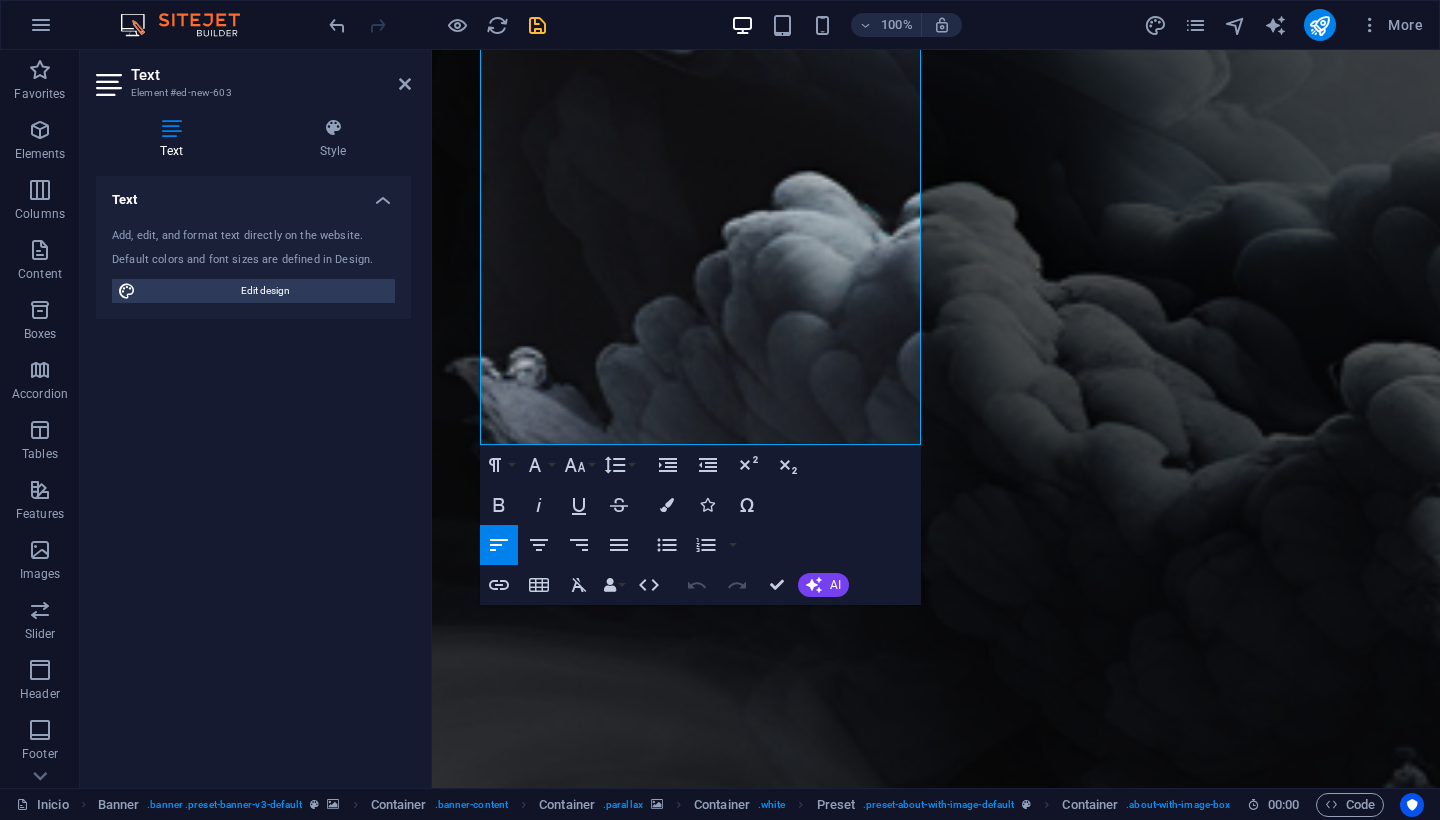 scroll, scrollTop: 1398, scrollLeft: 0, axis: vertical 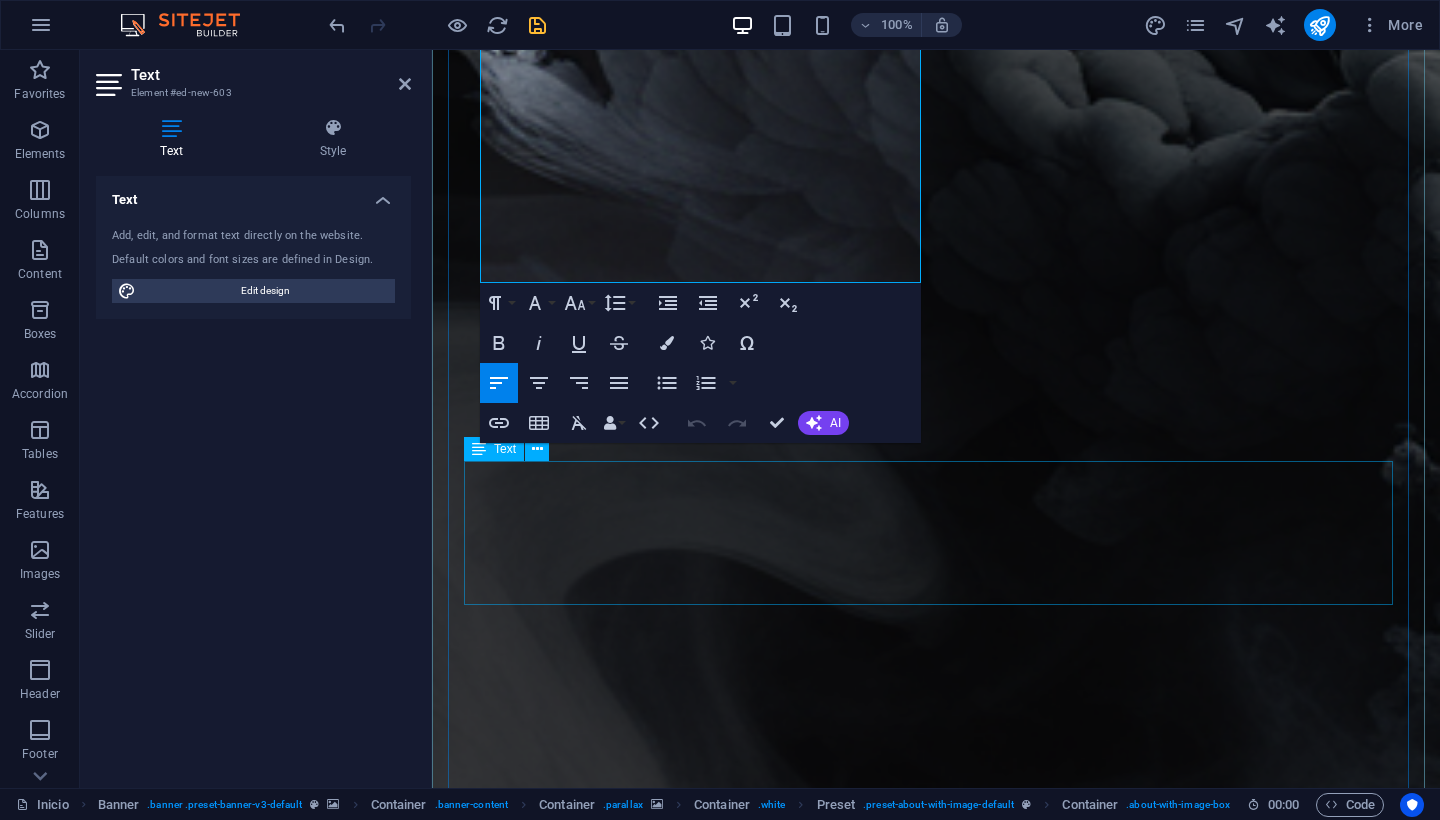 click on "La Cerveza Artesanal Corcel es un producto que busca satisfacer a paladares exigentes, imponiéndose como una cerveza referente en cada edición y estilo que Corcel porta. Una seria profunda IPA. Una refrescante y lupulada Hazy. Una Porter oscura y densa como la noche.  Nuestro desafío es ser sinónimo de calidad y sabor. Para 'principiantes o expertos, tu evento favorito o una tranquila cena maridada. Cerveza Corcel tiene una para ti." at bounding box center (936, 6111) 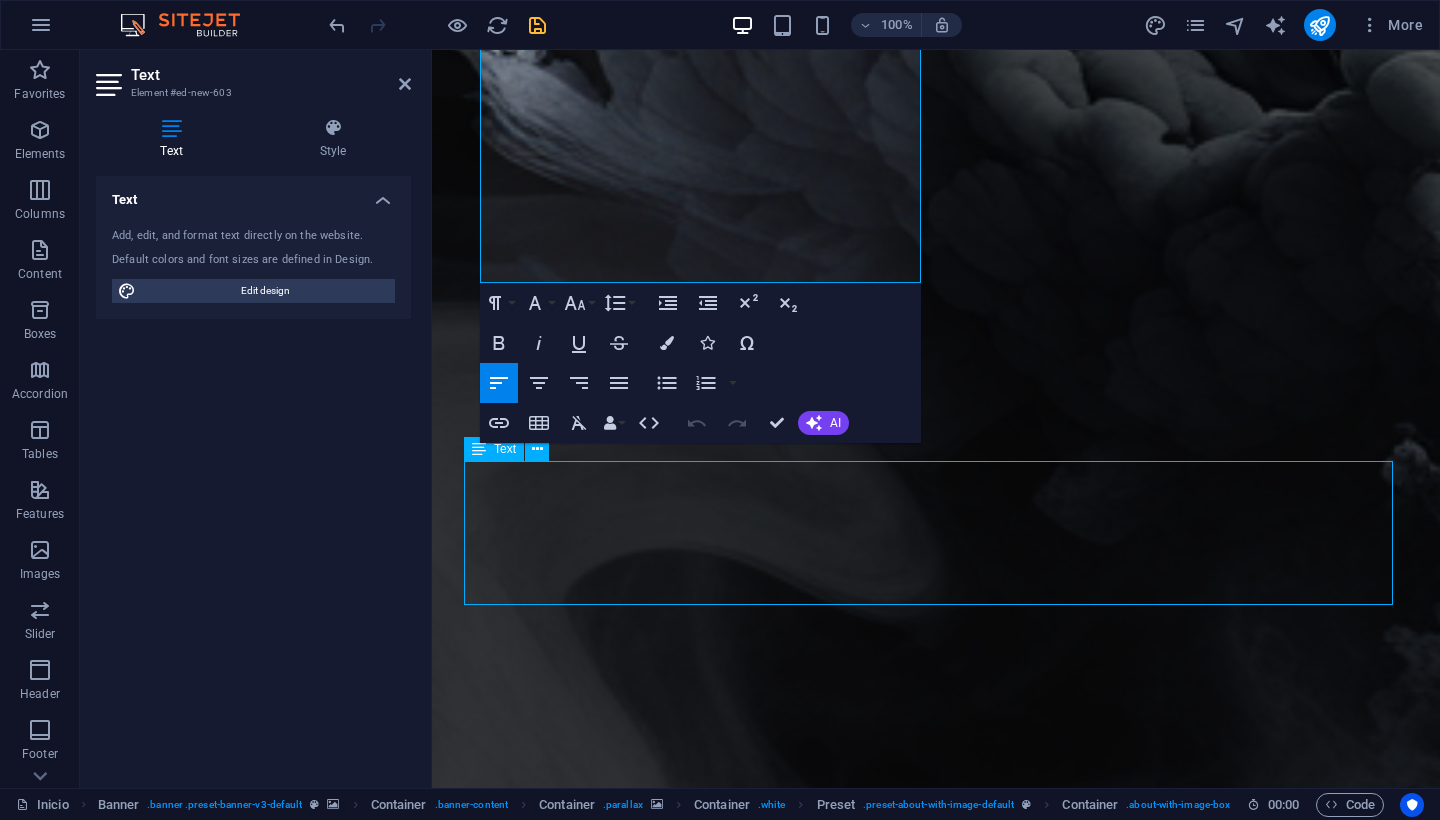 click on "La Cerveza Artesanal Corcel es un producto que busca satisfacer a paladares exigentes, imponiéndose como una cerveza referente en cada edición y estilo que Corcel porta. Una seria profunda IPA. Una refrescante y lupulada Hazy. Una Porter oscura y densa como la noche.  Nuestro desafío es ser sinónimo de calidad y sabor. Para 'principiantes o expertos, tu evento favorito o una tranquila cena maridada. Cerveza Corcel tiene una para ti." at bounding box center [936, 6111] 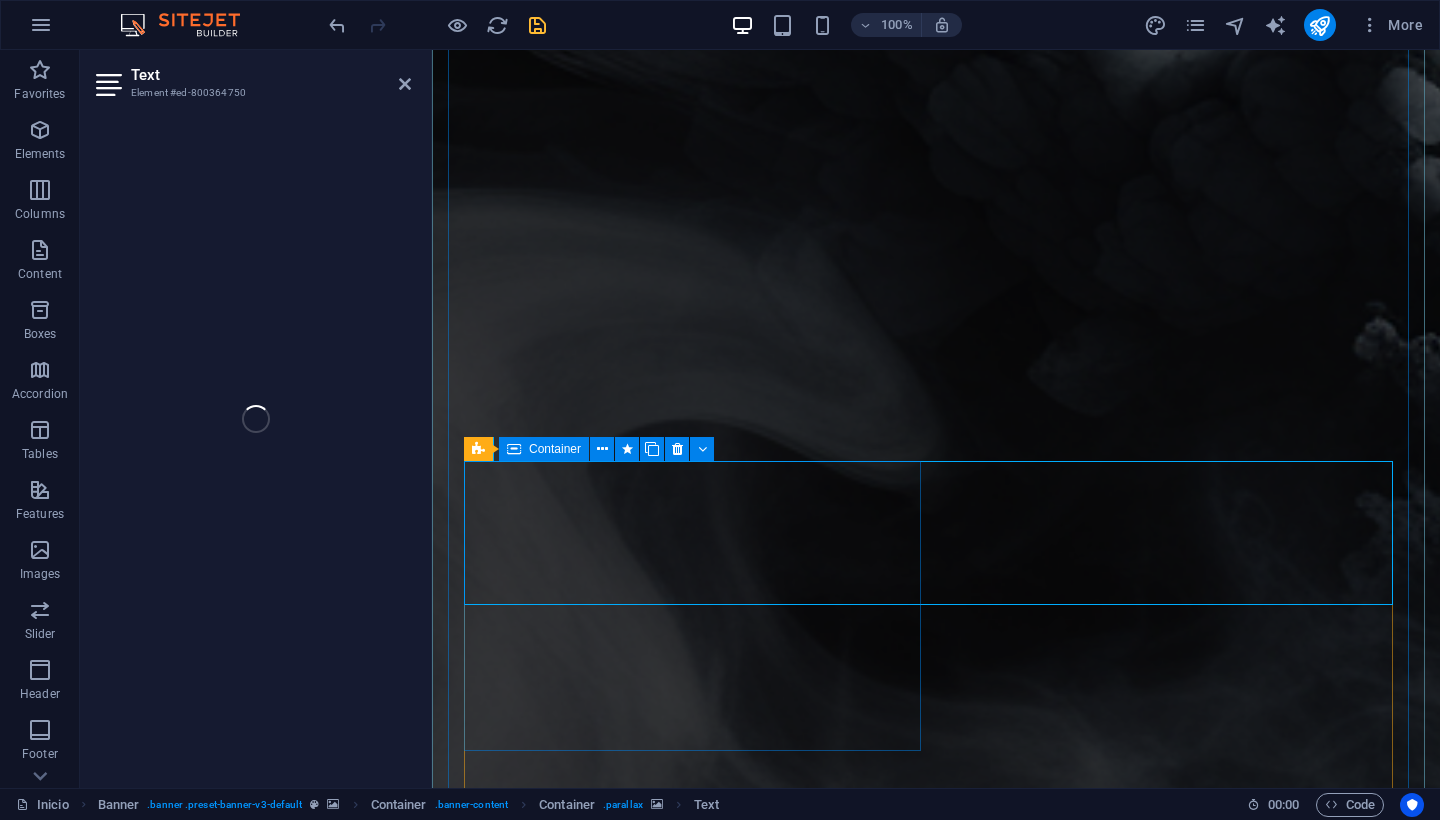 click on ".fa-secondary{opacity:.4} Ingredientes de calidad Cebada, lúpulo y malta de alta calidad. Agua purificada y un proceso de producción controlado." at bounding box center (936, 5827) 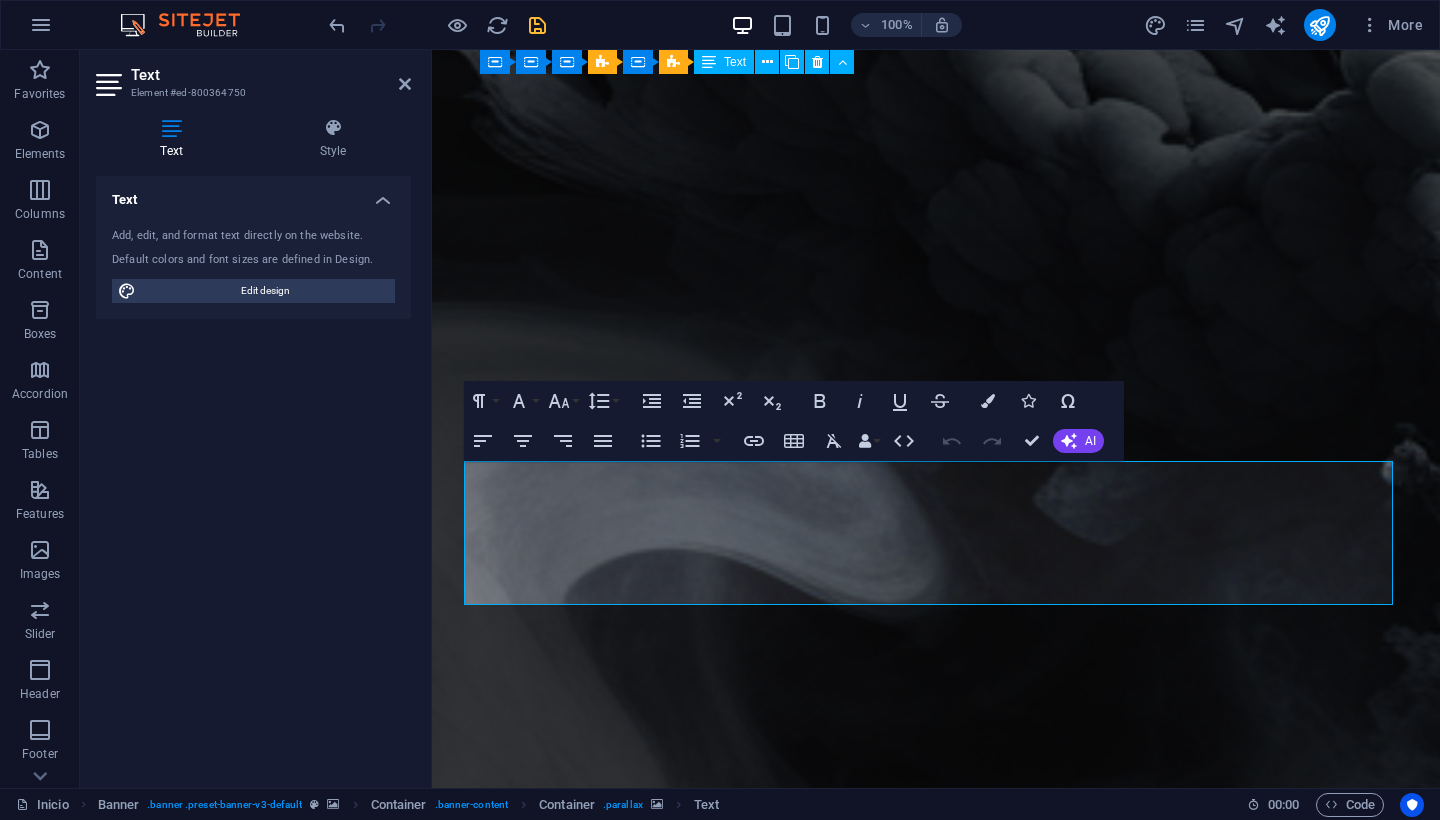 scroll, scrollTop: 1535, scrollLeft: 0, axis: vertical 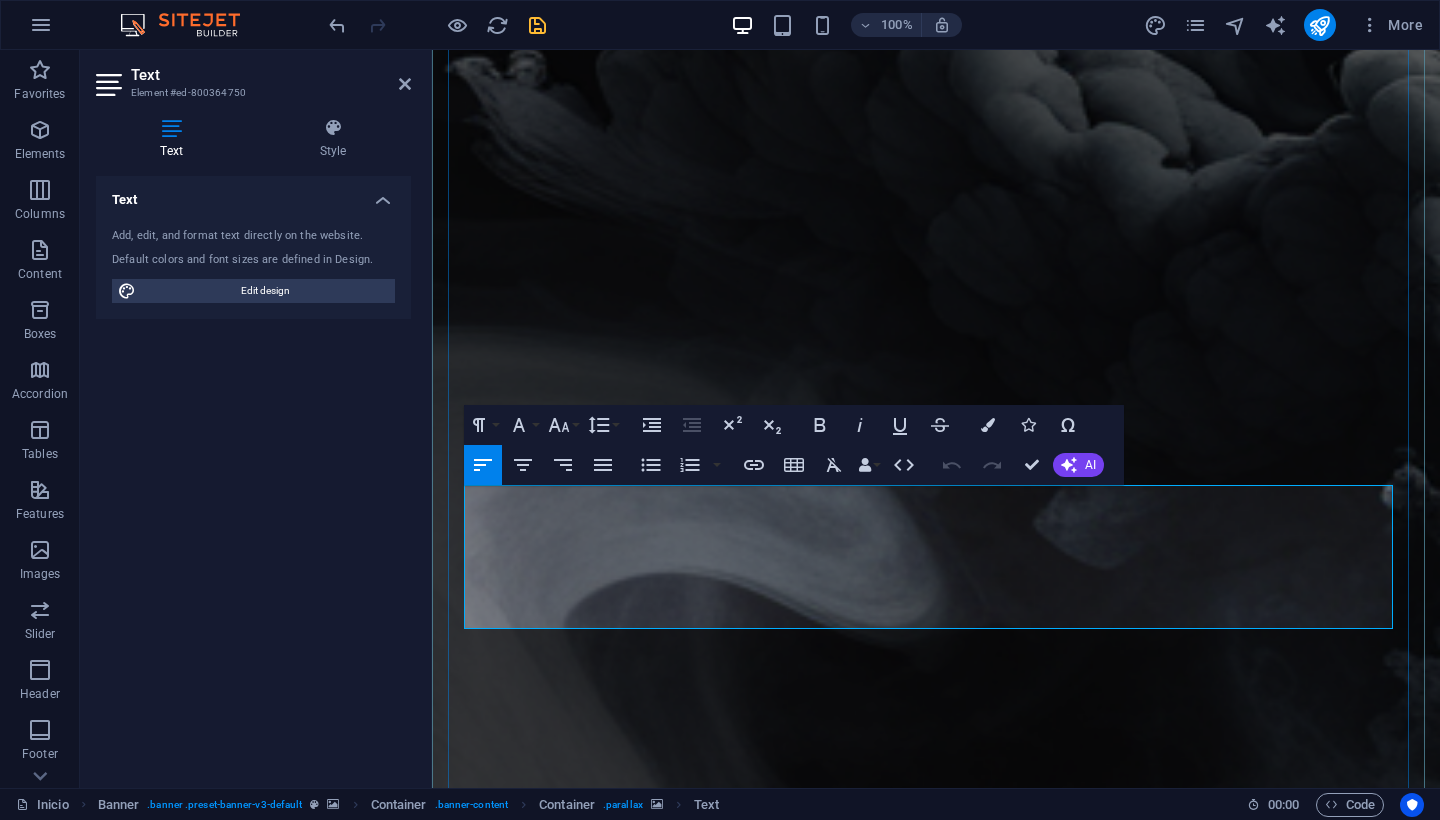 drag, startPoint x: 883, startPoint y: 616, endPoint x: 468, endPoint y: 492, distance: 433.1293 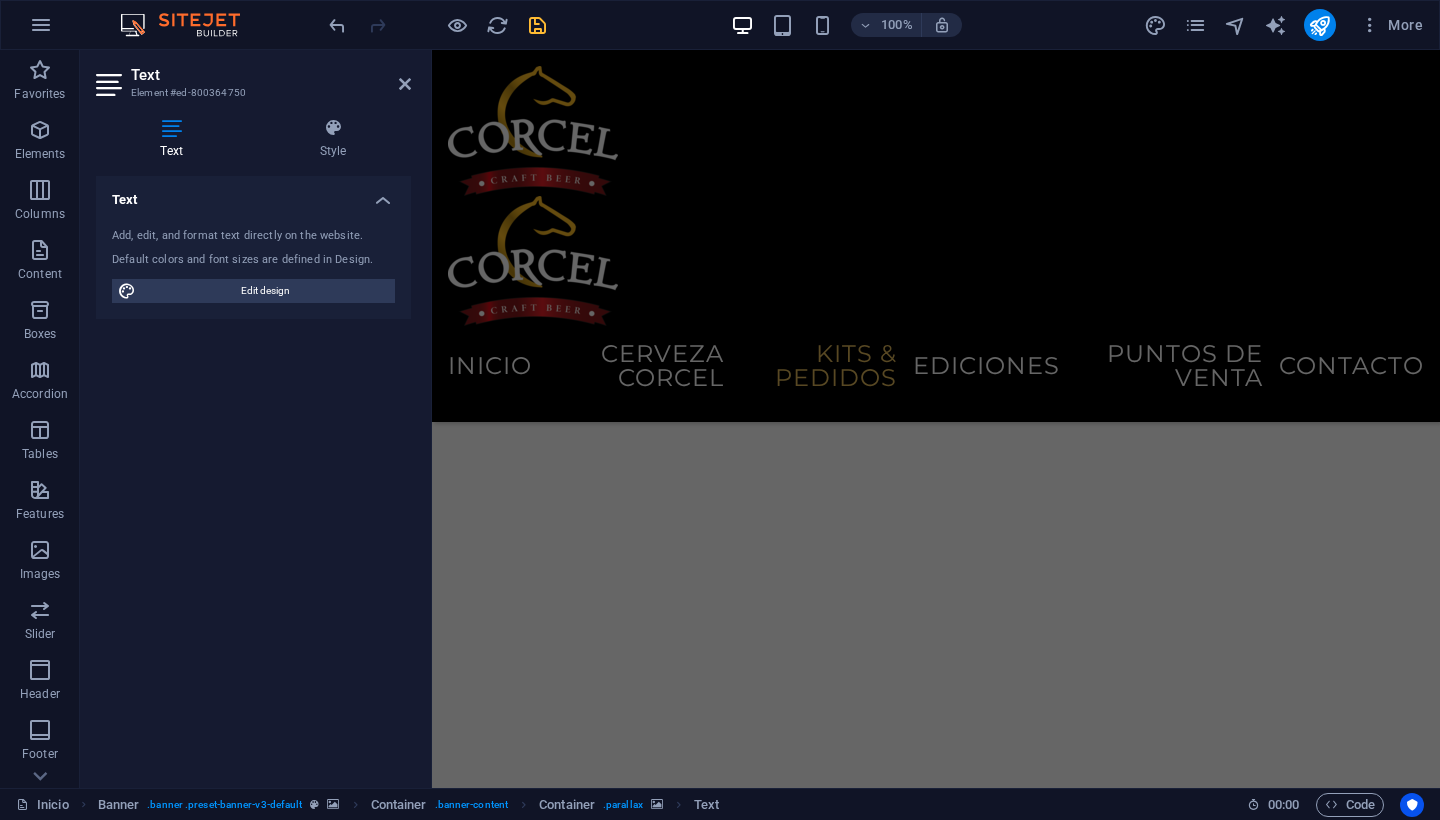 scroll, scrollTop: 3109, scrollLeft: 0, axis: vertical 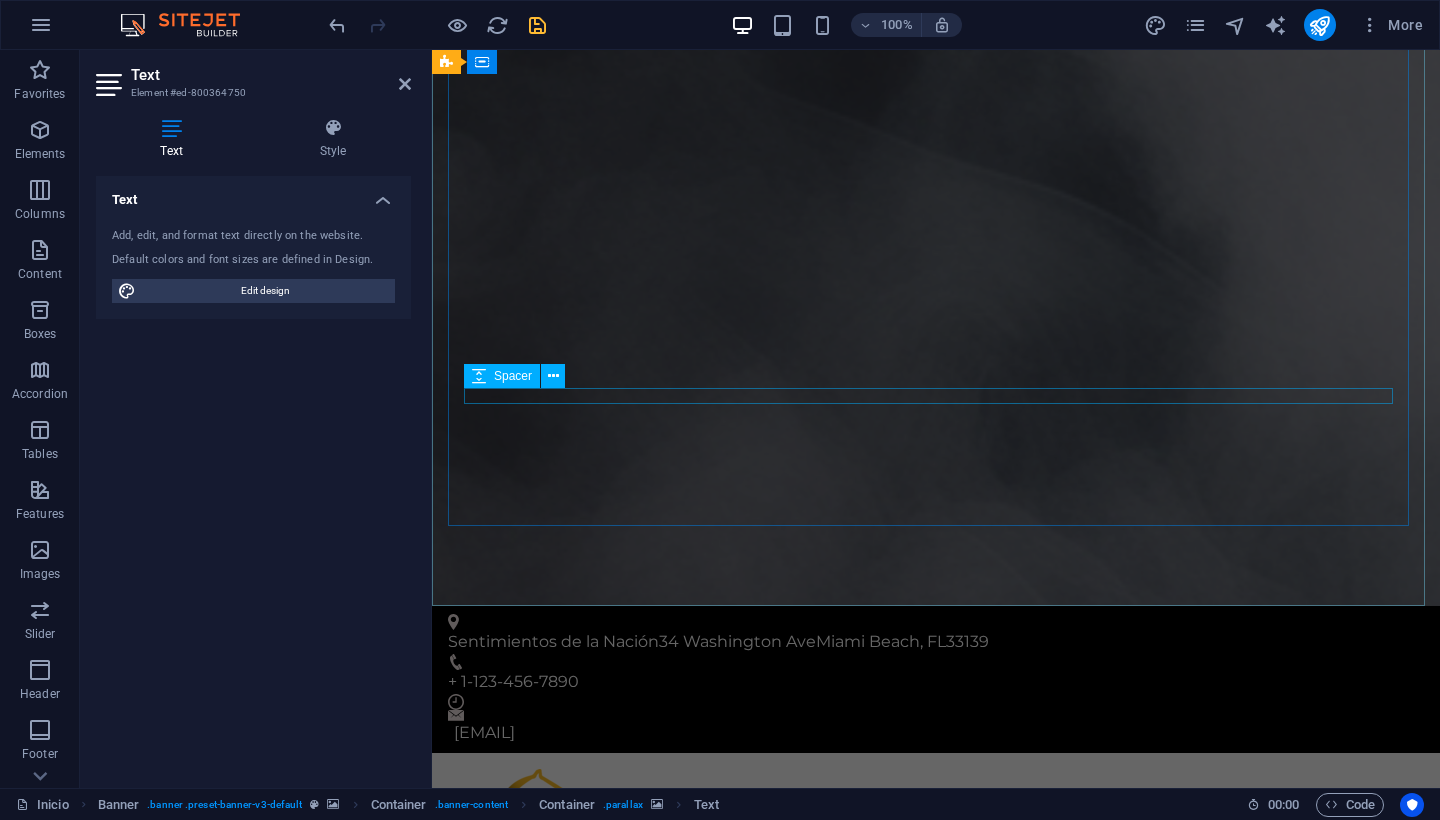click at bounding box center [936, 6428] 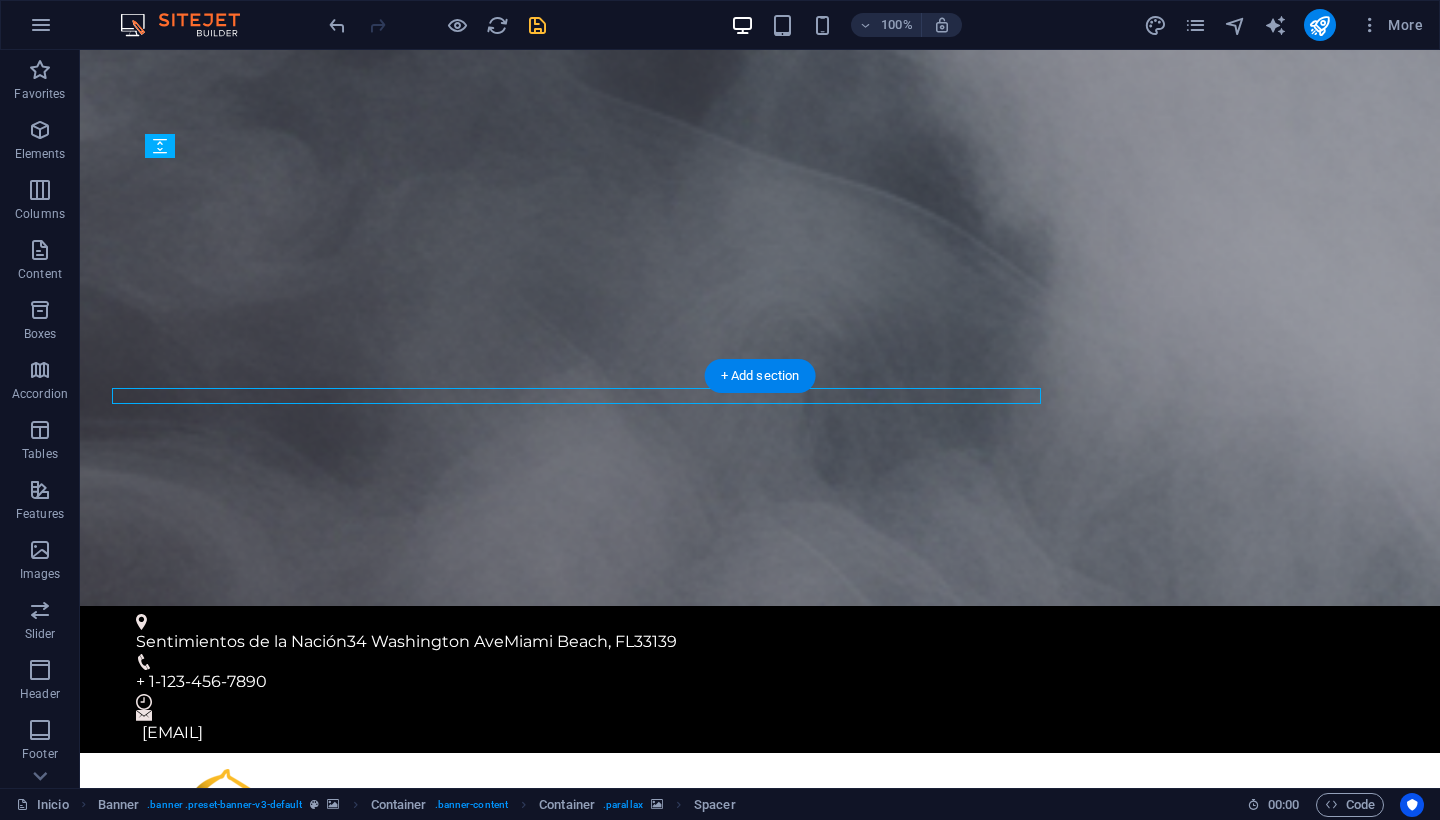click at bounding box center [760, 7168] 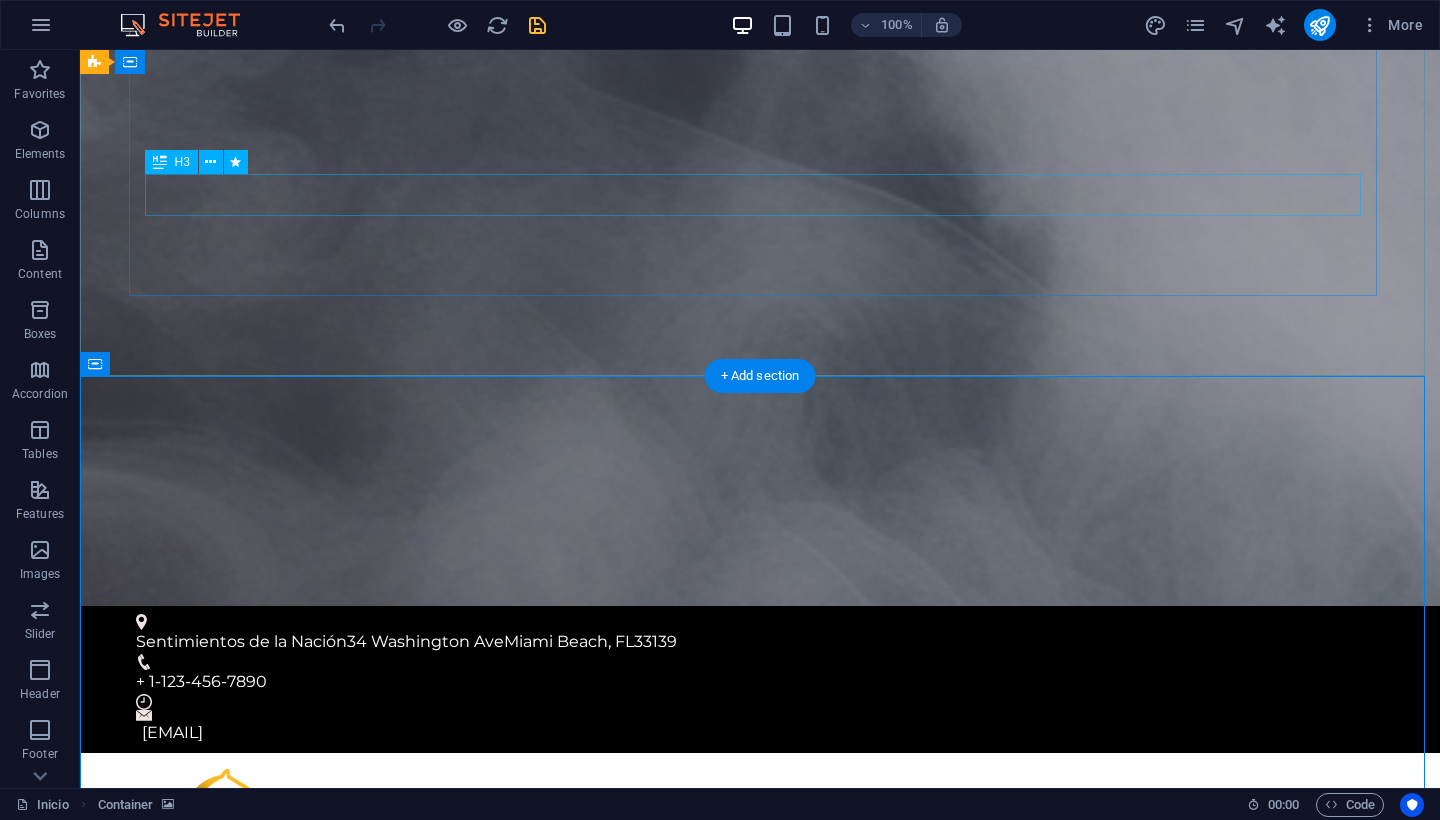 click on "De espíritus libres para espíritus libres." at bounding box center (760, 6361) 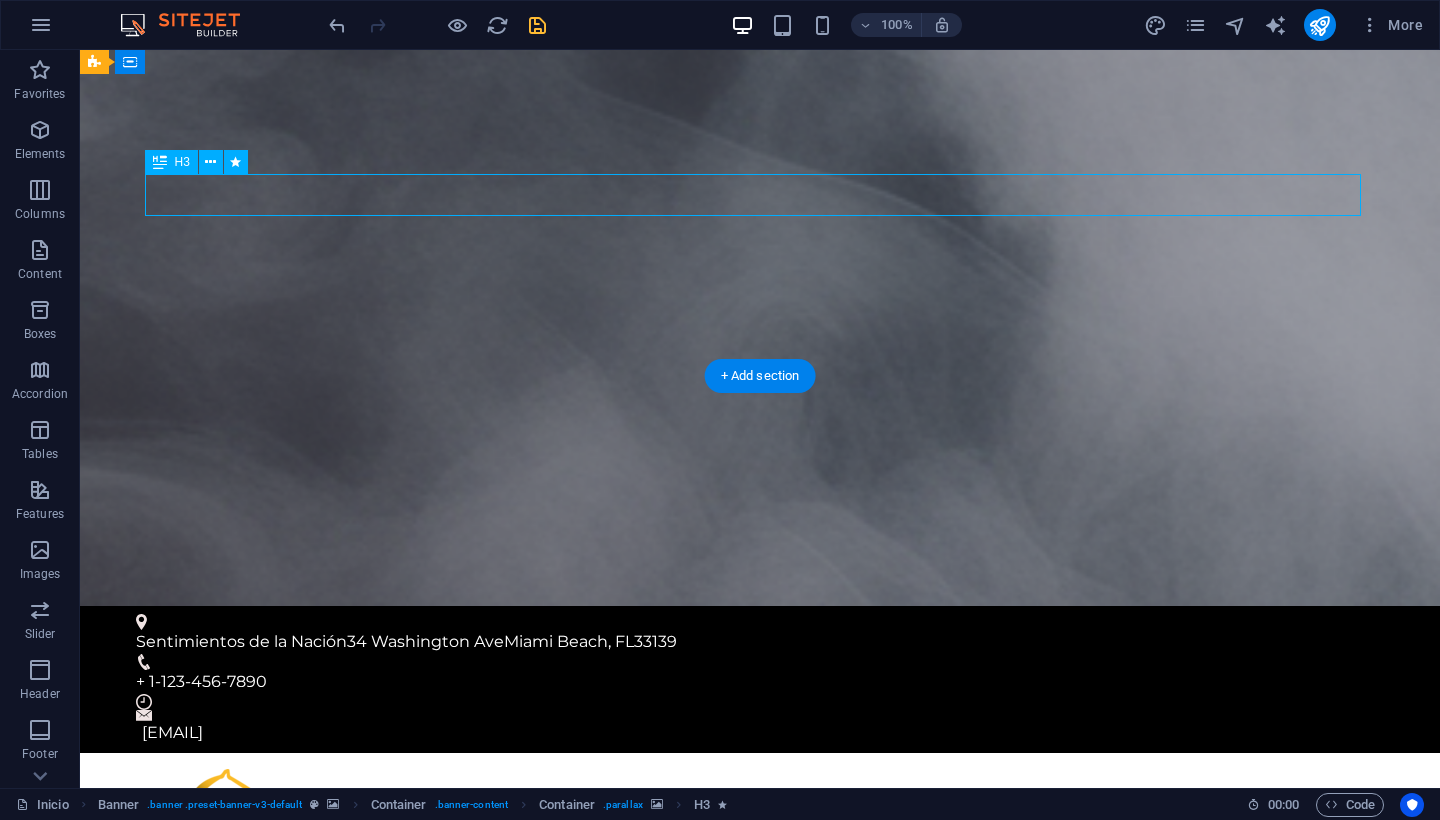 click on "De espíritus libres para espíritus libres." at bounding box center (760, 6361) 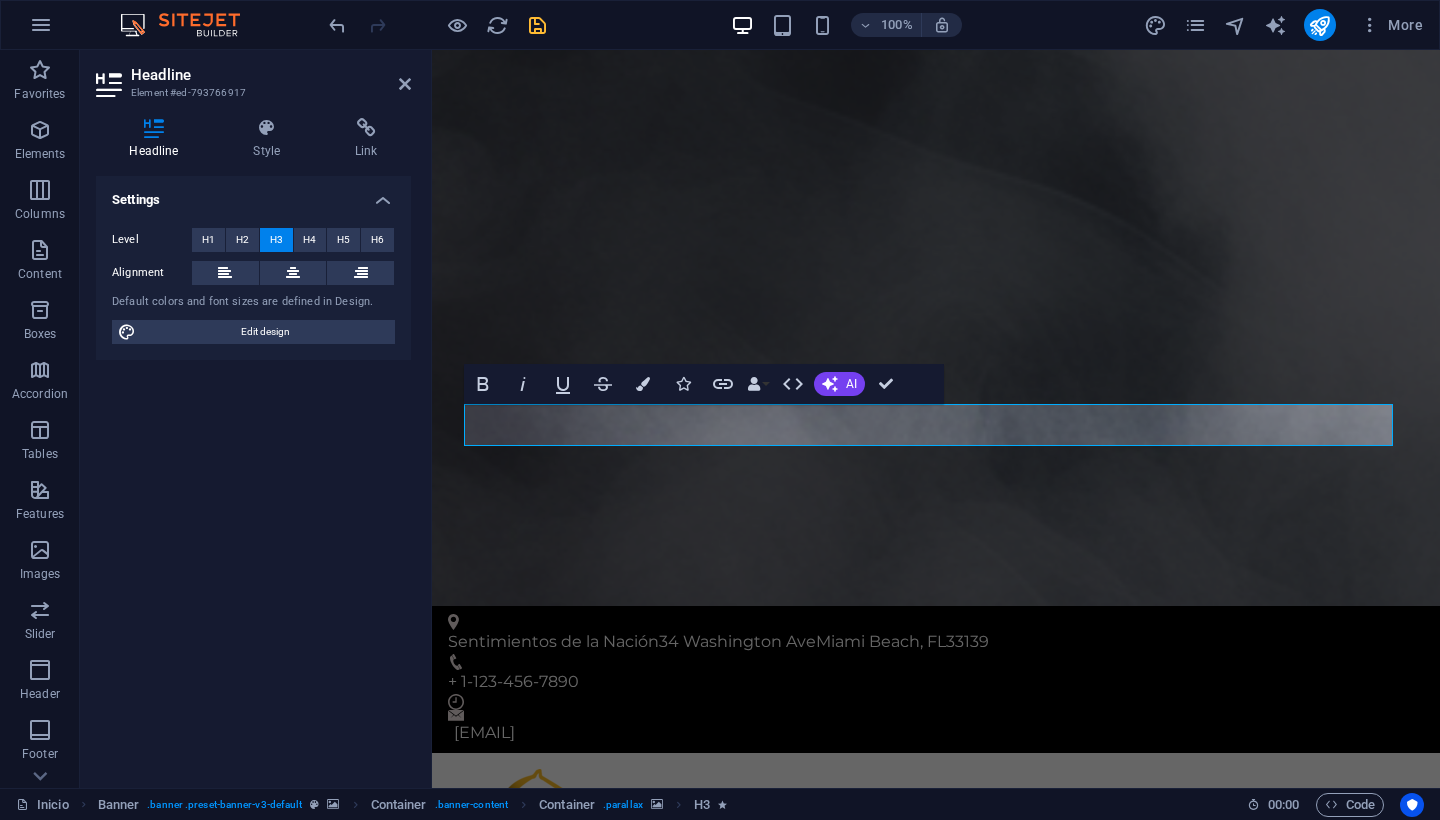 click on "De espíritus libres para espíritus libres." at bounding box center [936, 6457] 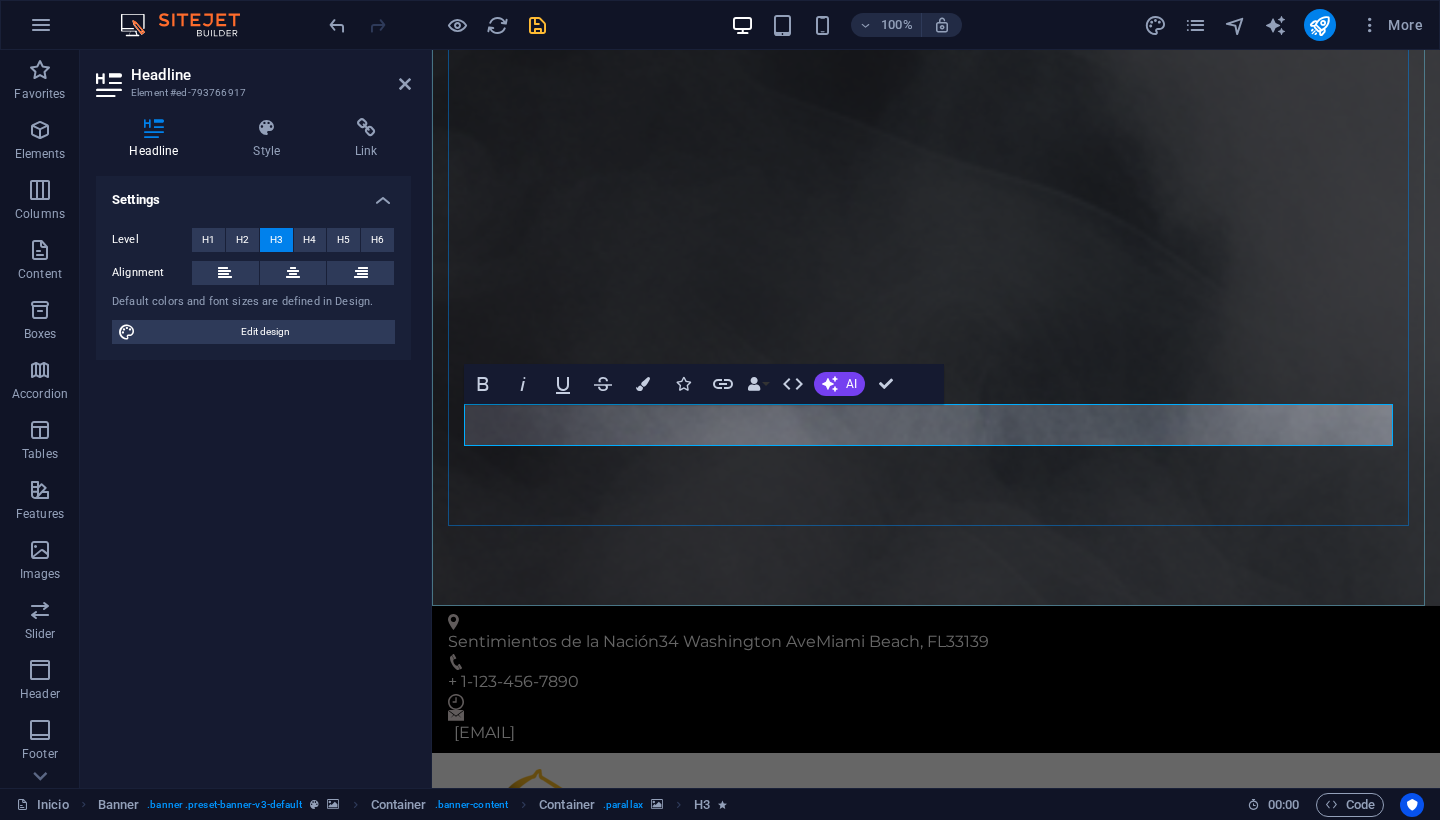 drag, startPoint x: 957, startPoint y: 434, endPoint x: 1060, endPoint y: 439, distance: 103.121284 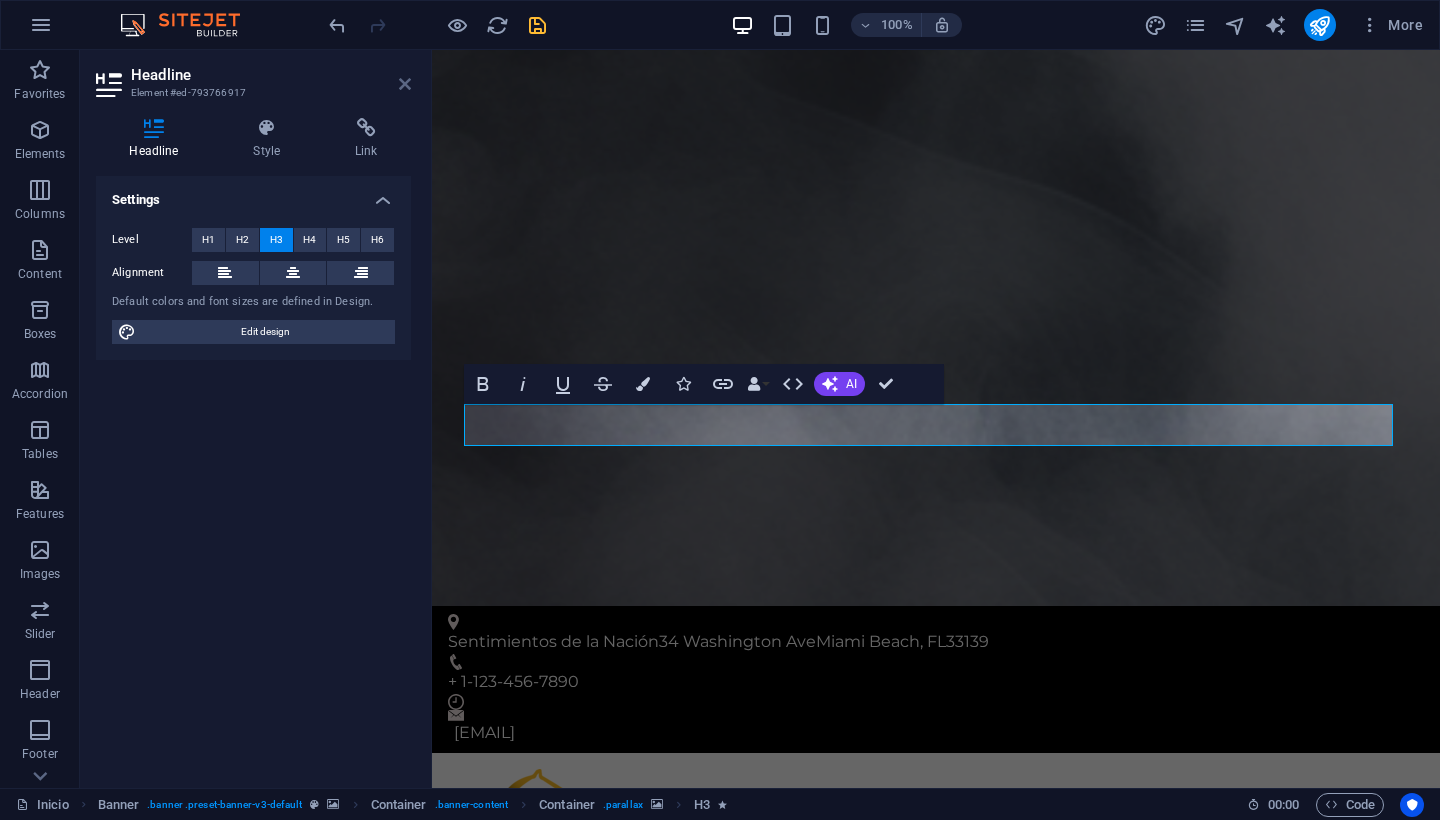click at bounding box center [405, 84] 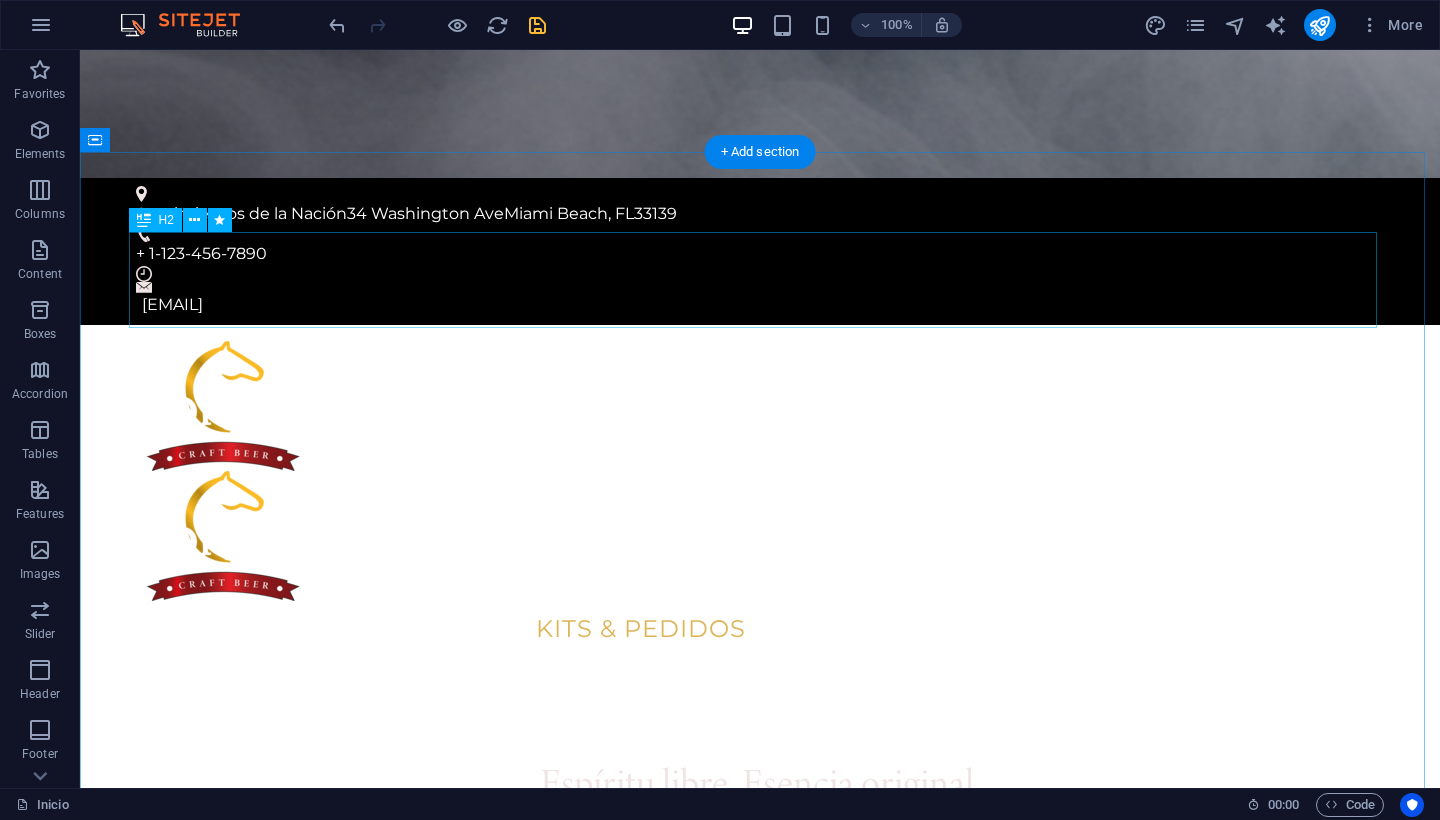 scroll, scrollTop: 3333, scrollLeft: 0, axis: vertical 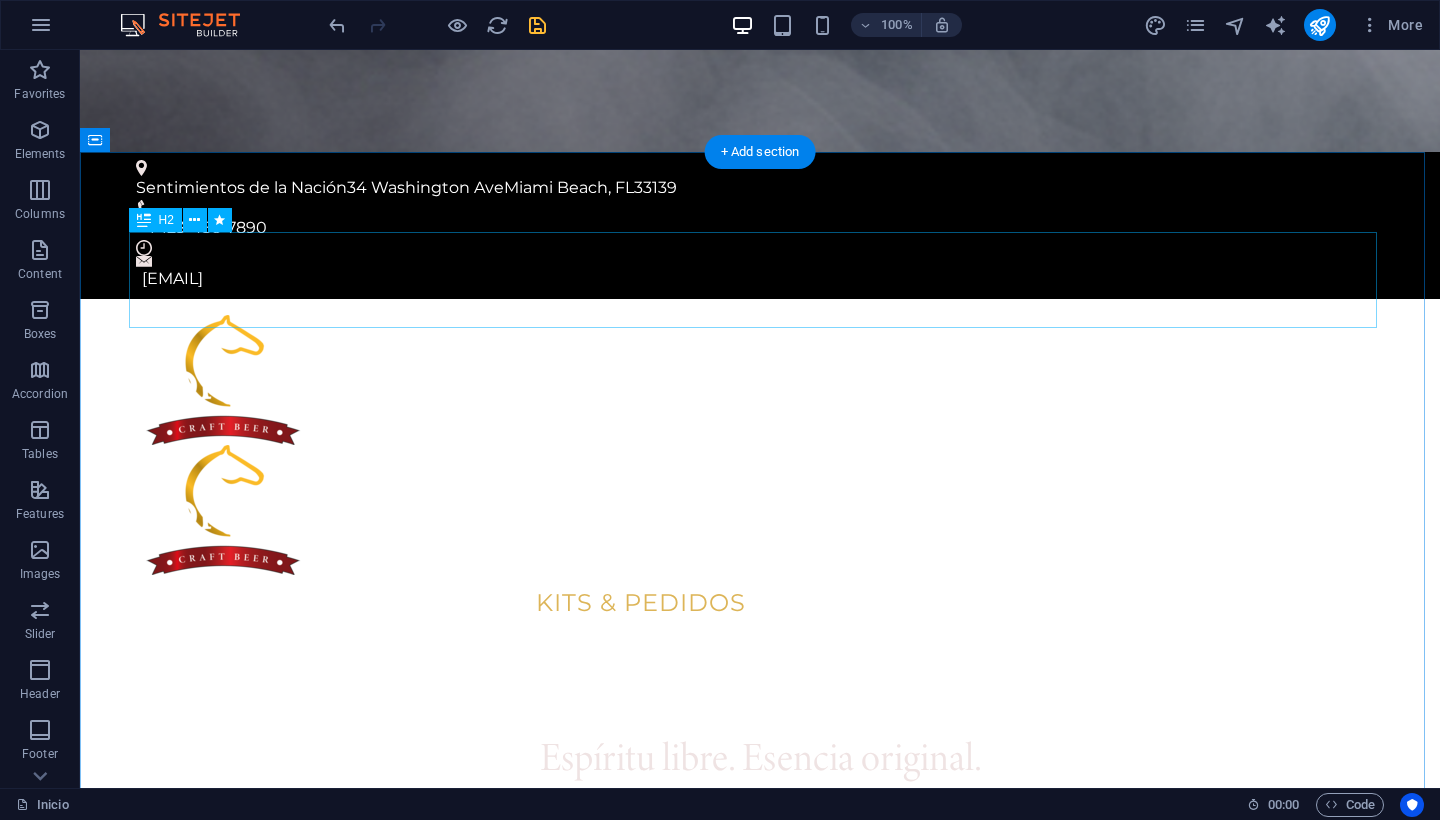 click on "Kits de cerveza & Pedidos" at bounding box center [760, 7342] 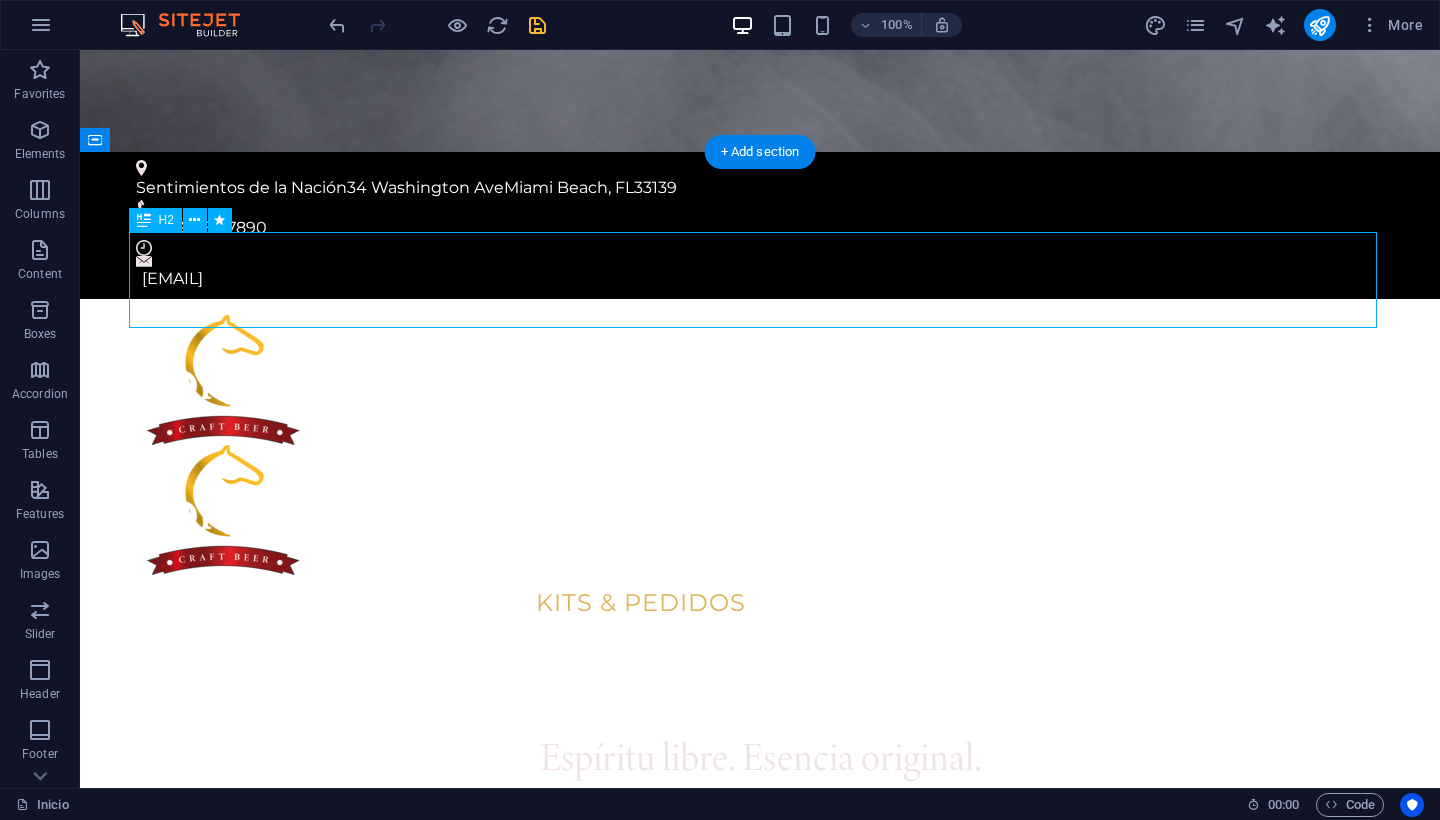 click on "Kits de cerveza & Pedidos" at bounding box center (760, 7342) 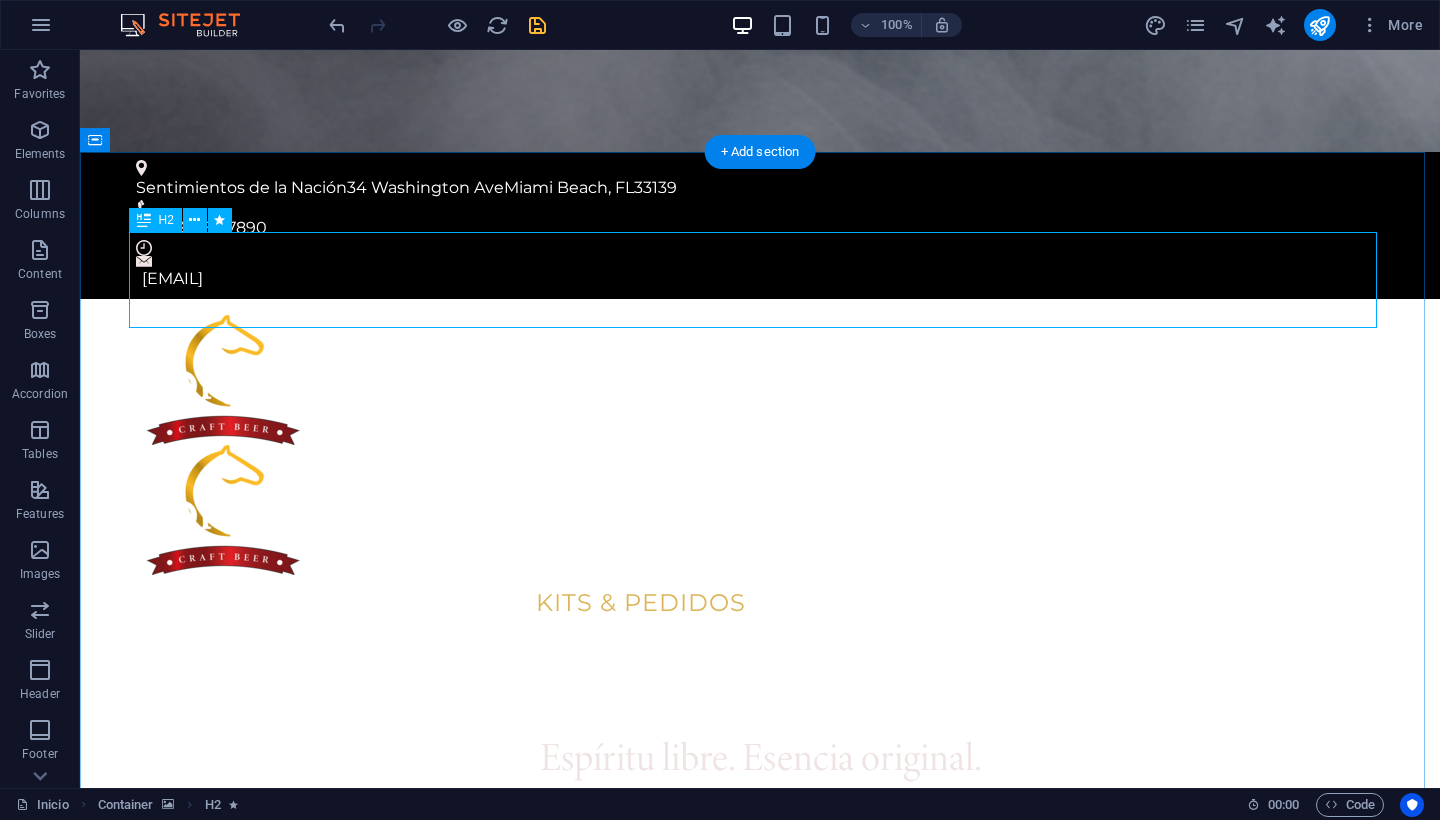 click on "Kits de cerveza & Pedidos" at bounding box center (760, 7342) 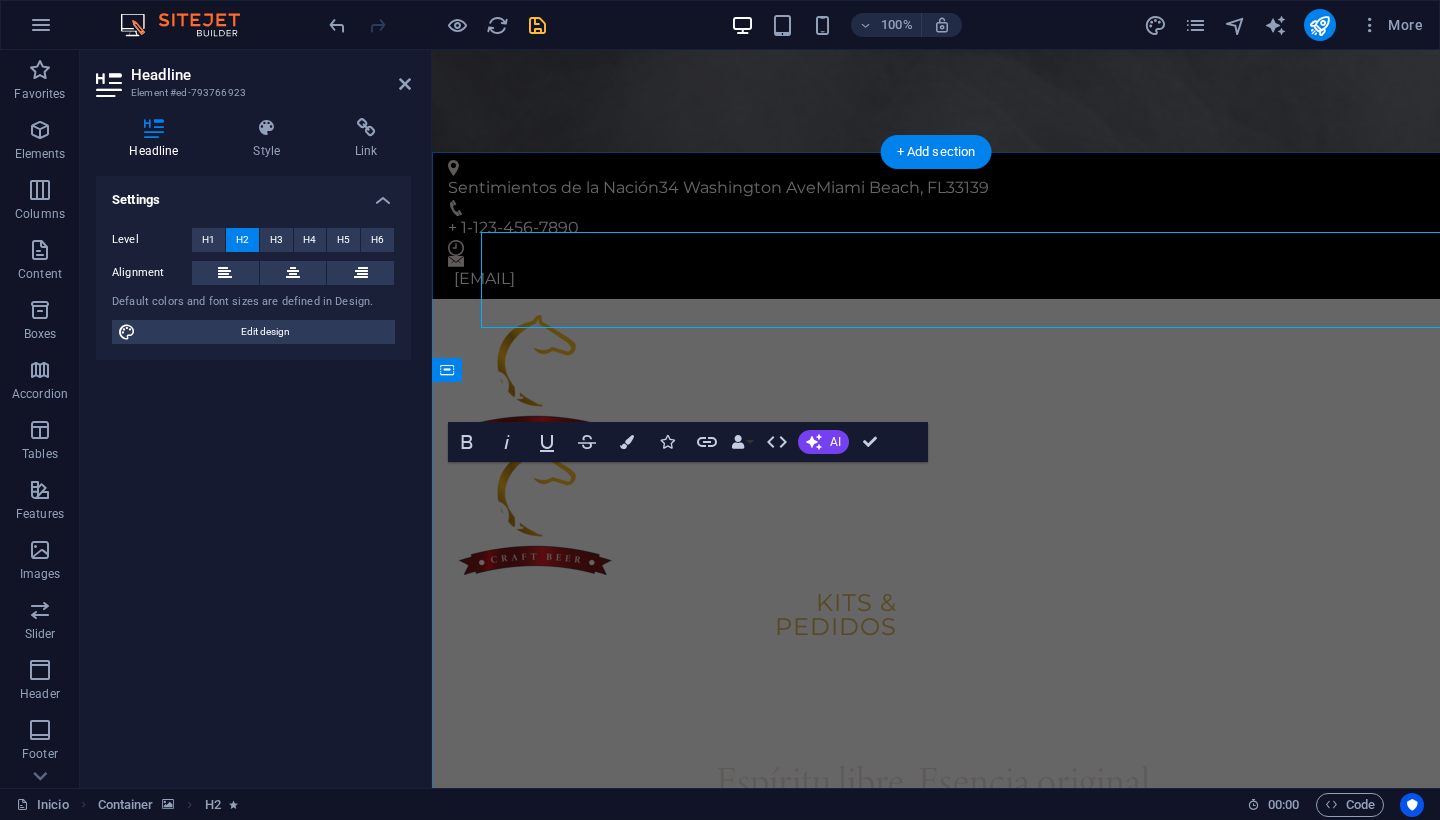 click on "Espíritu libre. Esencia original. cervezacorcel.mx Cerveza corcel Una auténtica cerveza artesanal es hoy en día un lujo que vale la pena experimentar. Hoy en día, son pocas las cervezas que verdaderamente pueden llamarse artesanales. La Brewers Association define que para que una cerveza se considere artesanal, debe cumplir con los siguientes criterios: Debe ser independiente de grandes compañías cerveceras Debe ser fabricada con ingredientes naturales Debe ser fabricada en pequeños lotes y cantidades controladas La Cerveza Artesanal Corcel ® es fabricada por maestros cerveceros capacitados y enfocados en la producción de lotes premium, priorizando la calidad en el proceso de fabricación para obtener un producto de primera categoría. Una auténtica cerveza artesanal es hoy en día un lujo que vale la pena experimentar. Hoy en día, son pocas las cervezas que verdaderamente pueden llamarse artesanales. Debe ser independiente de grandes compañías cerveceras La Cerveza Artesanal Corcel ®" at bounding box center (936, 3376) 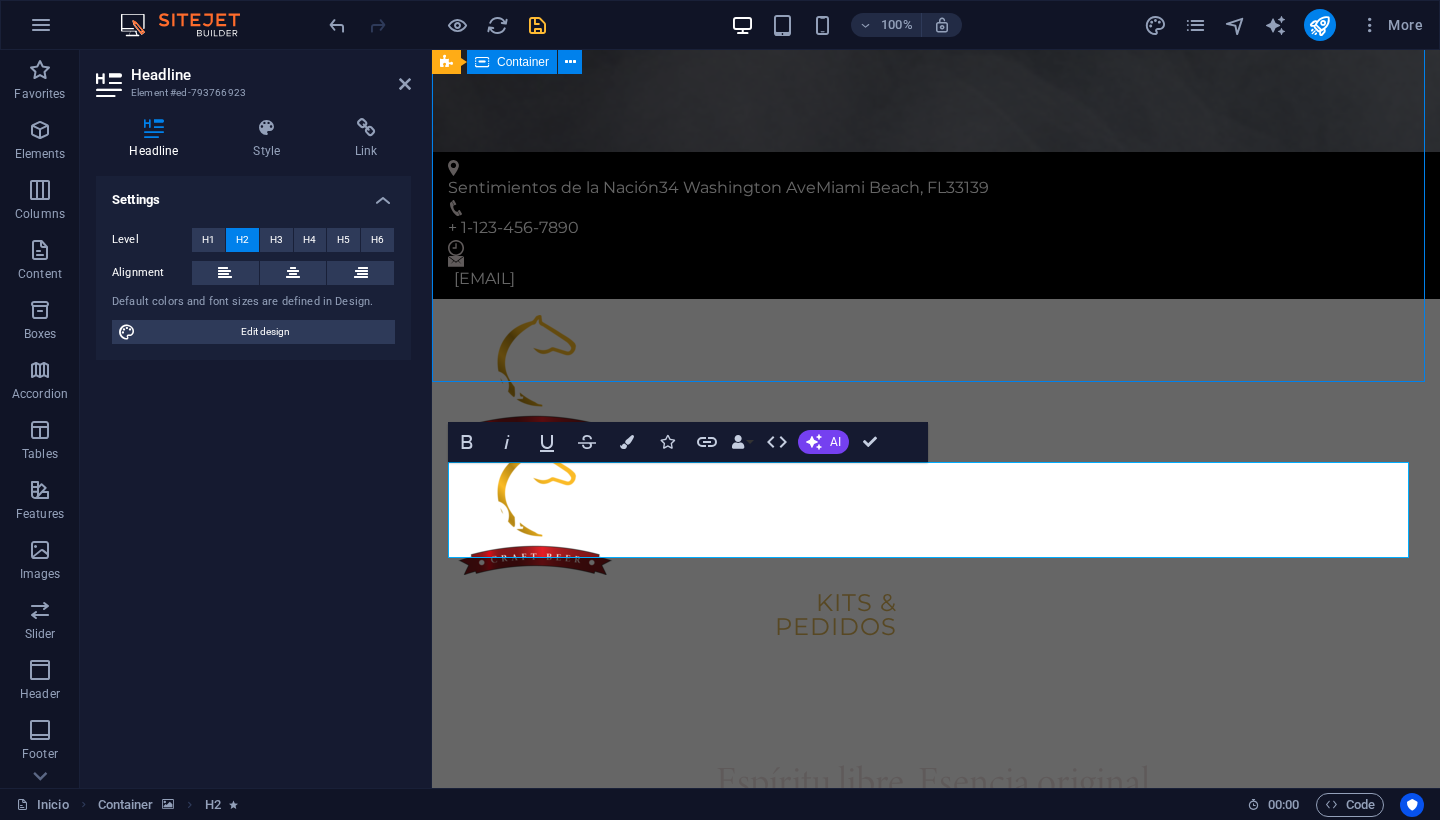 drag, startPoint x: 723, startPoint y: 493, endPoint x: 1037, endPoint y: 503, distance: 314.1592 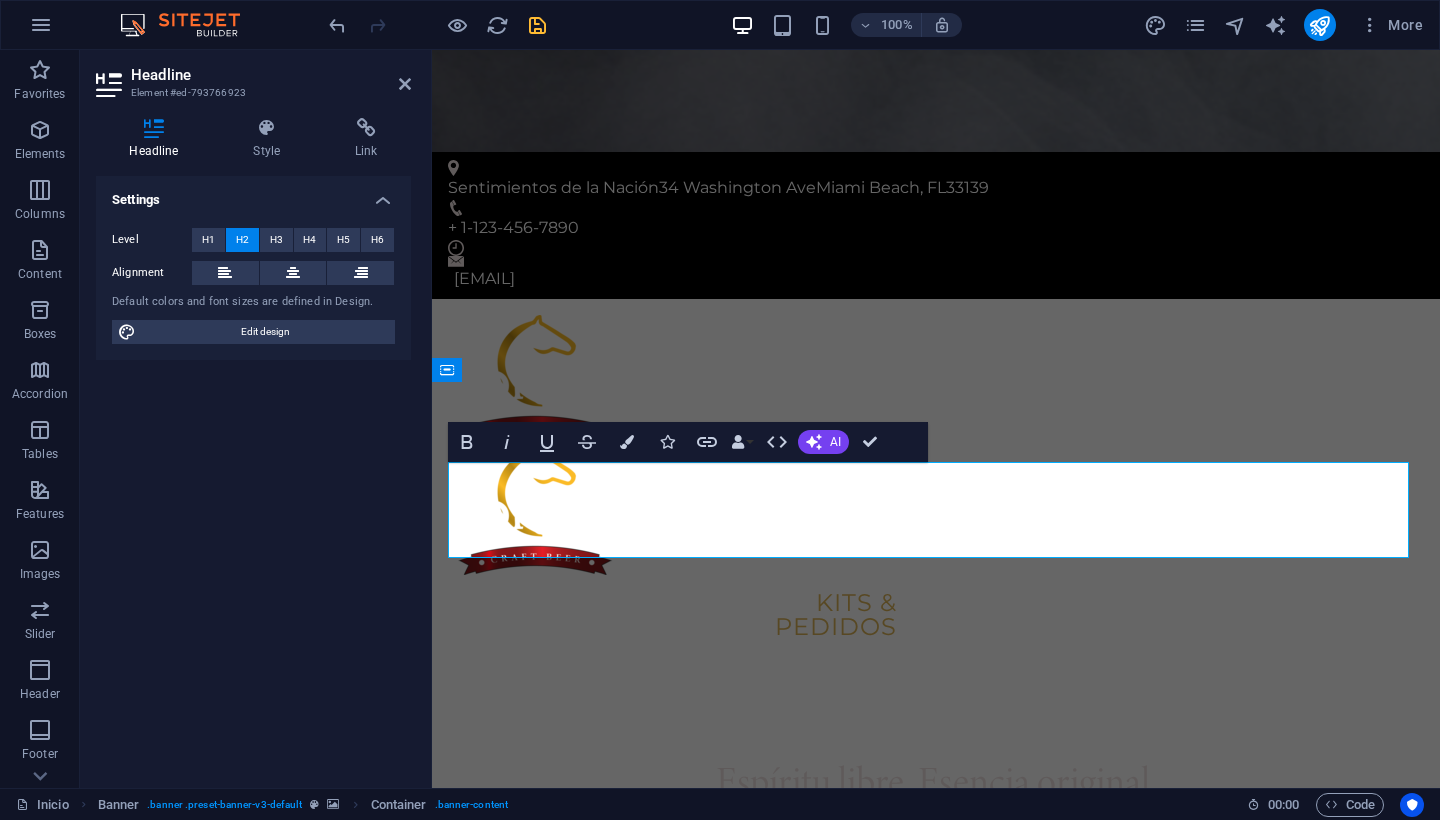 click on "Kits de cerveza & Pedidos" at bounding box center [936, 7438] 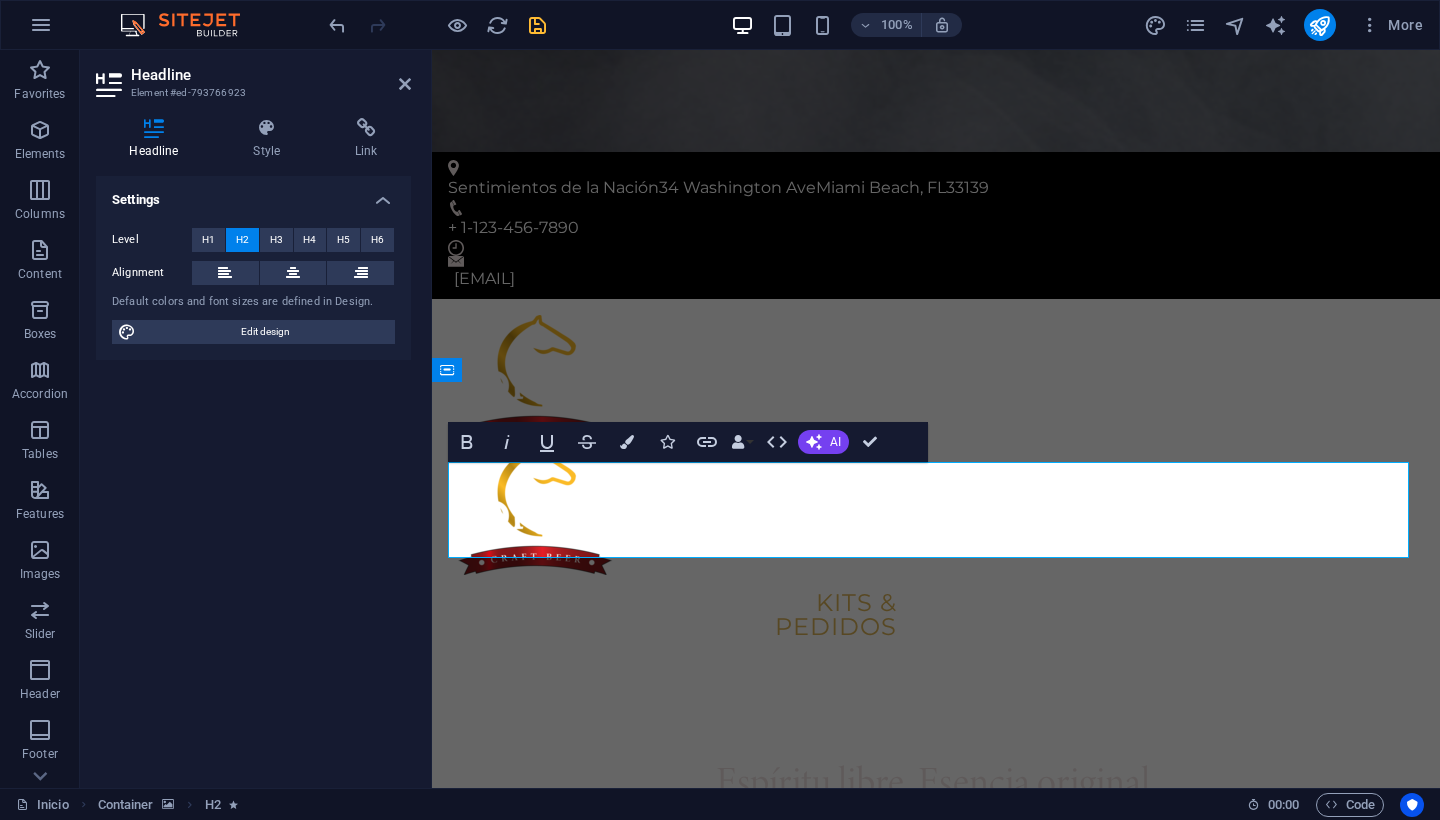 drag, startPoint x: 593, startPoint y: 515, endPoint x: 1070, endPoint y: 527, distance: 477.1509 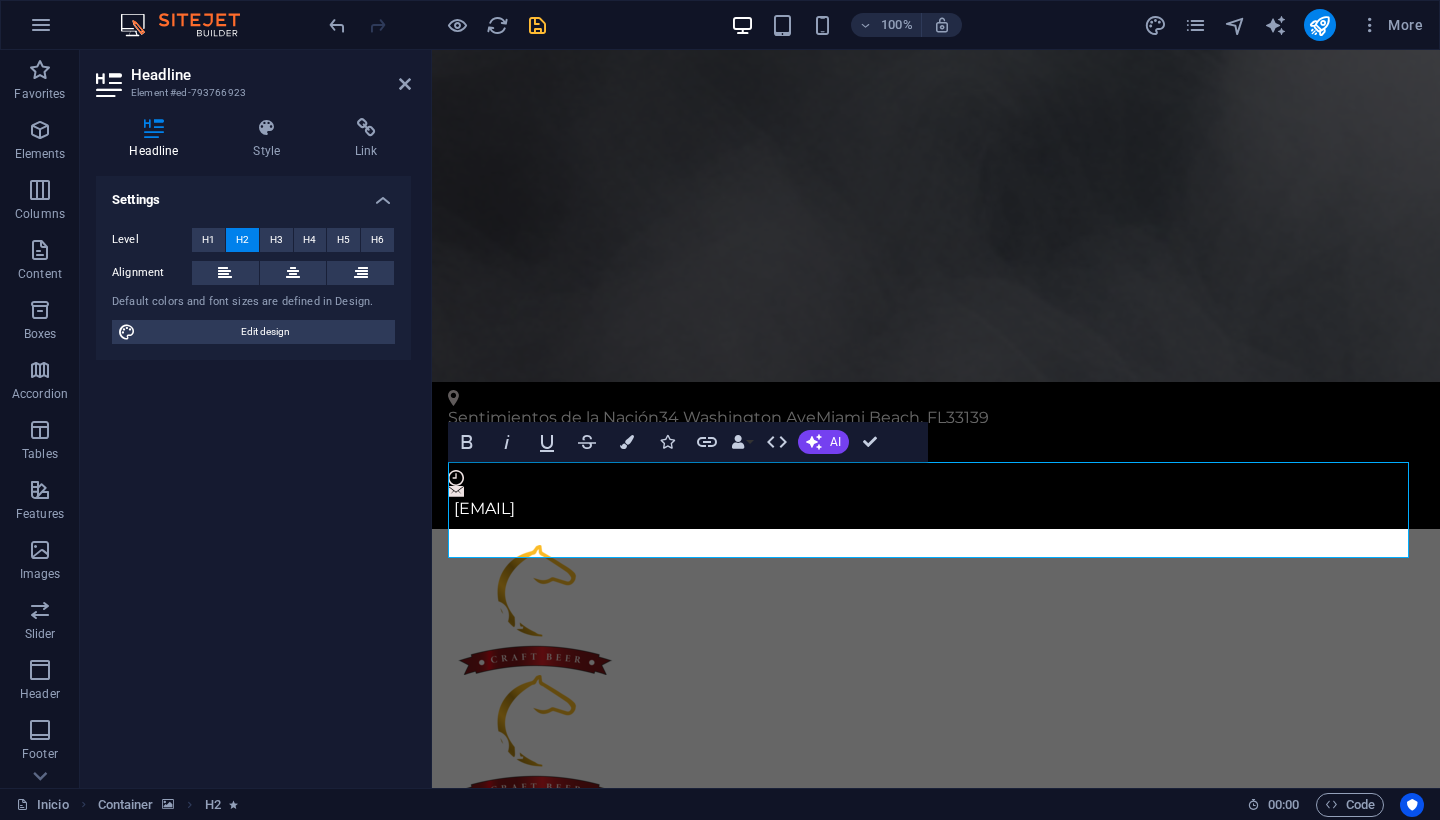 click at bounding box center (936, 7040) 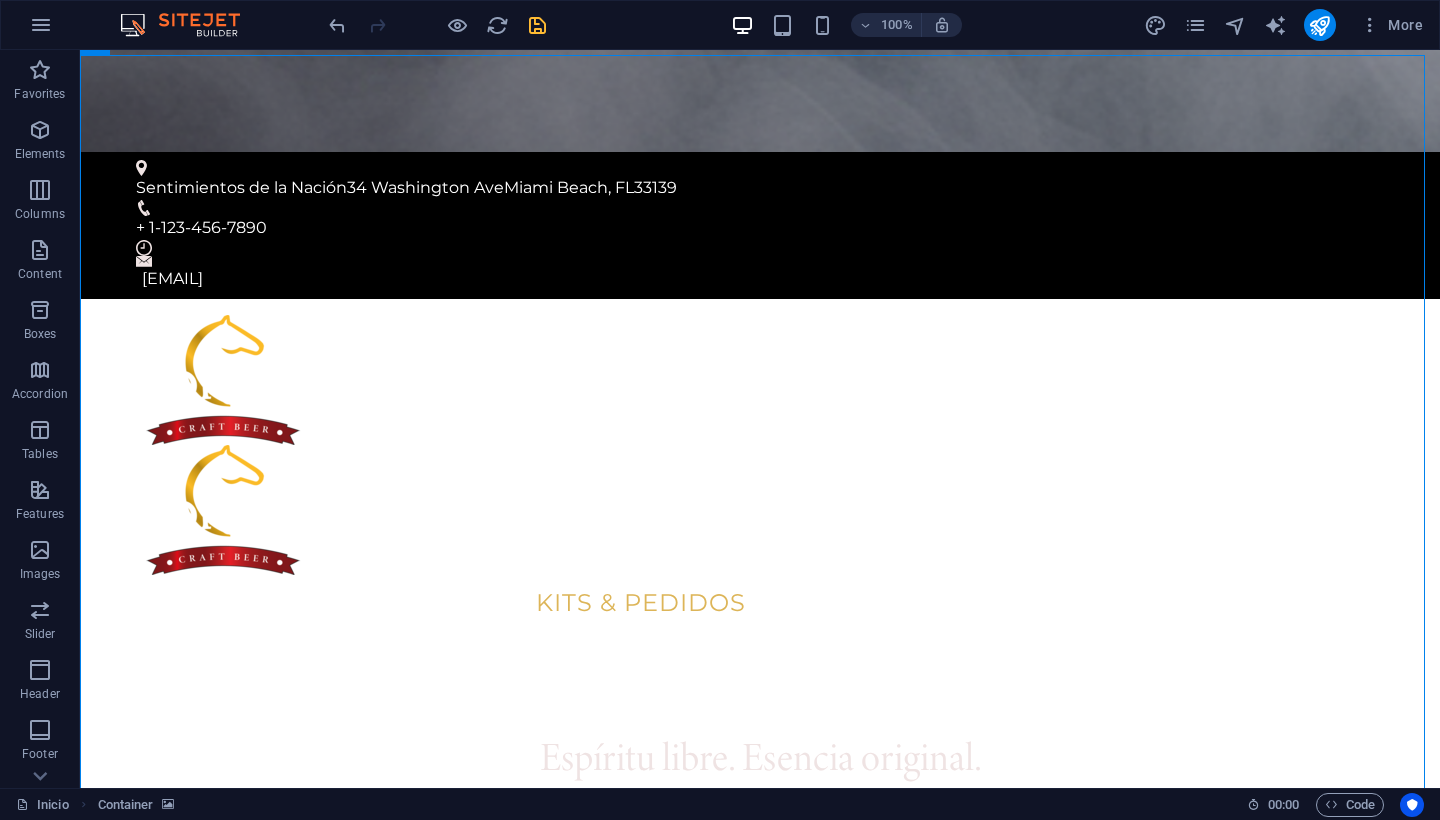 click on "Lorem ipsum dolor sit amet, consectetur adipisicing elit. Id, ipsum, quibusdam, temporibus harum culpa unde voluptatem possimus qui molestiae expedita ad aut necessitatibus vel incidunt placeat velit soluta a consectetur laborum illum nobis distinctio nisi facilis! Officiis, illum, aut, quasi dolorem laudantium fuga porro amet provident voluptatibus dicta mollitia neque!" at bounding box center (-1512, 9530) 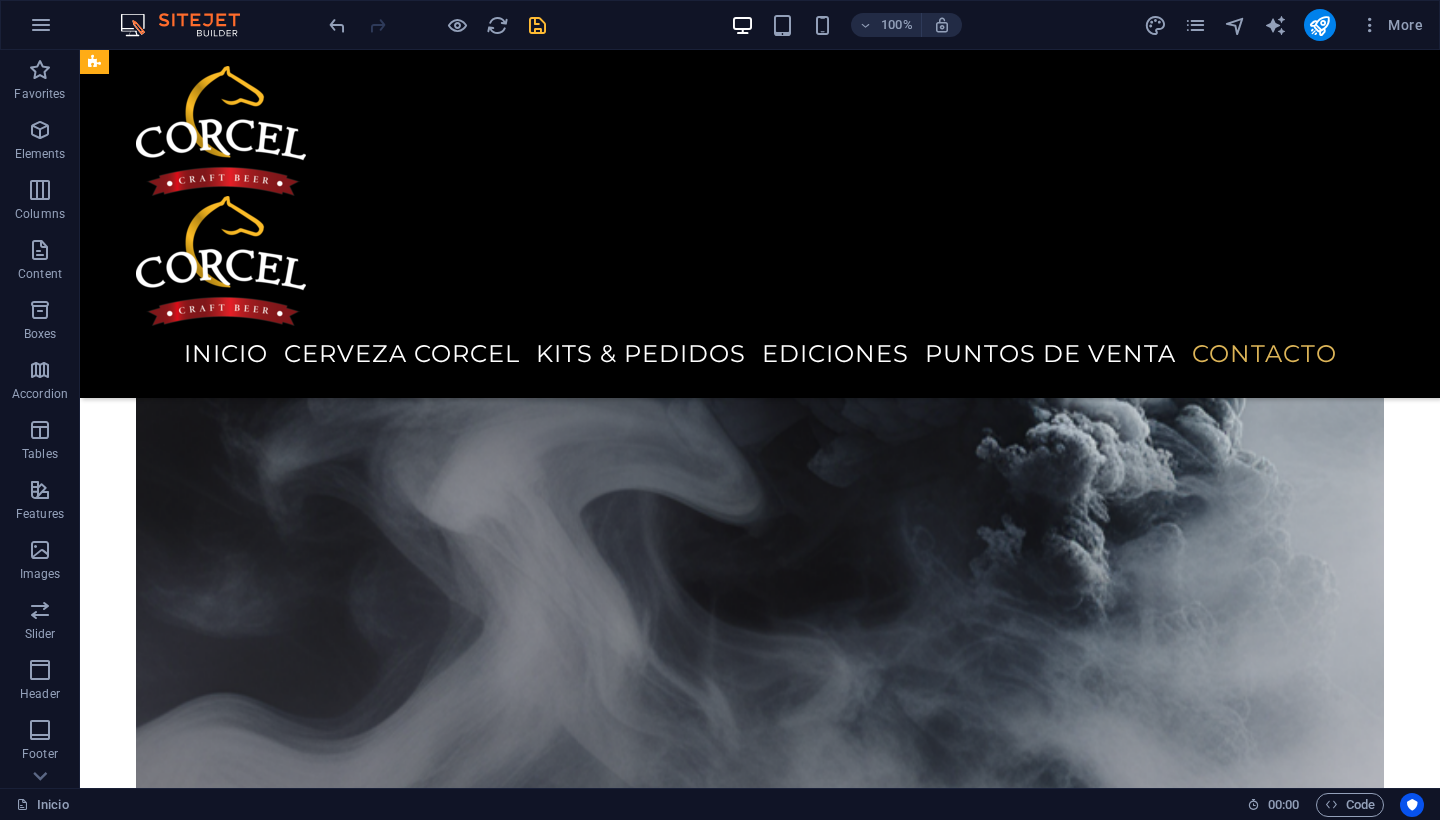 scroll, scrollTop: 6843, scrollLeft: 0, axis: vertical 